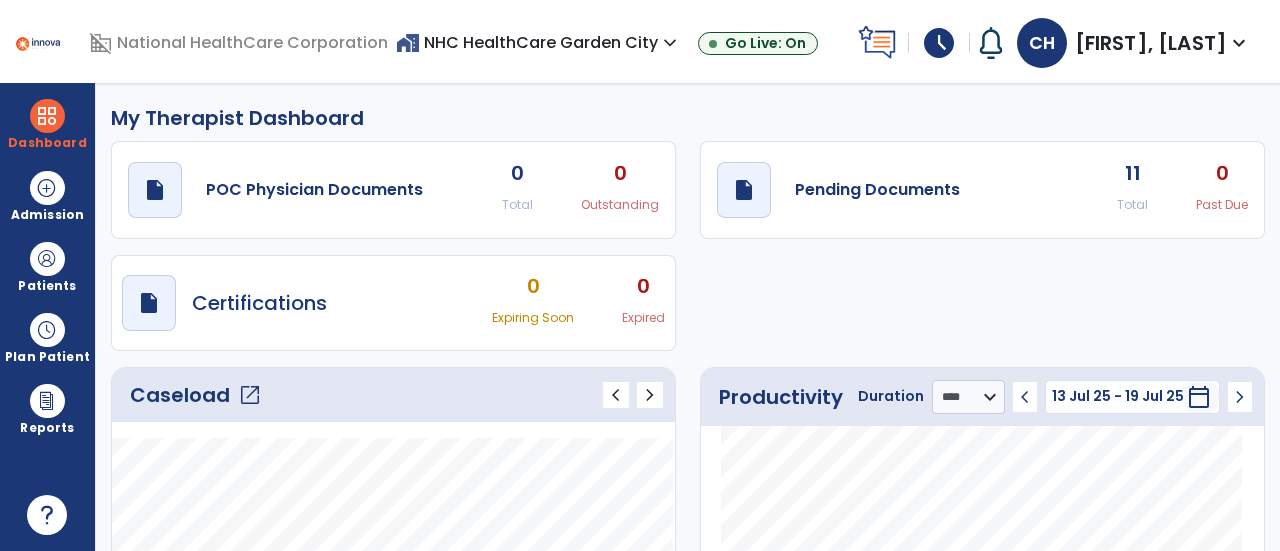 select on "****" 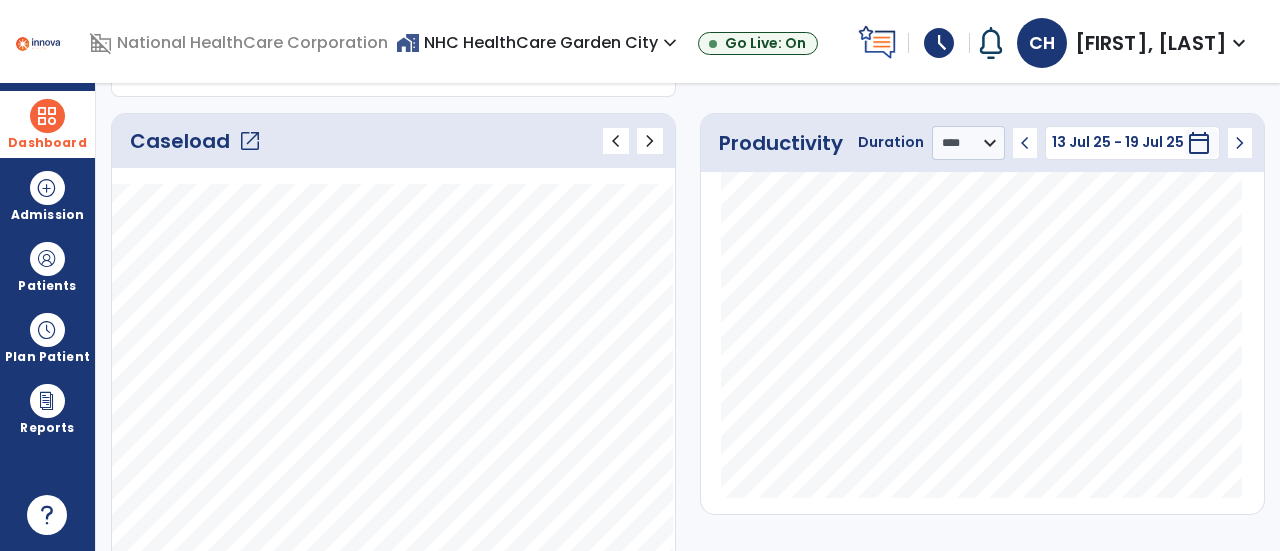 click at bounding box center (47, 116) 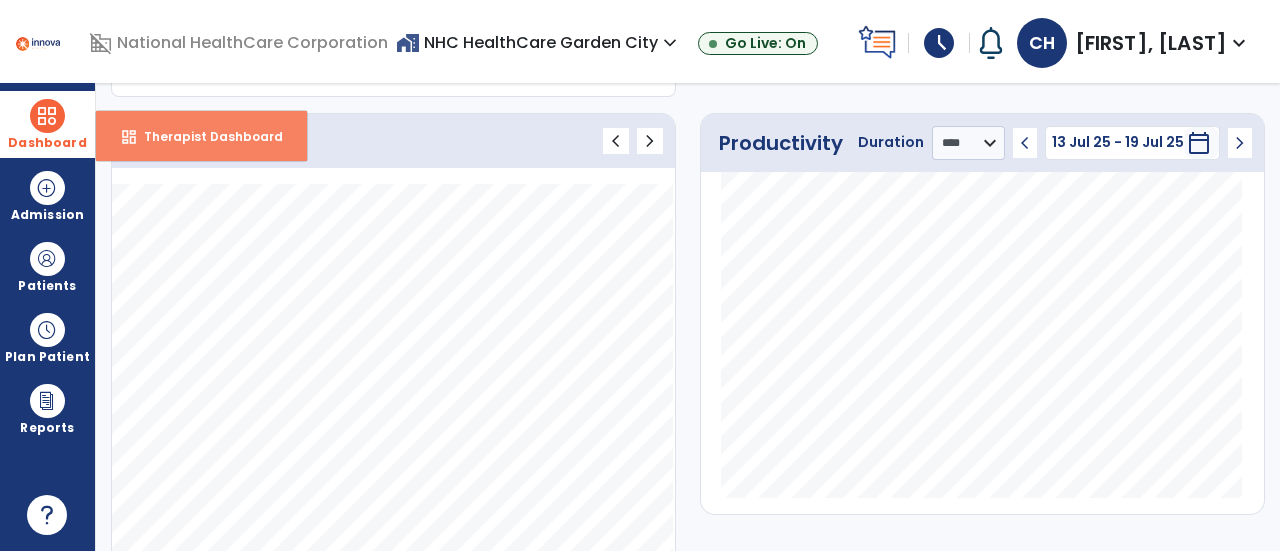 click on "dashboard  Therapist Dashboard" at bounding box center (201, 136) 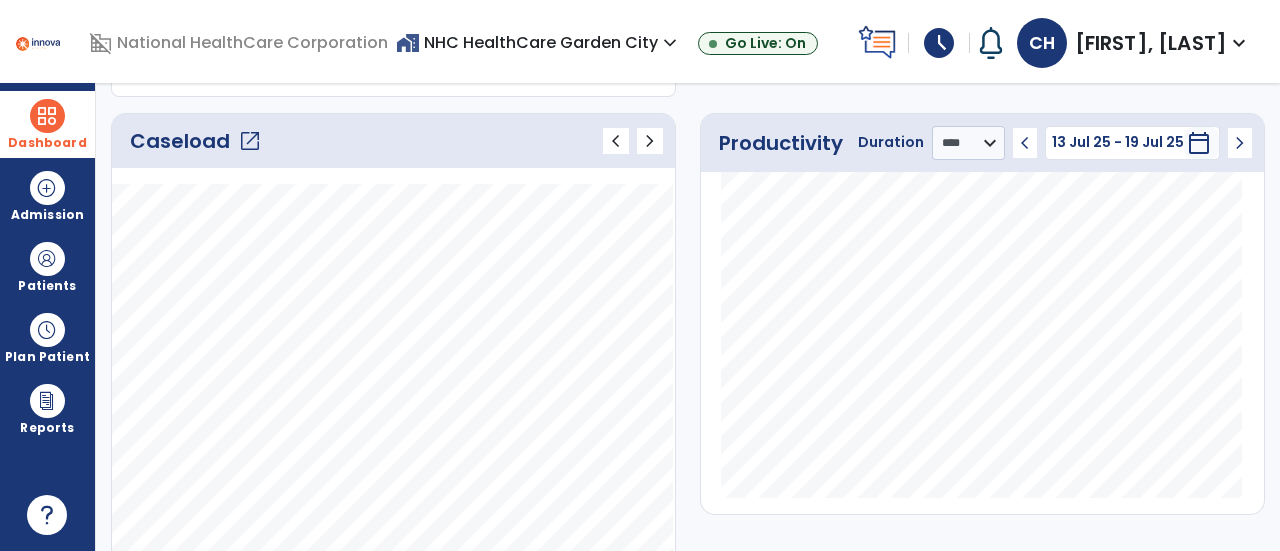 click on "Caseload   open_in_new" 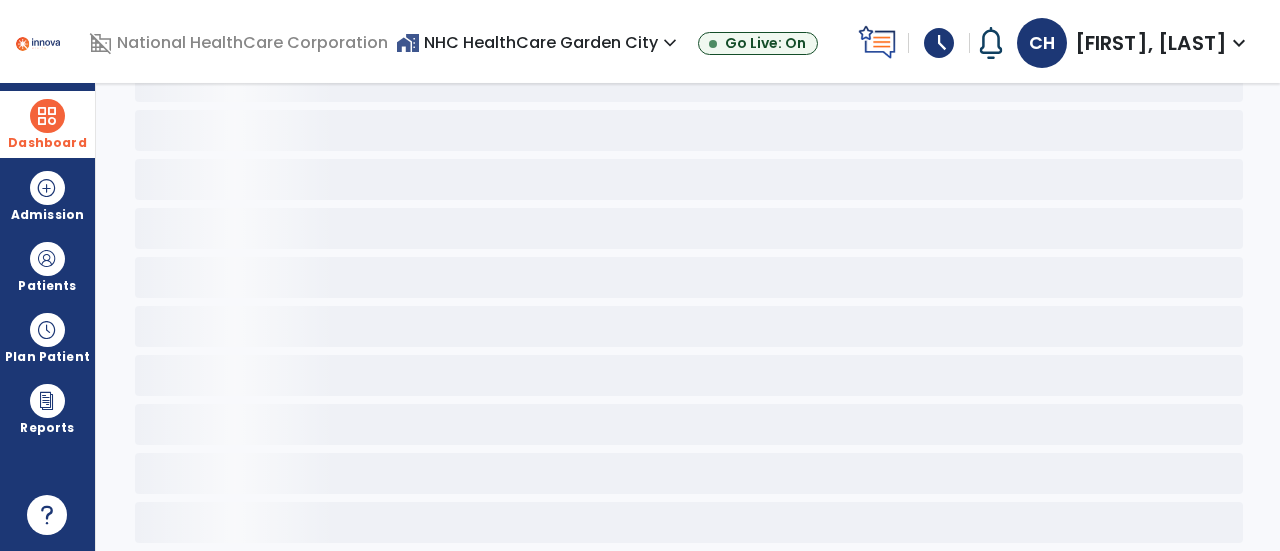 scroll, scrollTop: 108, scrollLeft: 0, axis: vertical 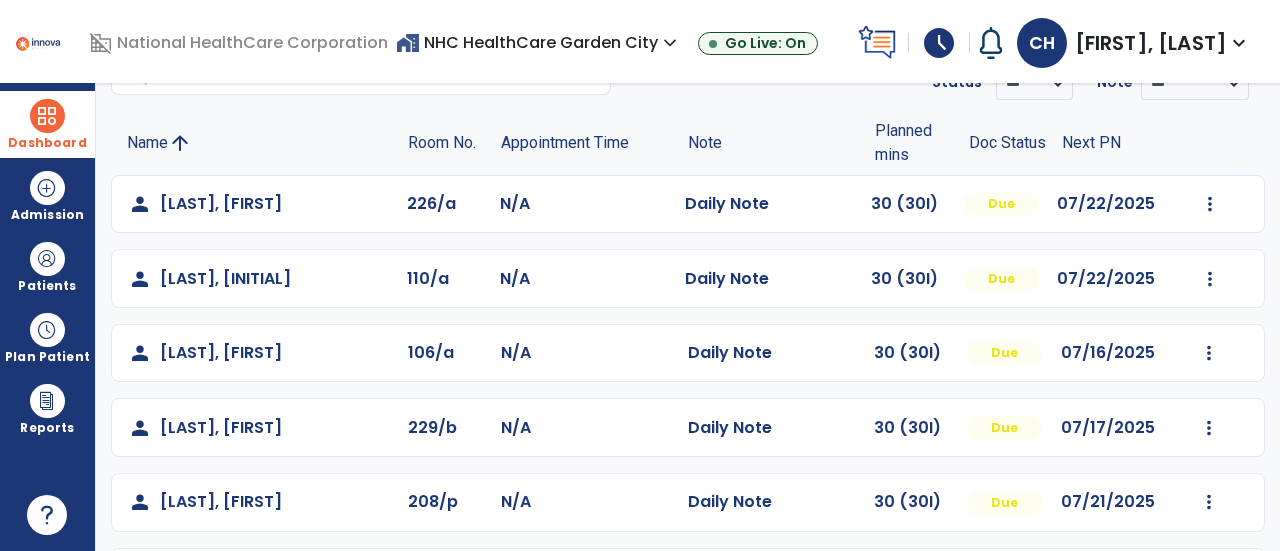 click on "Dashboard" at bounding box center [47, 124] 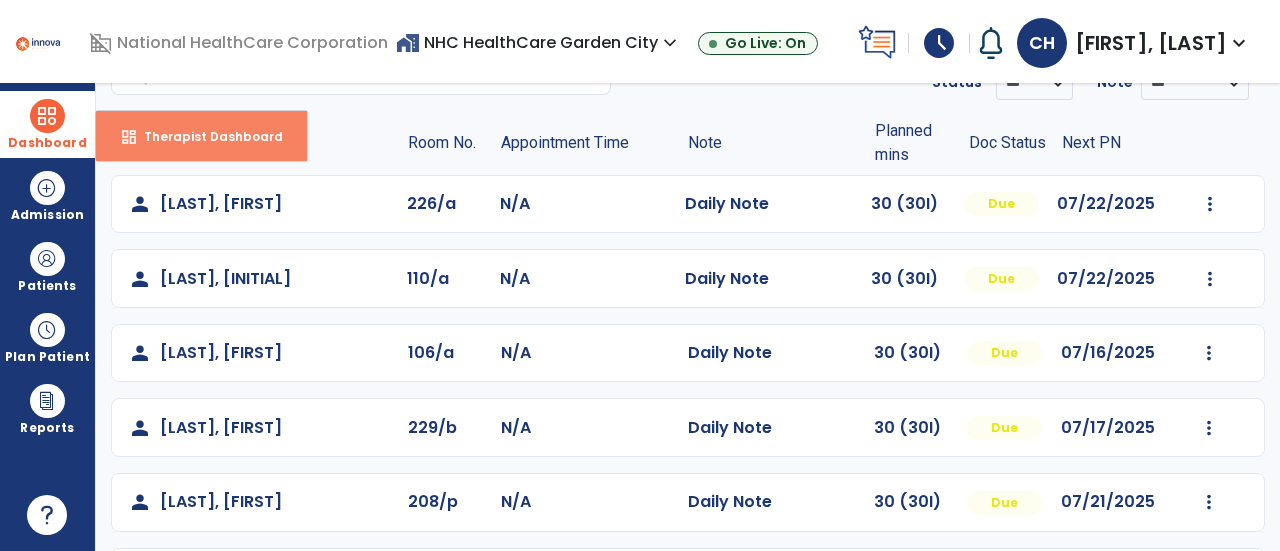 click on "dashboard  Therapist Dashboard" at bounding box center (201, 136) 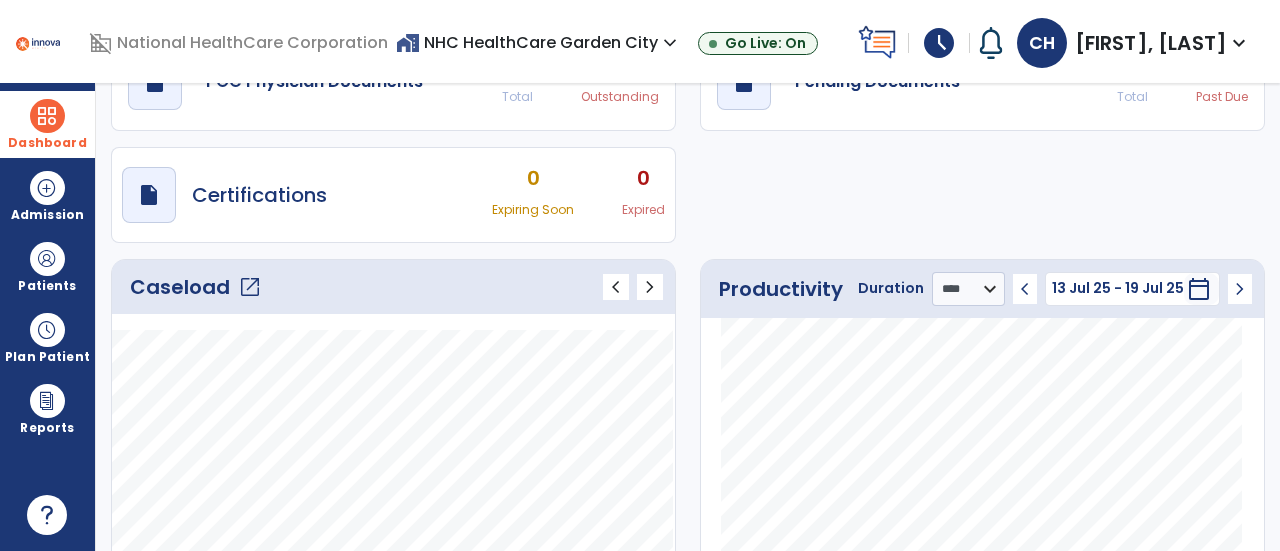 click on "Caseload   open_in_new" 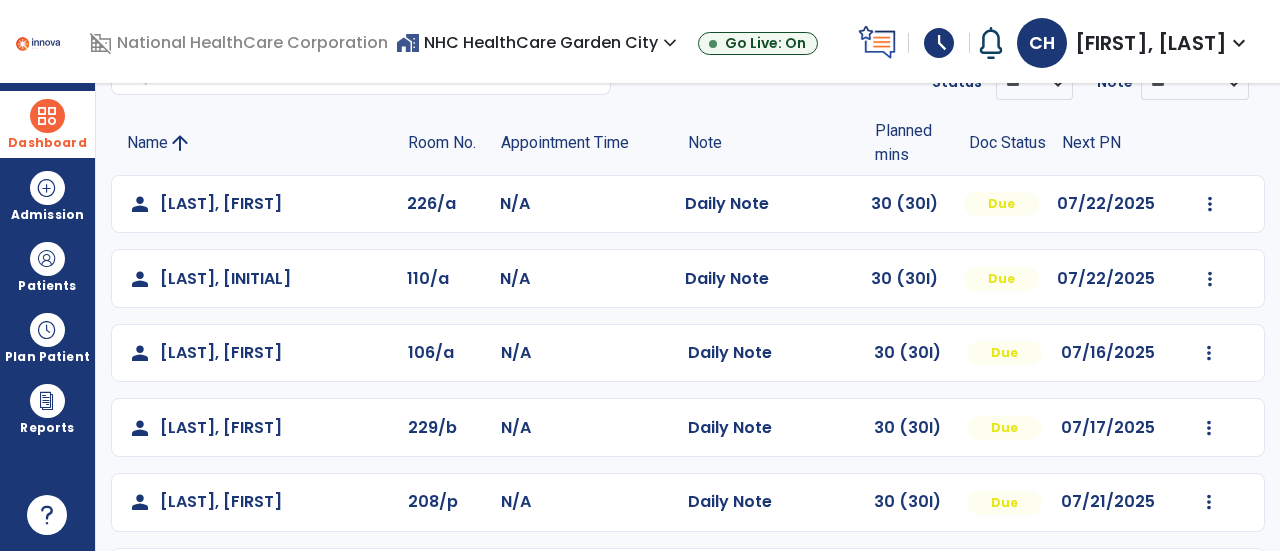 scroll, scrollTop: 208, scrollLeft: 0, axis: vertical 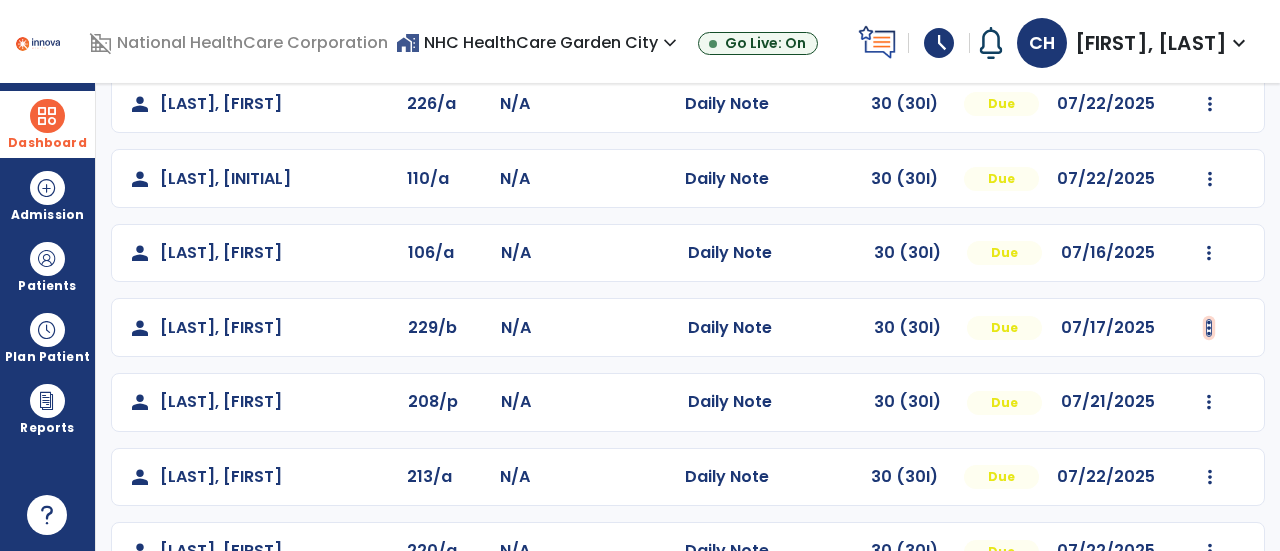 click at bounding box center [1210, 104] 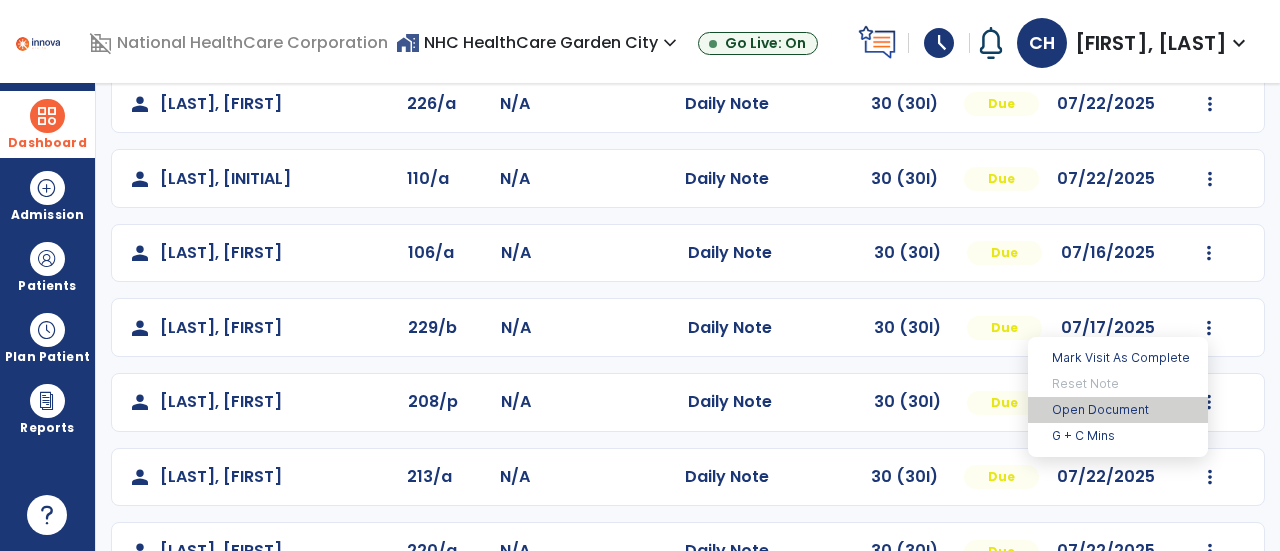 click on "Open Document" at bounding box center (1118, 410) 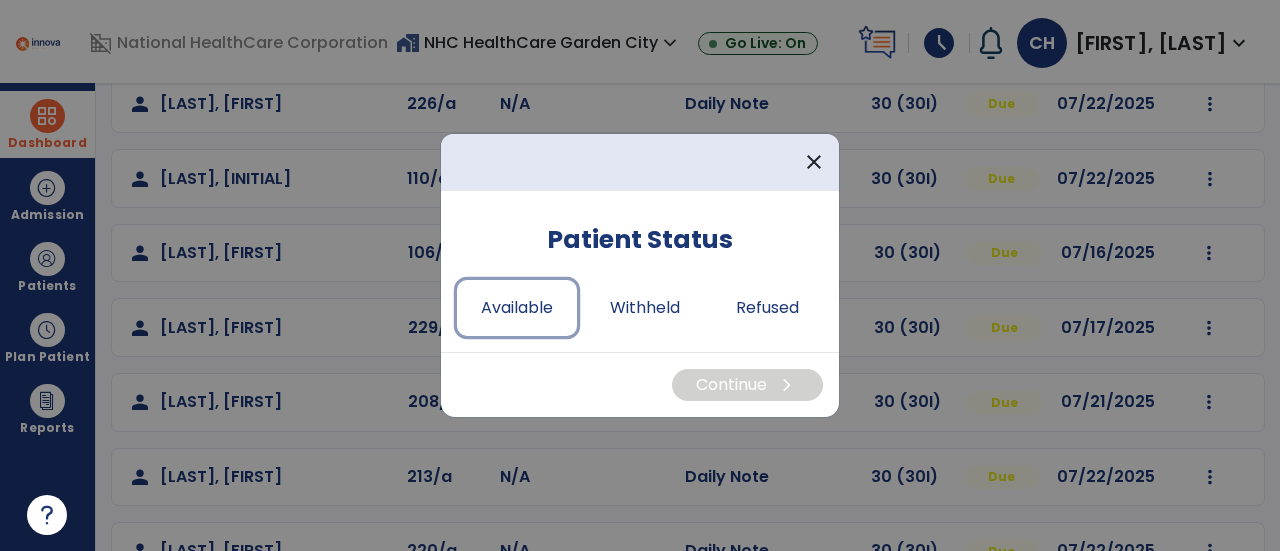 drag, startPoint x: 511, startPoint y: 310, endPoint x: 578, endPoint y: 335, distance: 71.51224 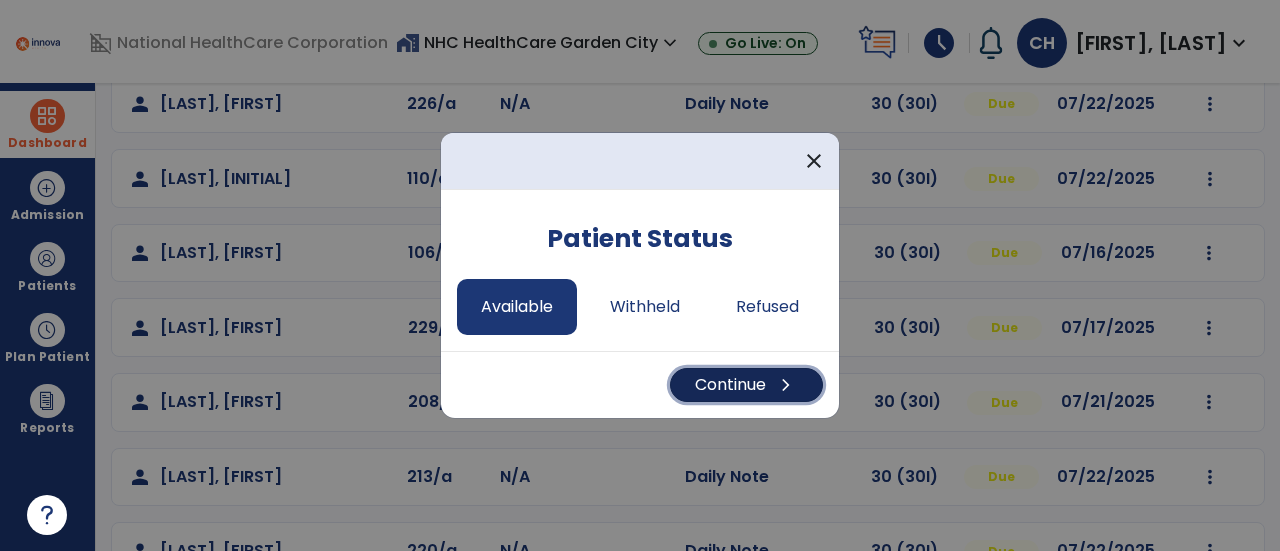 click on "Continue   chevron_right" at bounding box center [746, 385] 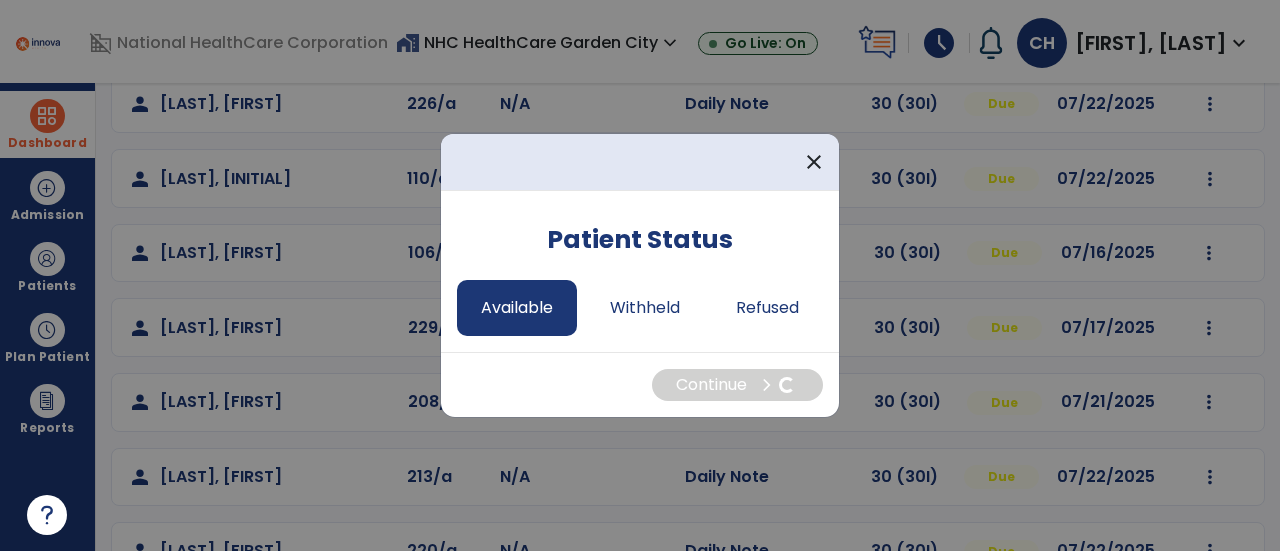 select on "*" 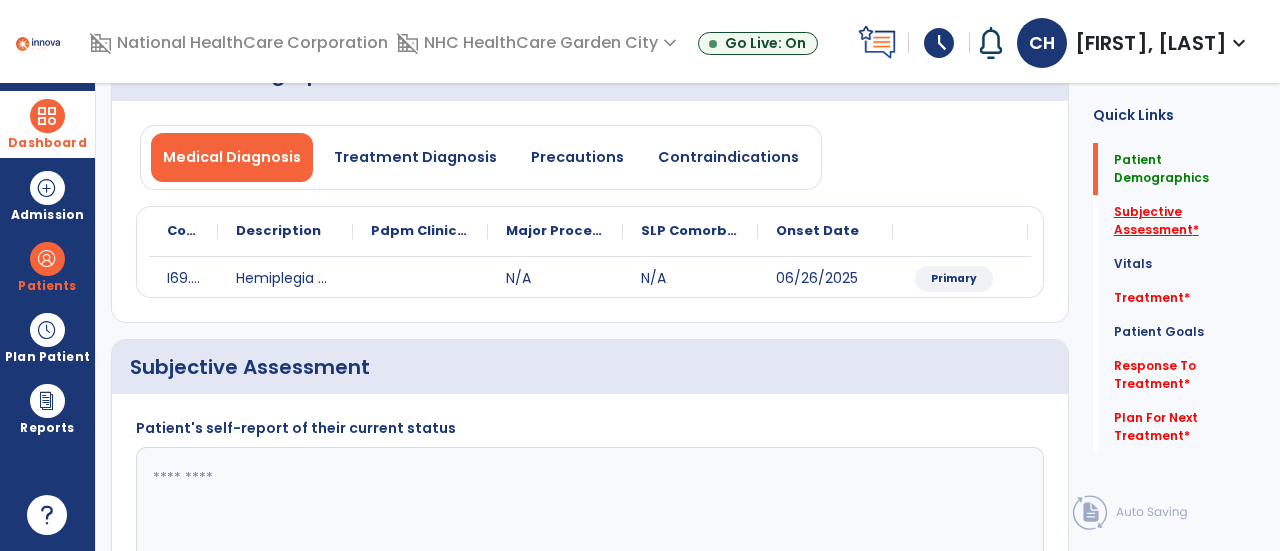 click on "Subjective Assessment   *" 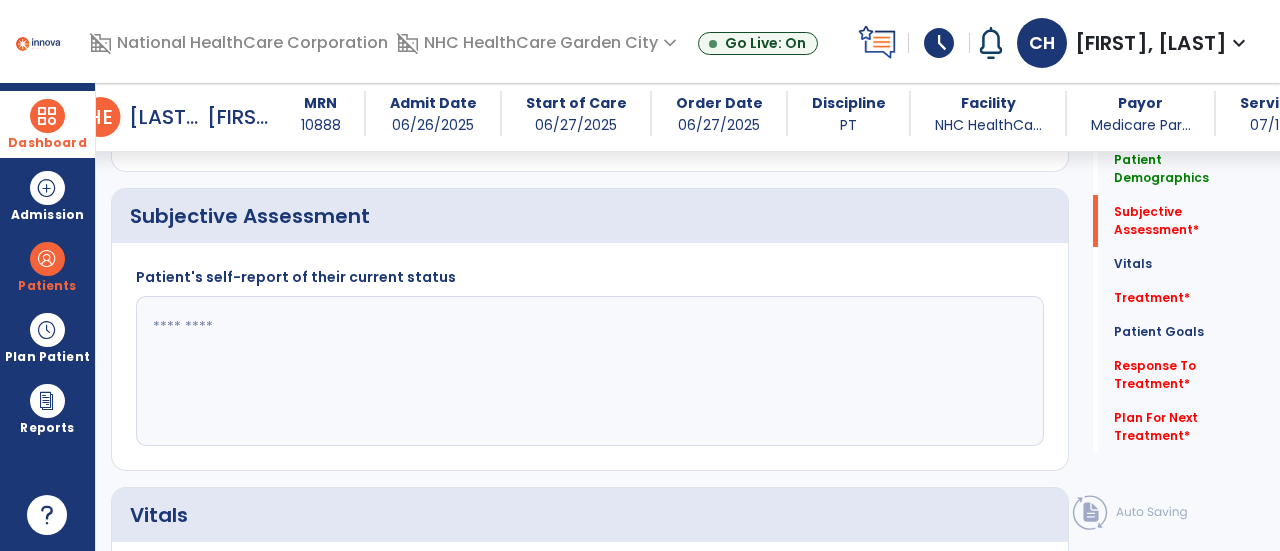 scroll, scrollTop: 369, scrollLeft: 0, axis: vertical 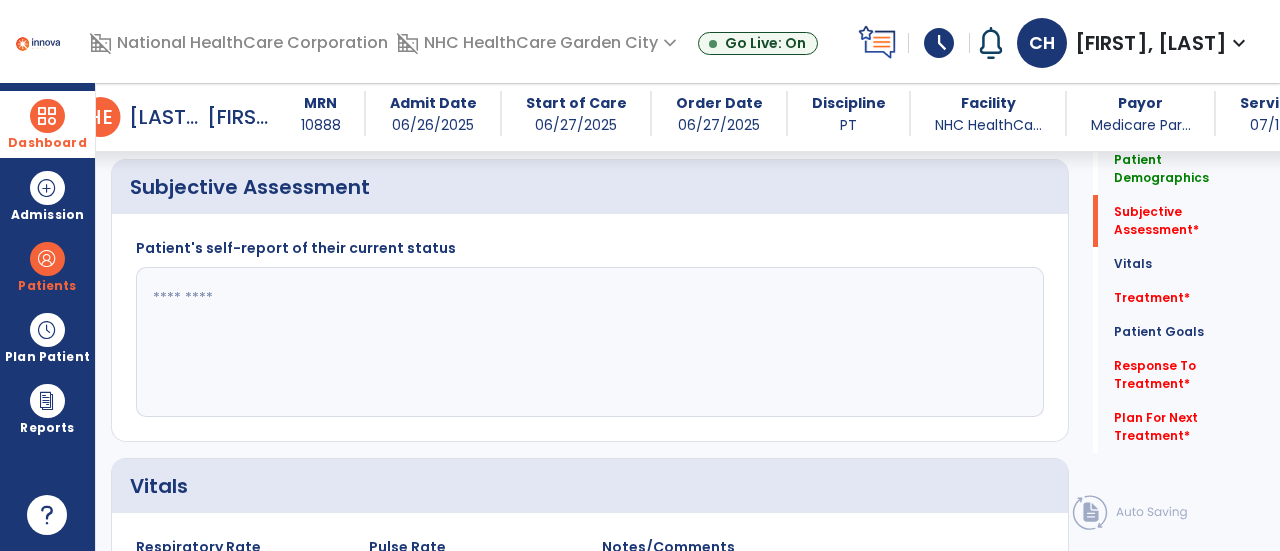 click 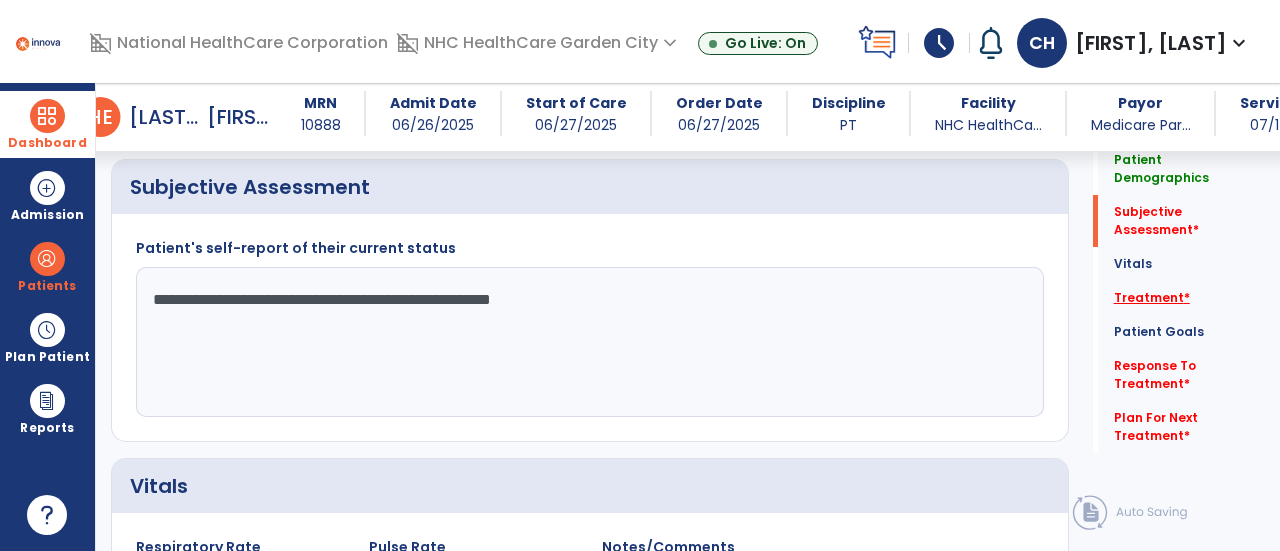 type on "**********" 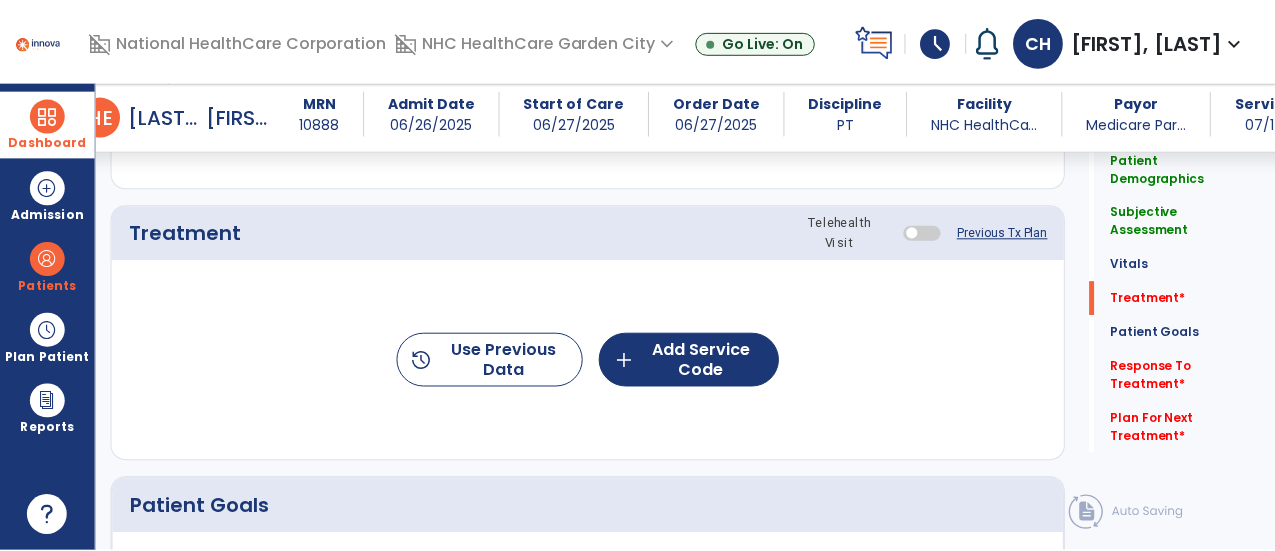scroll, scrollTop: 1057, scrollLeft: 0, axis: vertical 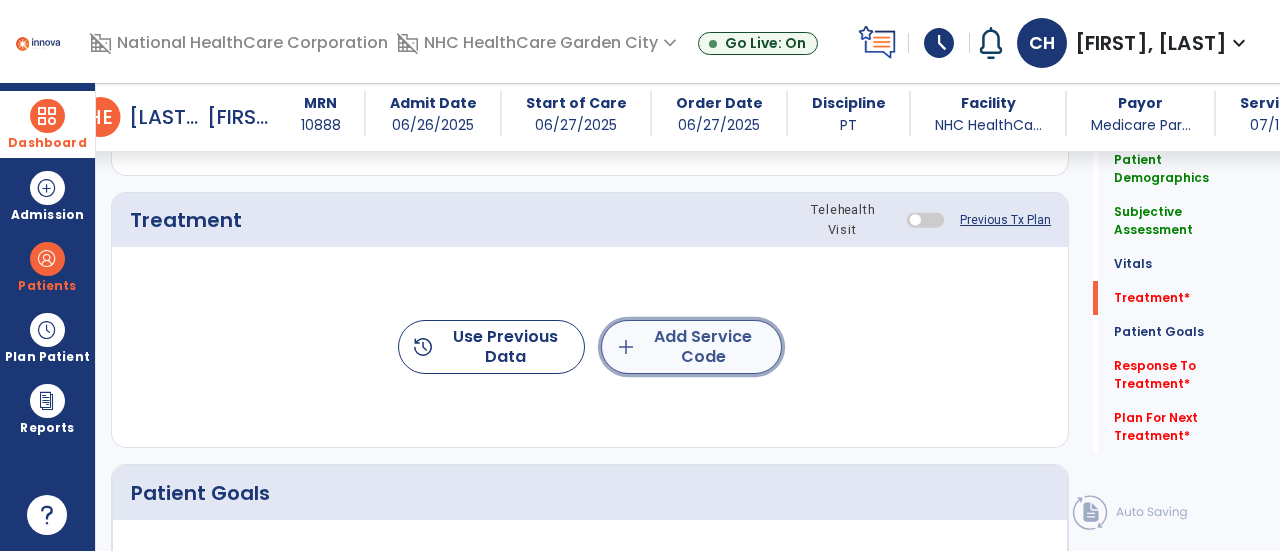 click on "add  Add Service Code" 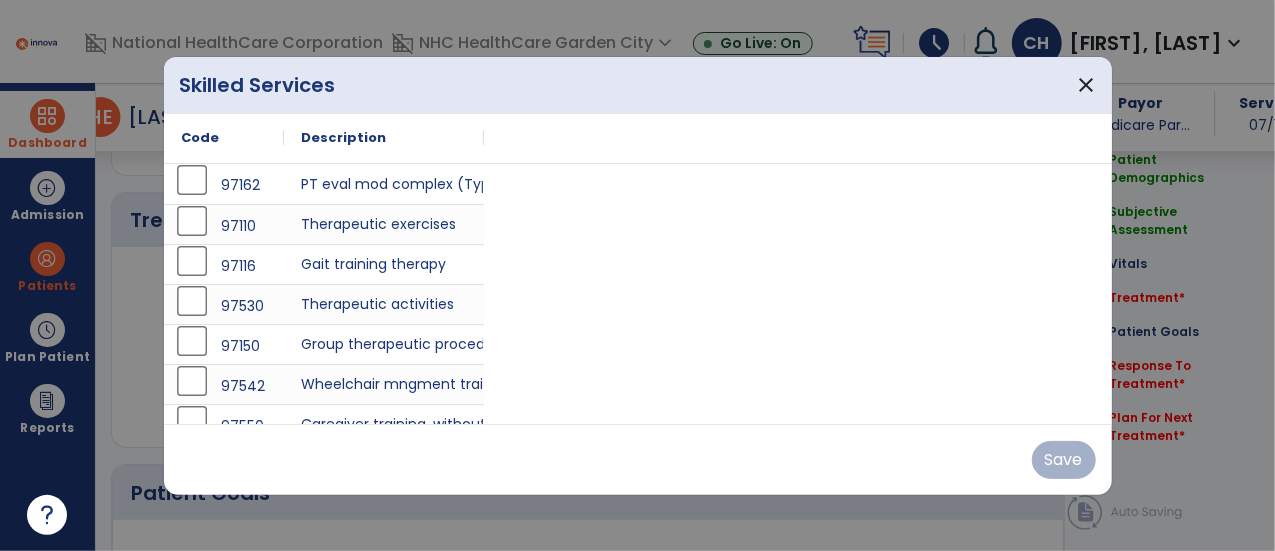 scroll, scrollTop: 1057, scrollLeft: 0, axis: vertical 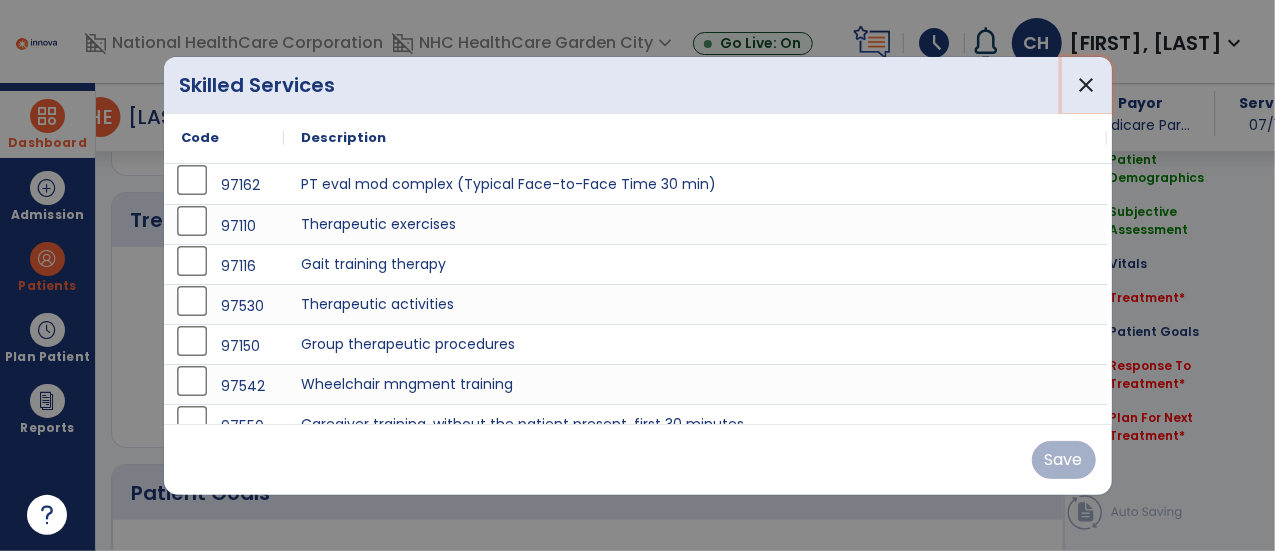 drag, startPoint x: 1085, startPoint y: 85, endPoint x: 1043, endPoint y: 130, distance: 61.554855 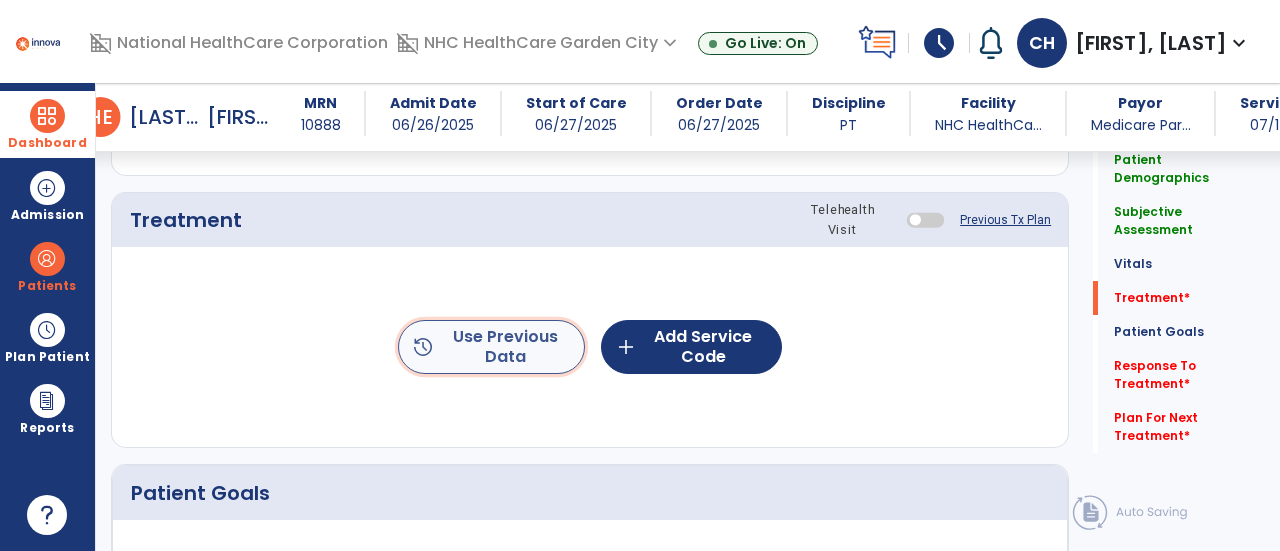 click on "history  Use Previous Data" 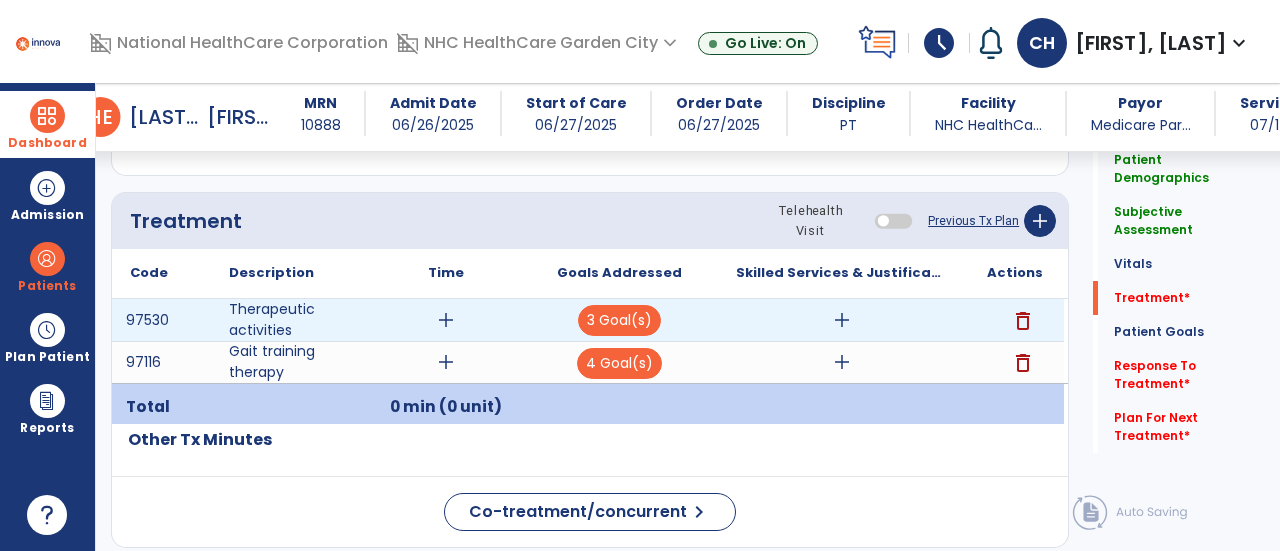 click on "add" at bounding box center [446, 320] 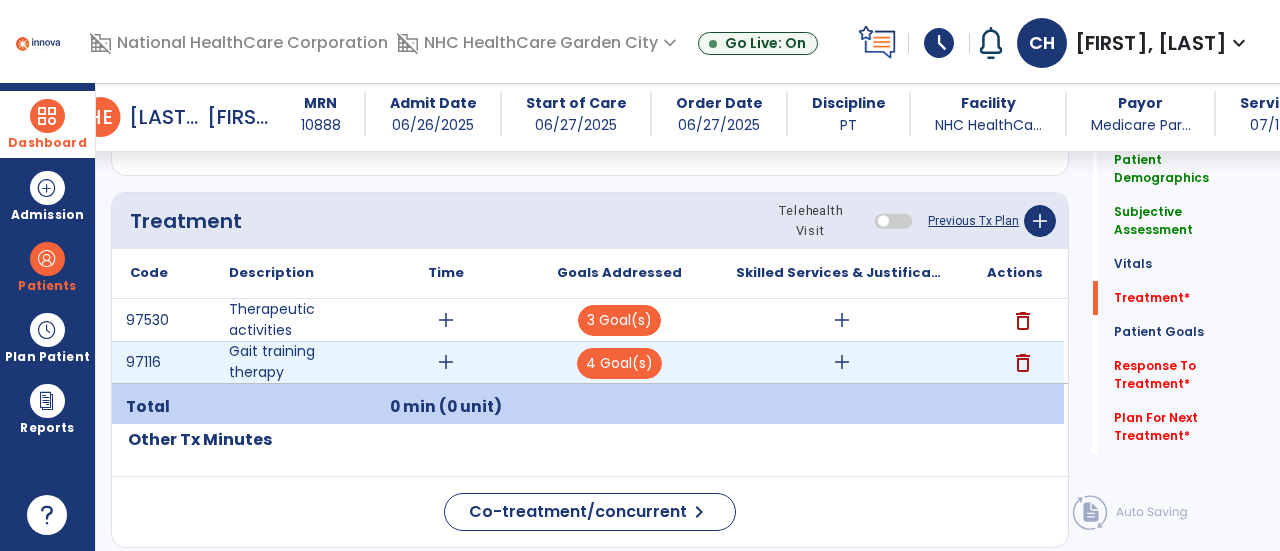 click on "add" at bounding box center (842, 362) 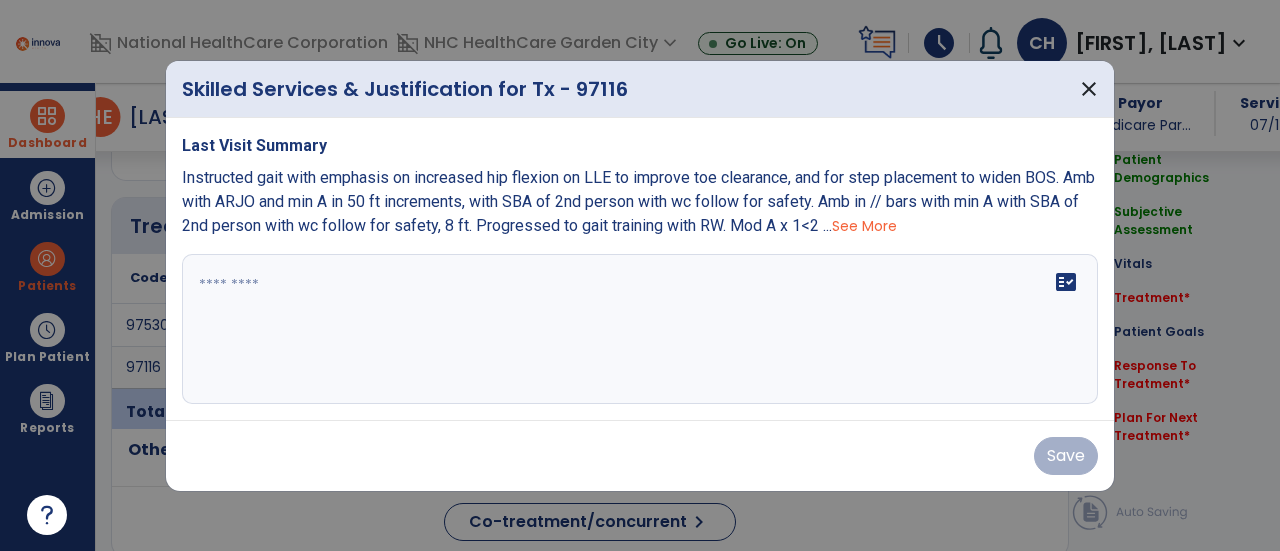 scroll, scrollTop: 1057, scrollLeft: 0, axis: vertical 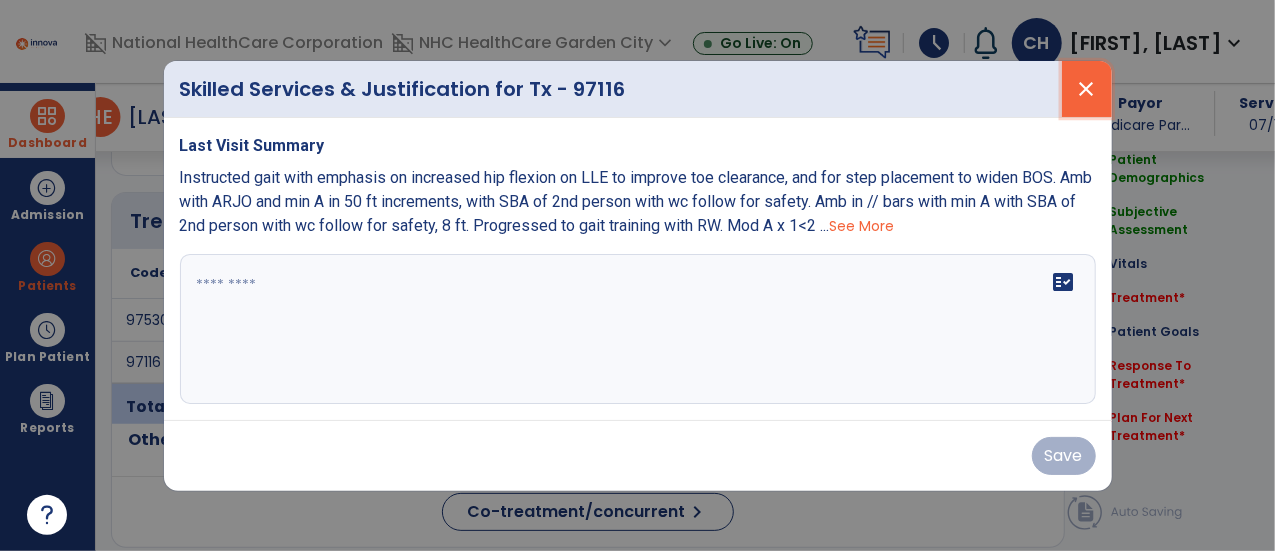 click on "close" at bounding box center (1087, 89) 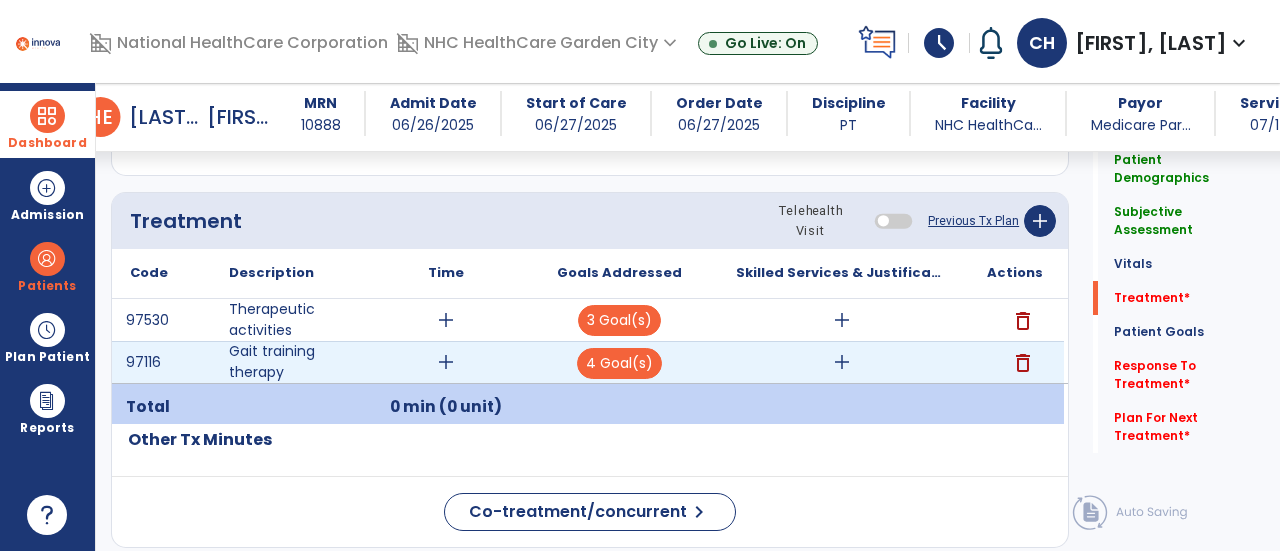 click on "add" at bounding box center [842, 362] 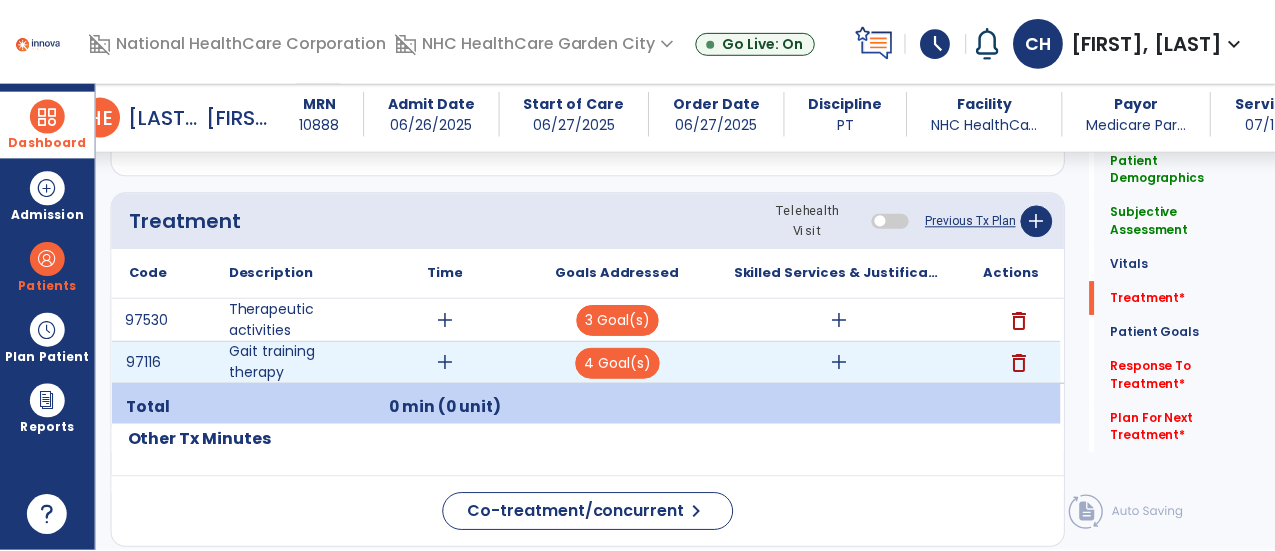scroll, scrollTop: 1057, scrollLeft: 0, axis: vertical 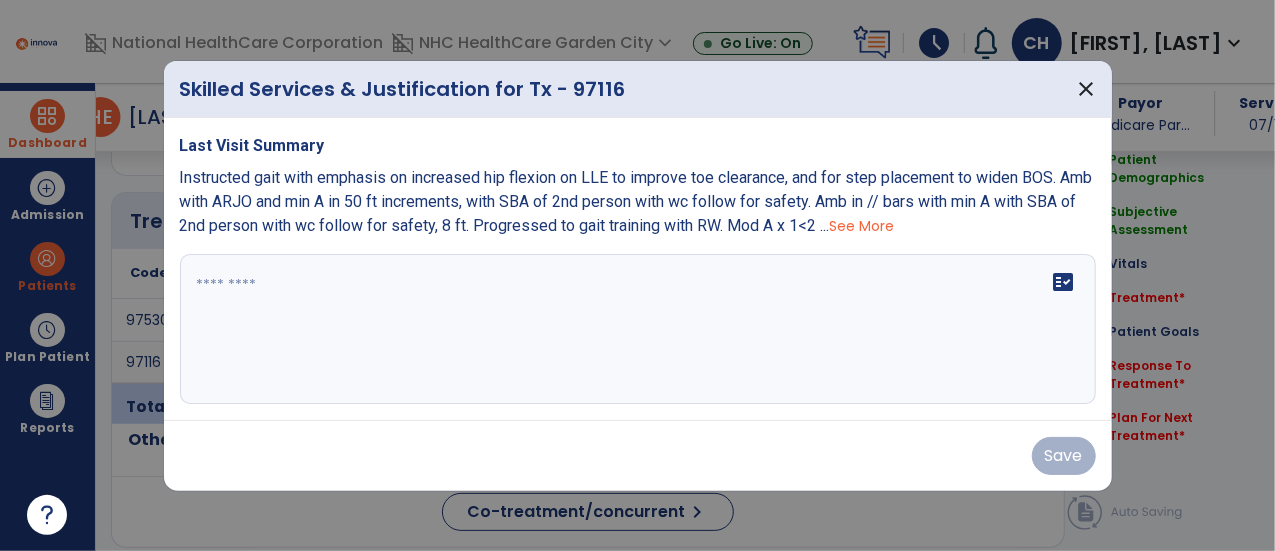 click on "See More" at bounding box center [862, 226] 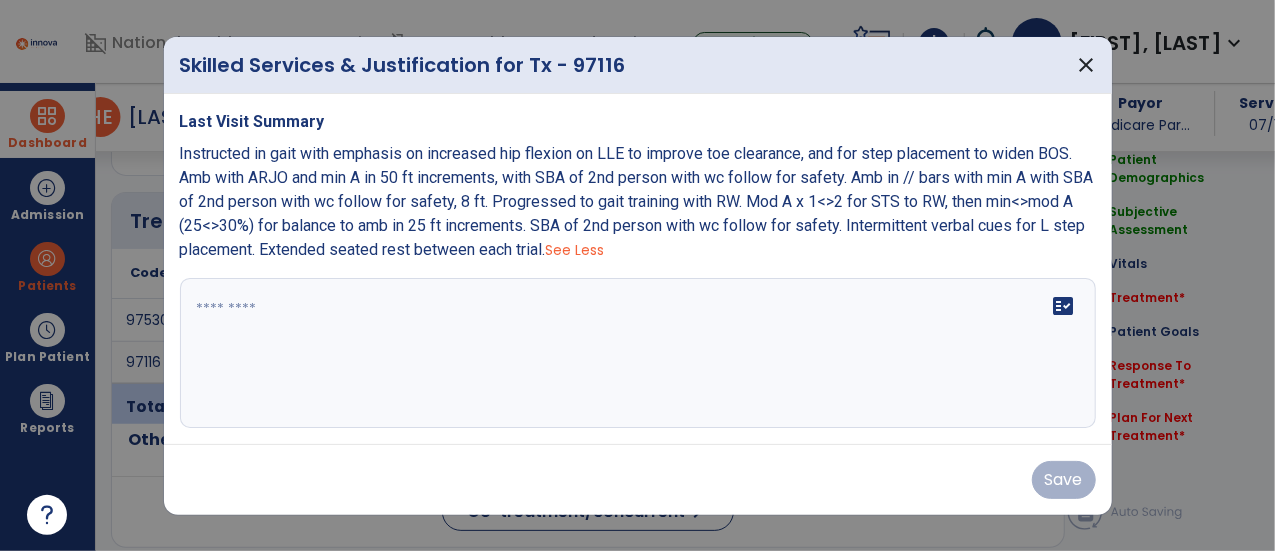 click on "Instructed in gait with emphasis on increased hip flexion on LLE to improve toe clearance, and for step placement to widen BOS. Amb with ARJO and min A in 50 ft increments, with SBA of 2nd person with wc follow for safety. Amb in // bars with min A with SBA of 2nd person with wc follow for safety, 8 ft. Progressed to gait training with RW. Mod A x 1<>2 for STS to RW, then min<>mod A (25<>30%) for balance to amb in 25 ft increments. SBA of 2nd person with wc follow for safety. Intermittent verbal cues for L step placement. Extended seated rest between each trial." at bounding box center [637, 201] 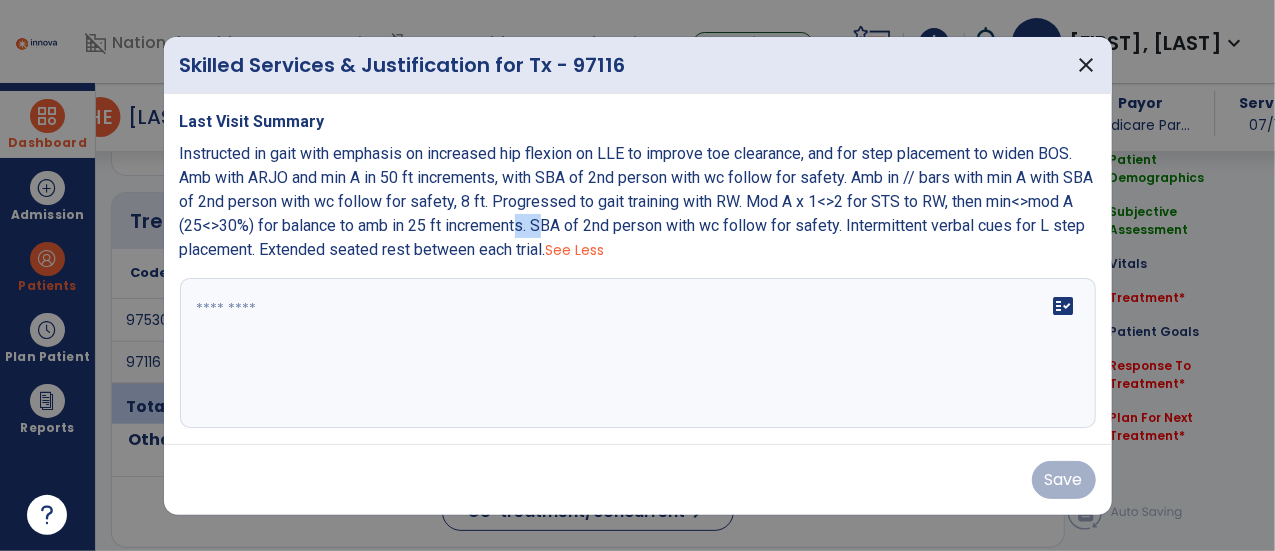 click on "Instructed in gait with emphasis on increased hip flexion on LLE to improve toe clearance, and for step placement to widen BOS. Amb with ARJO and min A in 50 ft increments, with SBA of 2nd person with wc follow for safety. Amb in // bars with min A with SBA of 2nd person with wc follow for safety, 8 ft. Progressed to gait training with RW. Mod A x 1<>2 for STS to RW, then min<>mod A (25<>30%) for balance to amb in 25 ft increments. SBA of 2nd person with wc follow for safety. Intermittent verbal cues for L step placement. Extended seated rest between each trial." at bounding box center [637, 201] 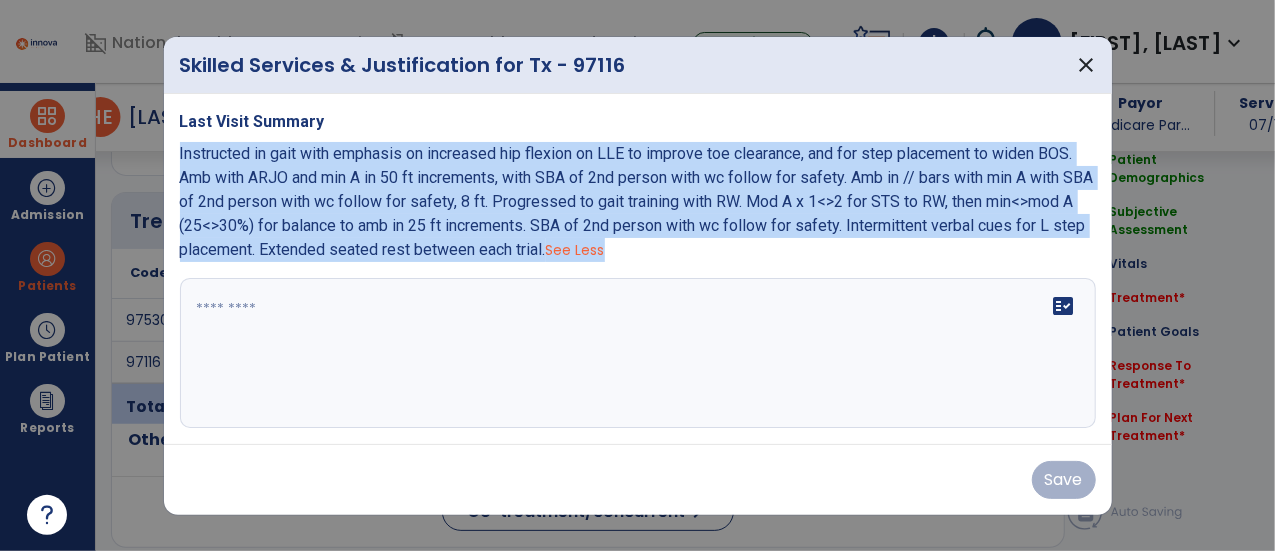click on "Instructed in gait with emphasis on increased hip flexion on LLE to improve toe clearance, and for step placement to widen BOS. Amb with ARJO and min A in 50 ft increments, with SBA of 2nd person with wc follow for safety. Amb in // bars with min A with SBA of 2nd person with wc follow for safety, 8 ft. Progressed to gait training with RW. Mod A x 1<>2 for STS to RW, then min<>mod A (25<>30%) for balance to amb in 25 ft increments. SBA of 2nd person with wc follow for safety. Intermittent verbal cues for L step placement. Extended seated rest between each trial." at bounding box center (637, 201) 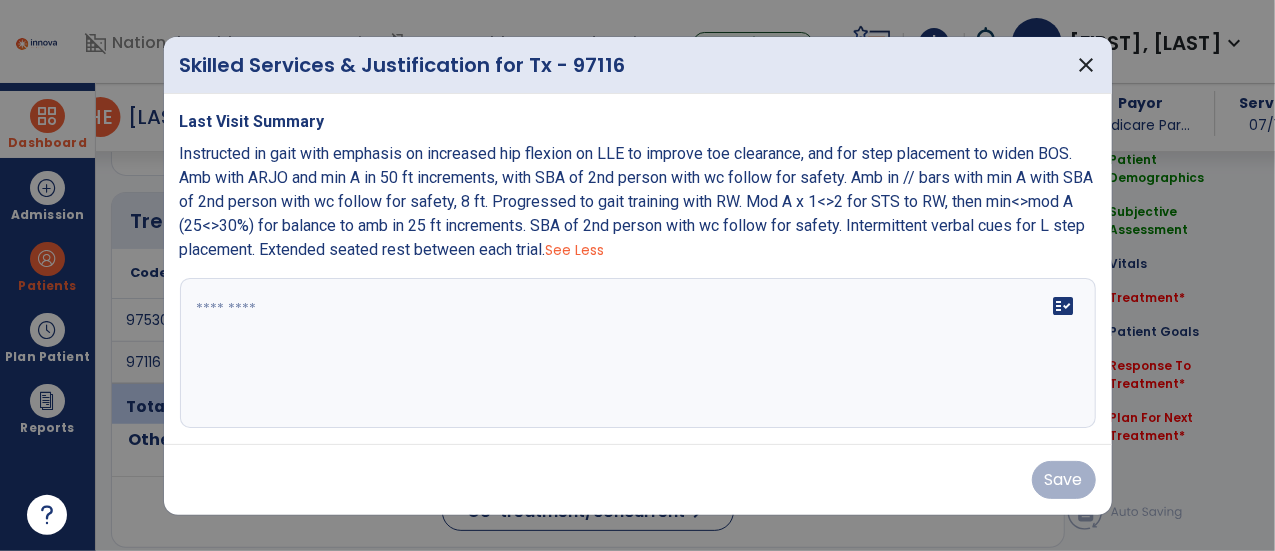 click at bounding box center [638, 353] 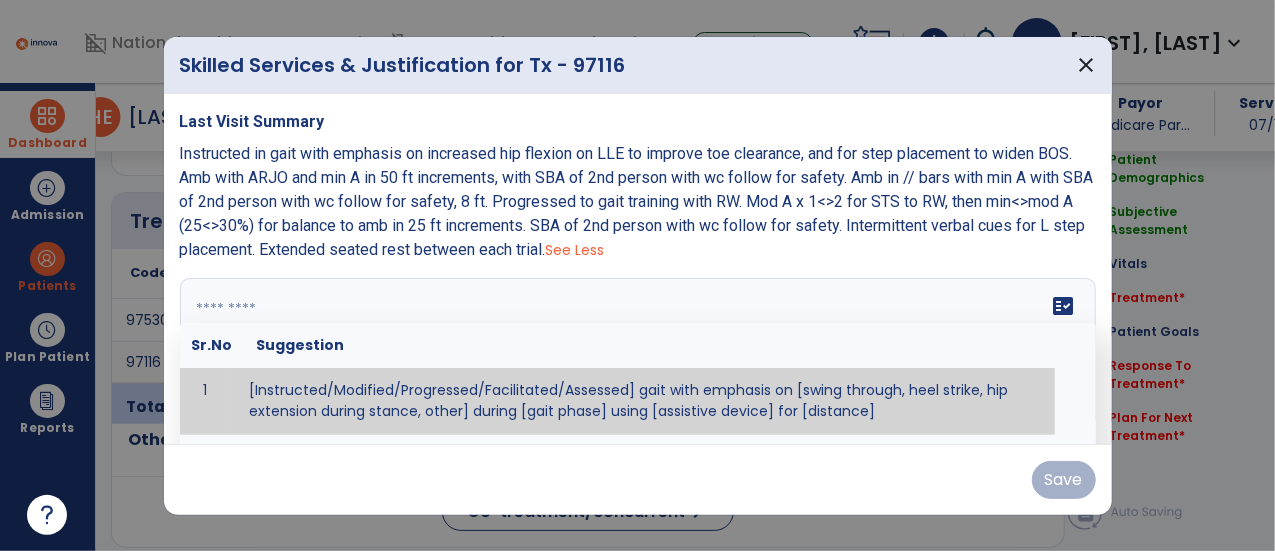 paste on "**********" 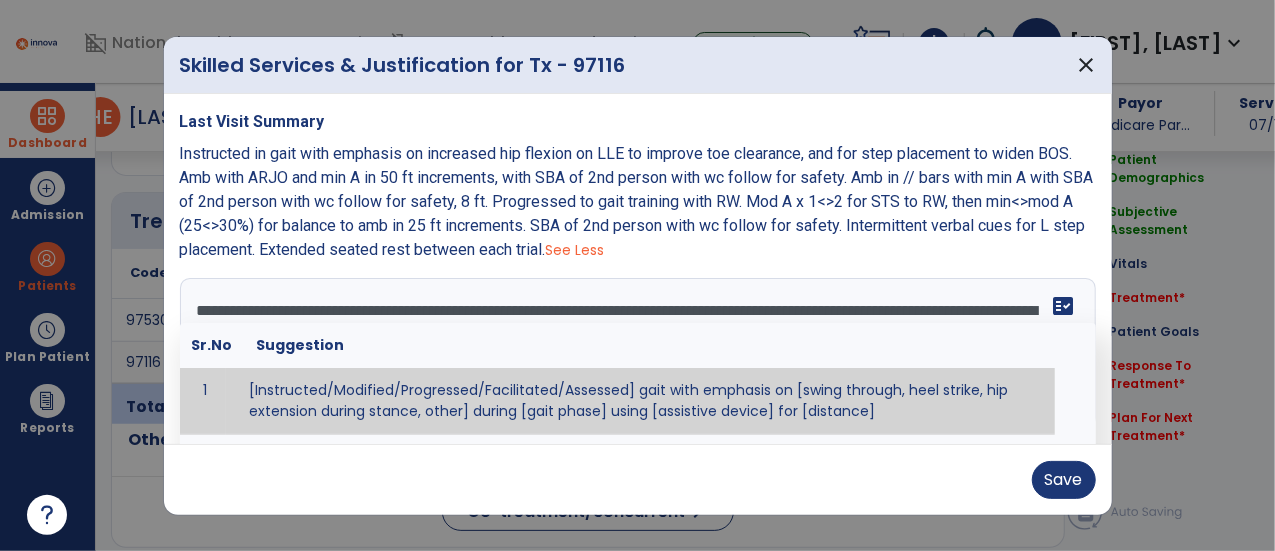 scroll, scrollTop: 62, scrollLeft: 0, axis: vertical 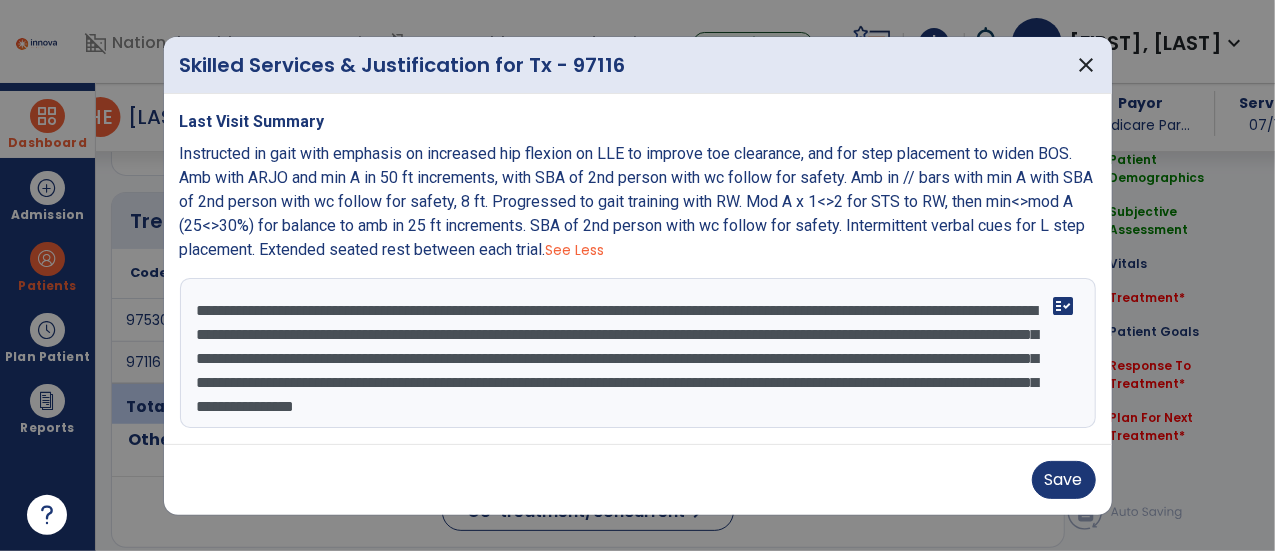 click on "**********" at bounding box center [638, 353] 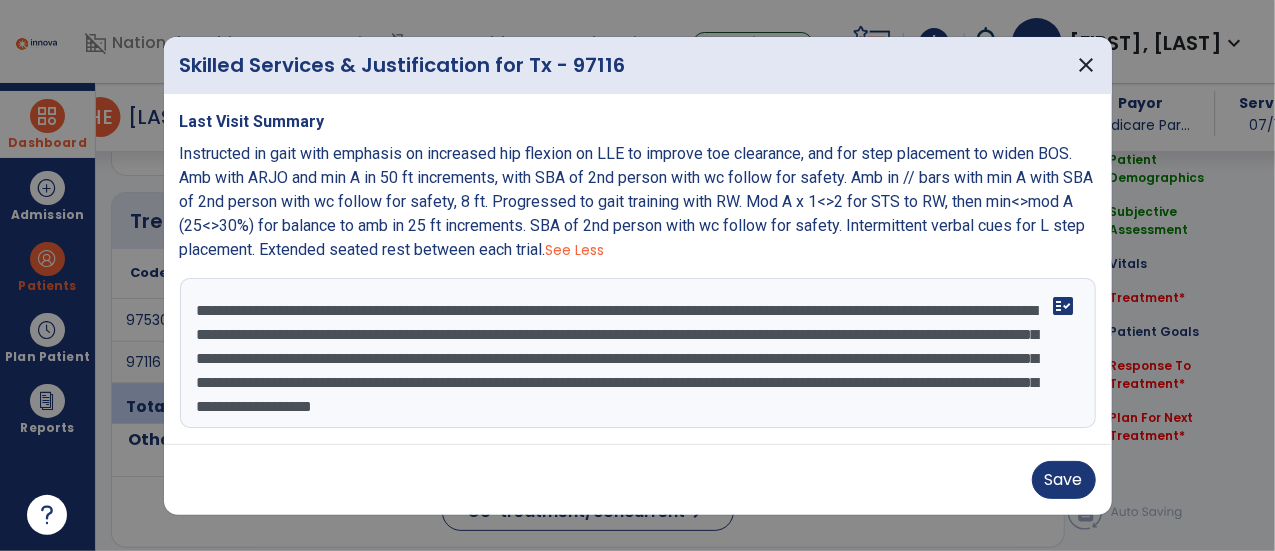 click on "**********" at bounding box center (638, 353) 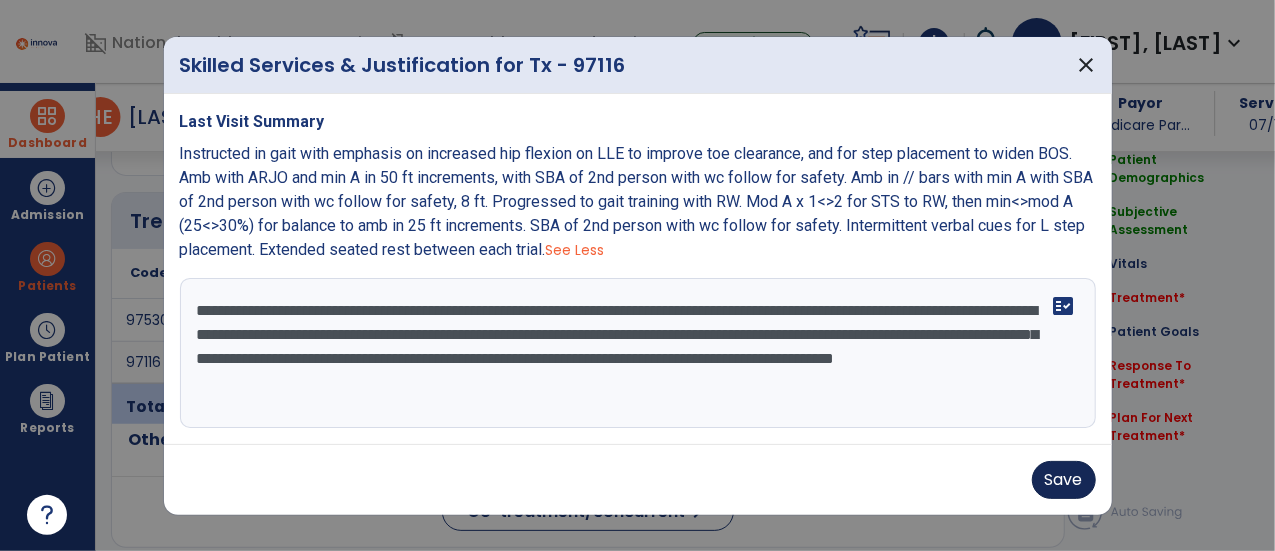 type on "**********" 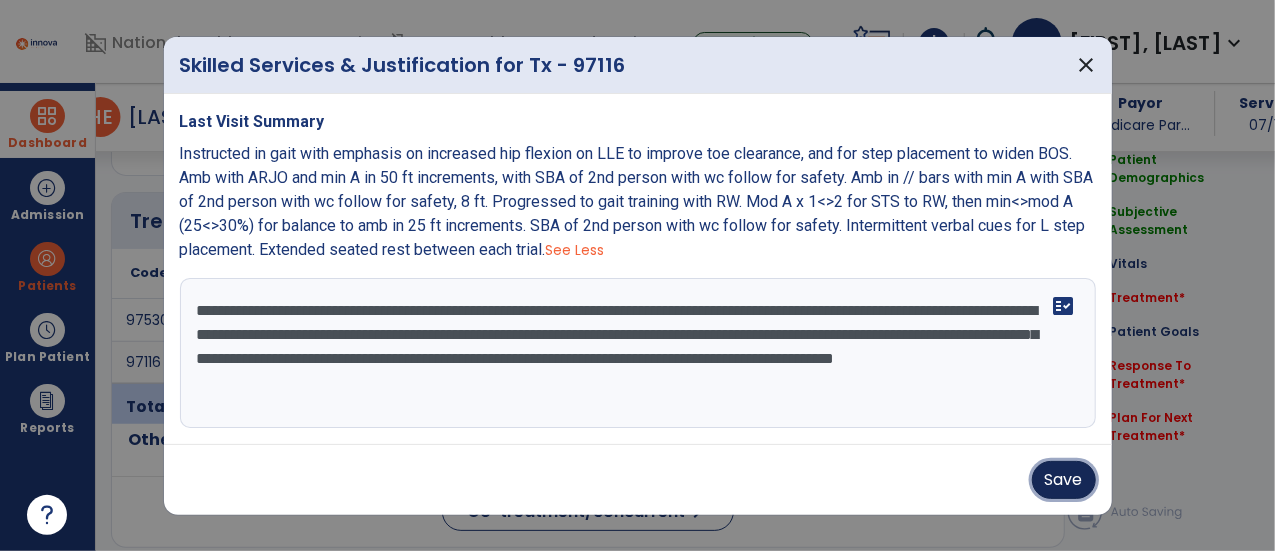click on "Save" at bounding box center (1064, 480) 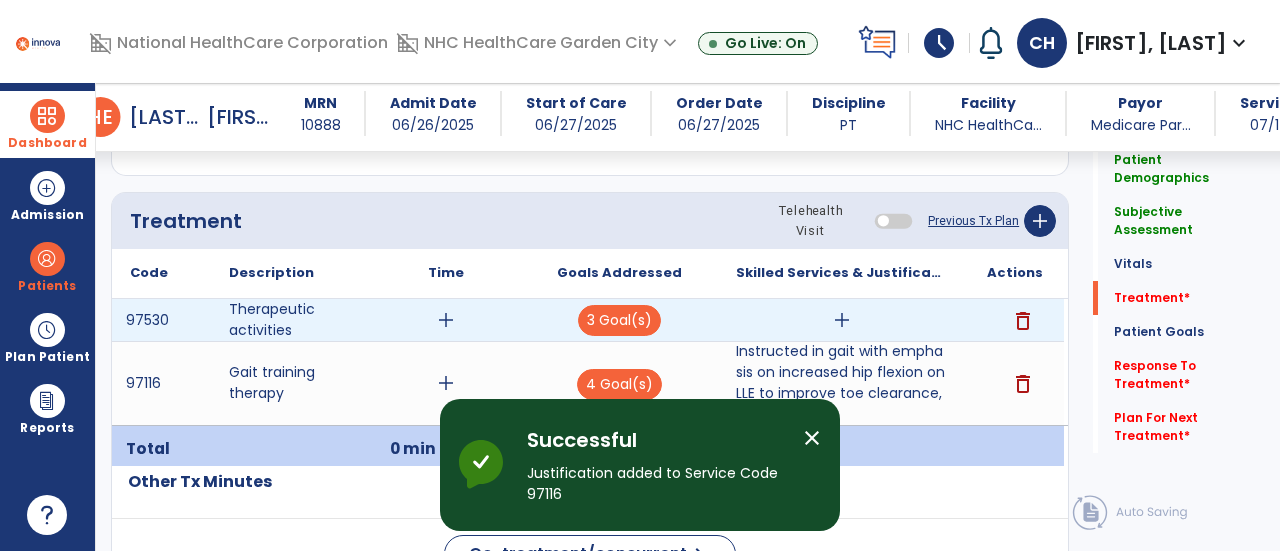 click on "delete" at bounding box center [1023, 321] 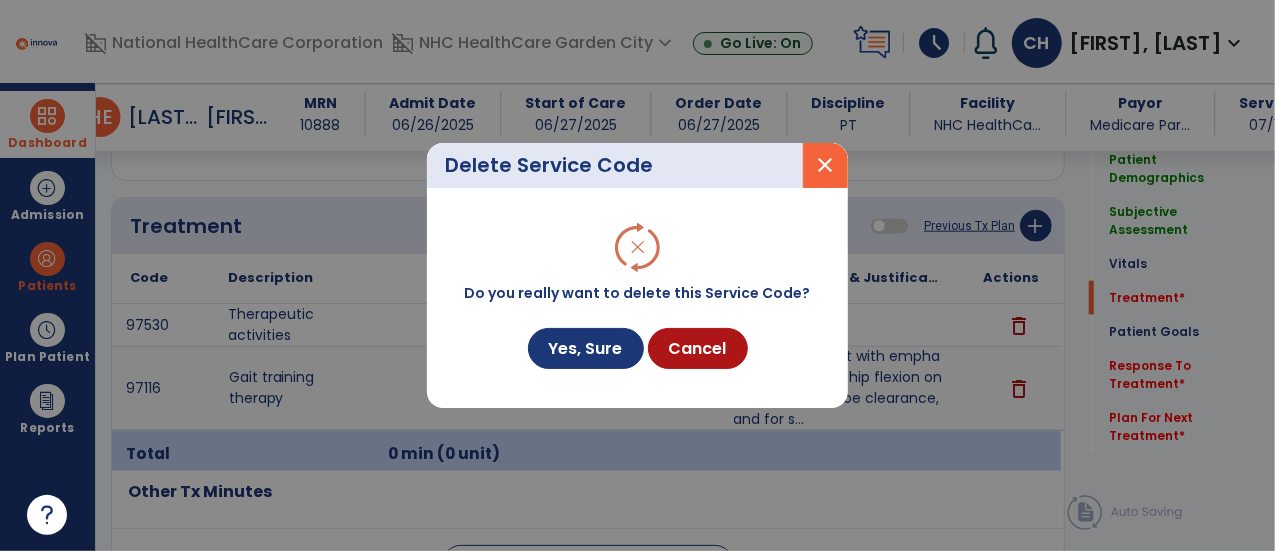 scroll, scrollTop: 1057, scrollLeft: 0, axis: vertical 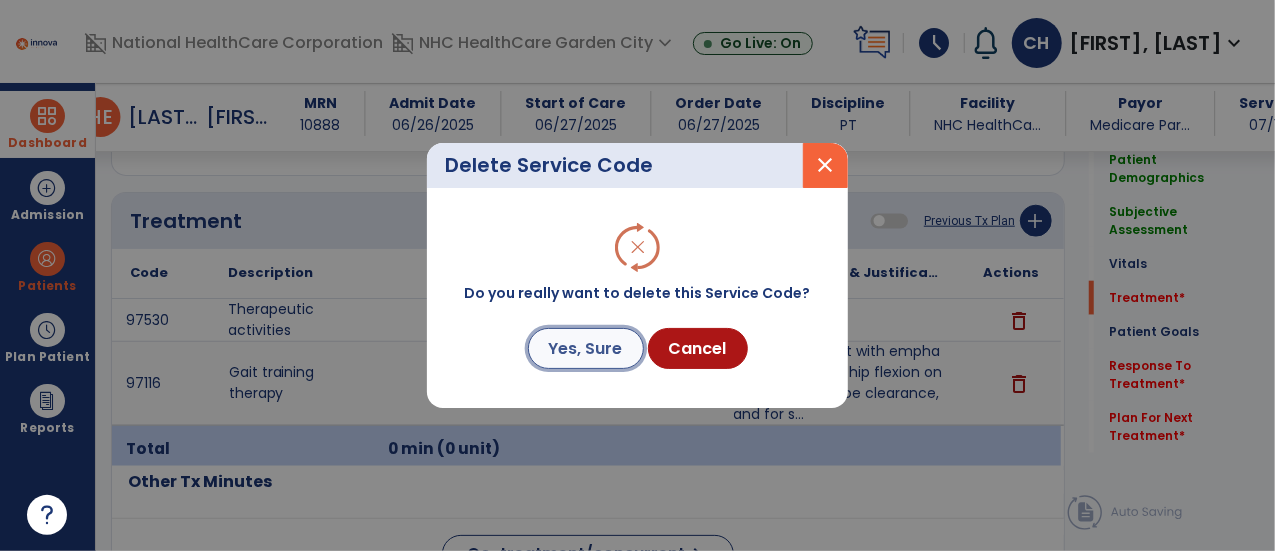 click on "Yes, Sure" at bounding box center (586, 348) 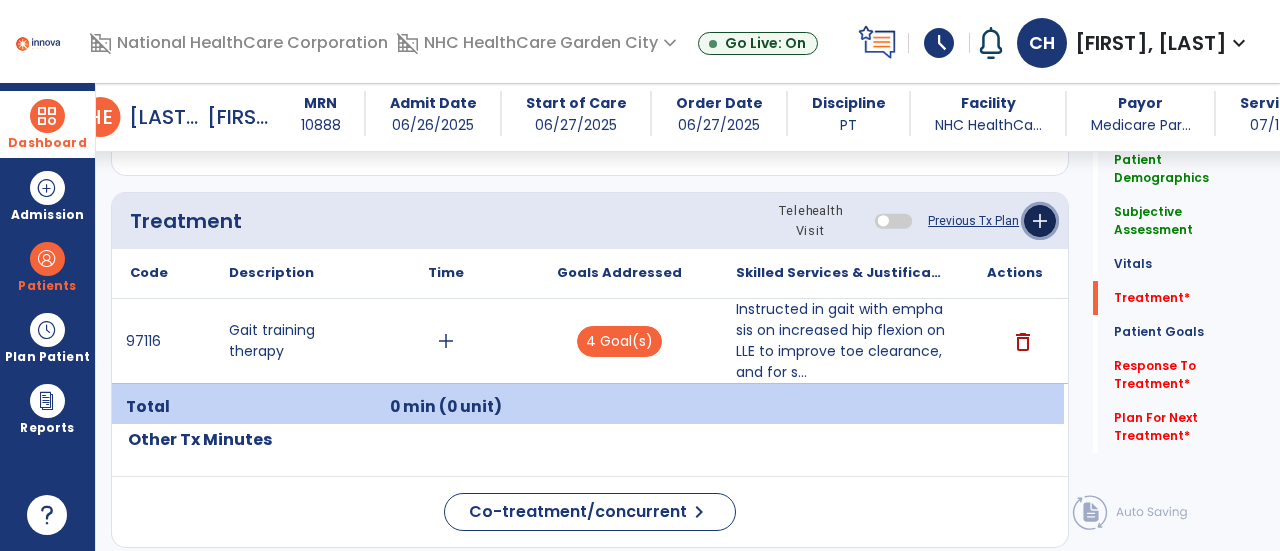 click on "add" 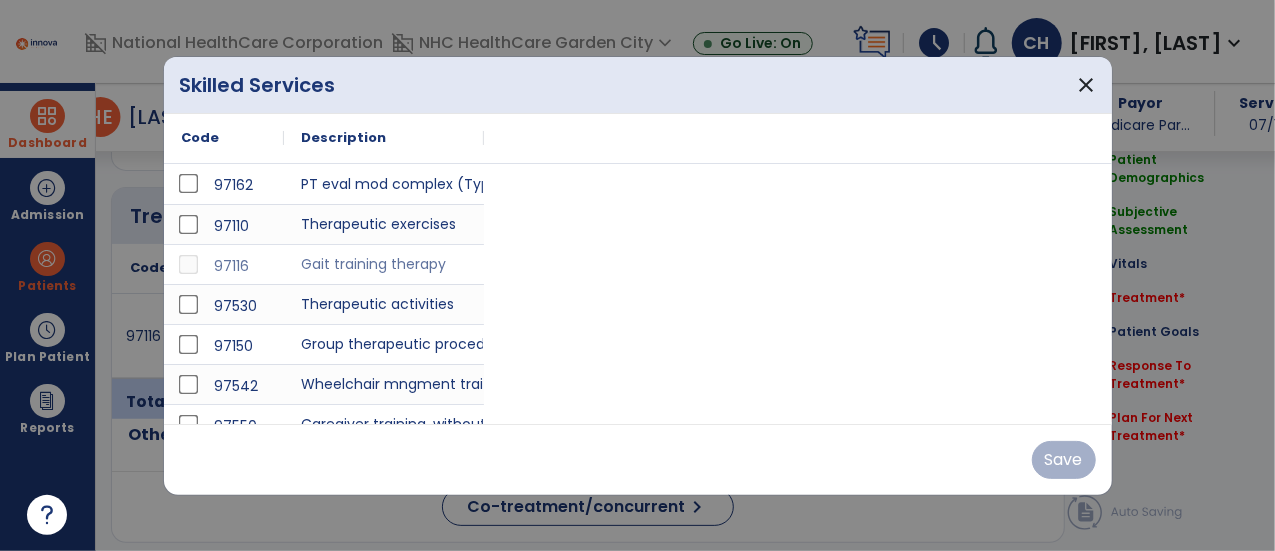 scroll, scrollTop: 1057, scrollLeft: 0, axis: vertical 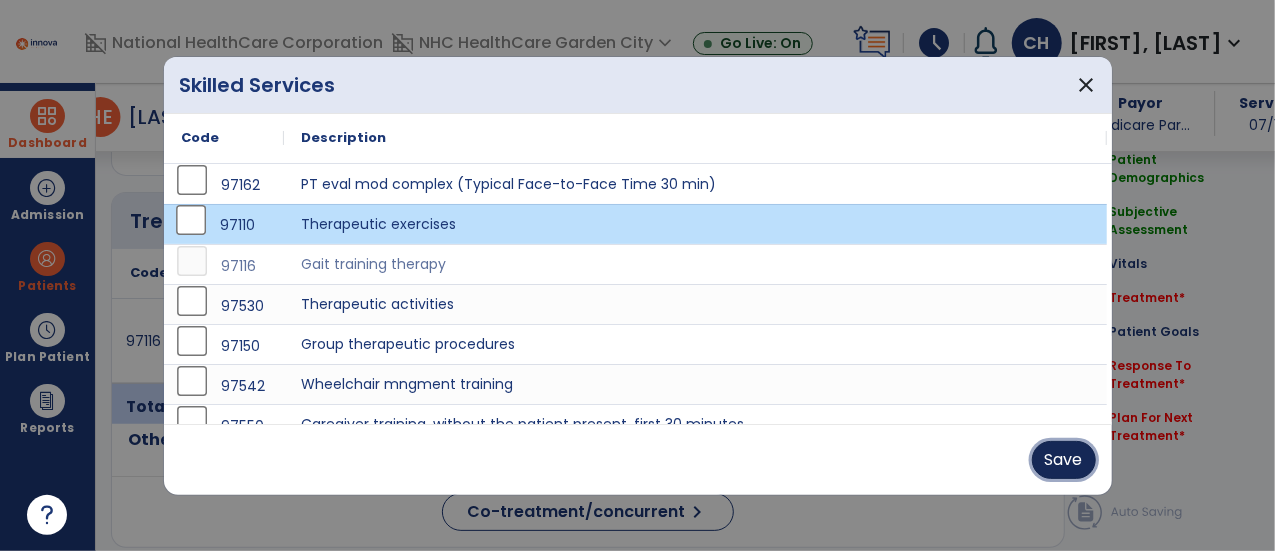 click on "Save" at bounding box center (1064, 460) 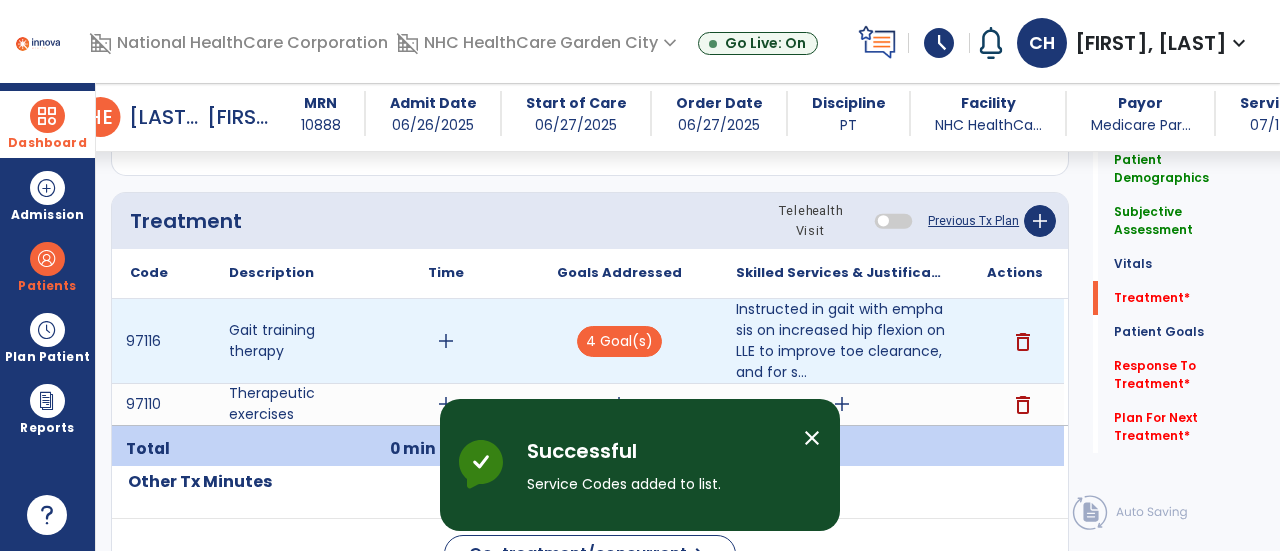 click on "add" at bounding box center (446, 341) 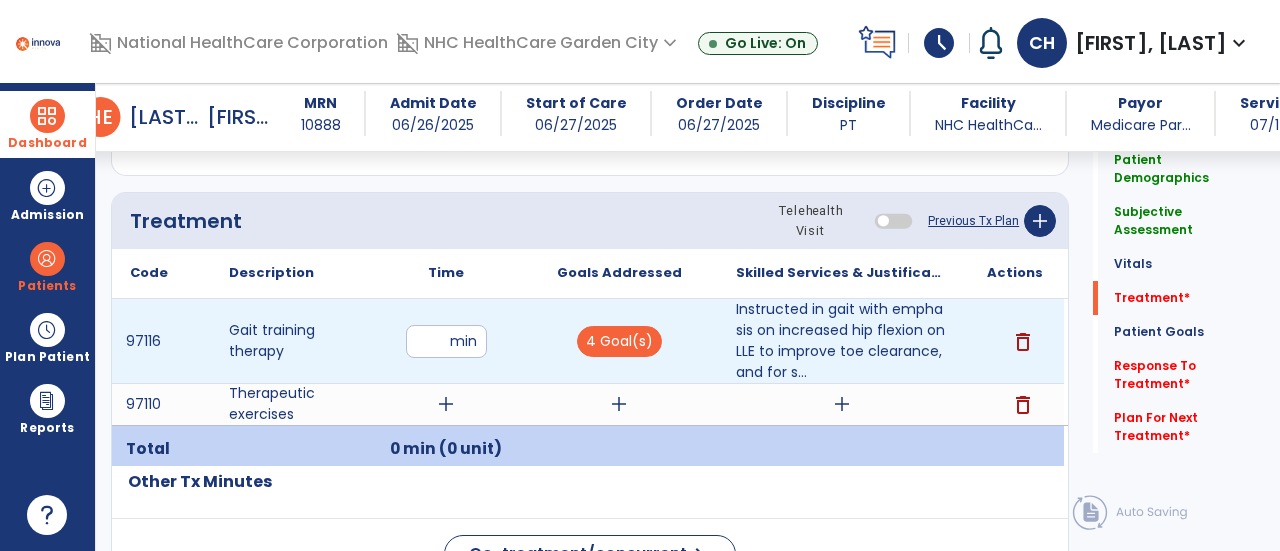 type on "**" 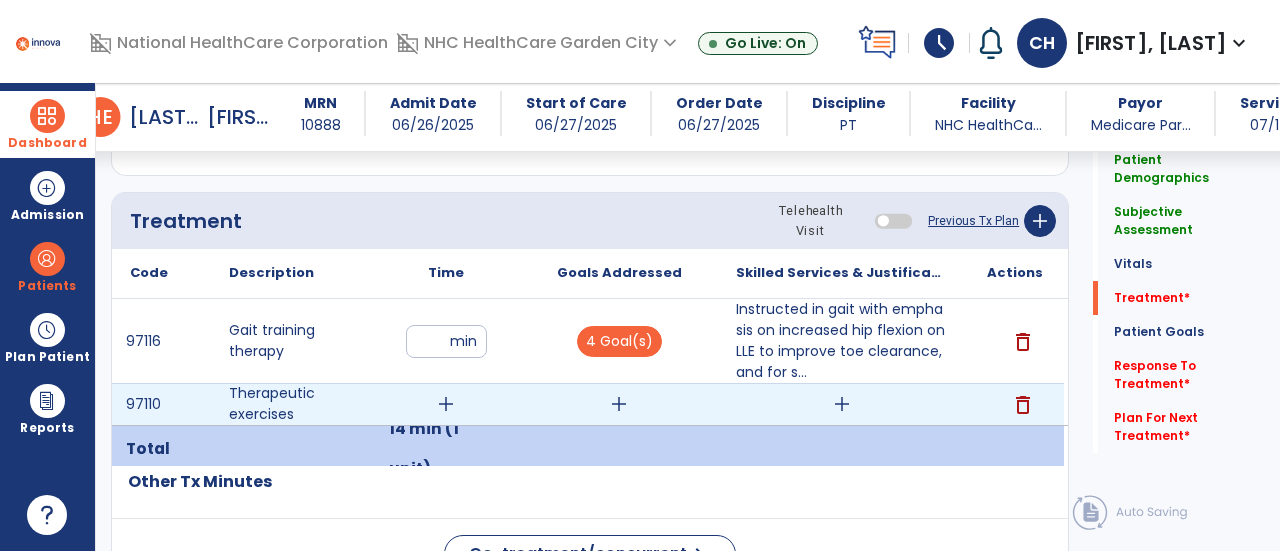 click on "Code
Description
Time" at bounding box center (590, 357) 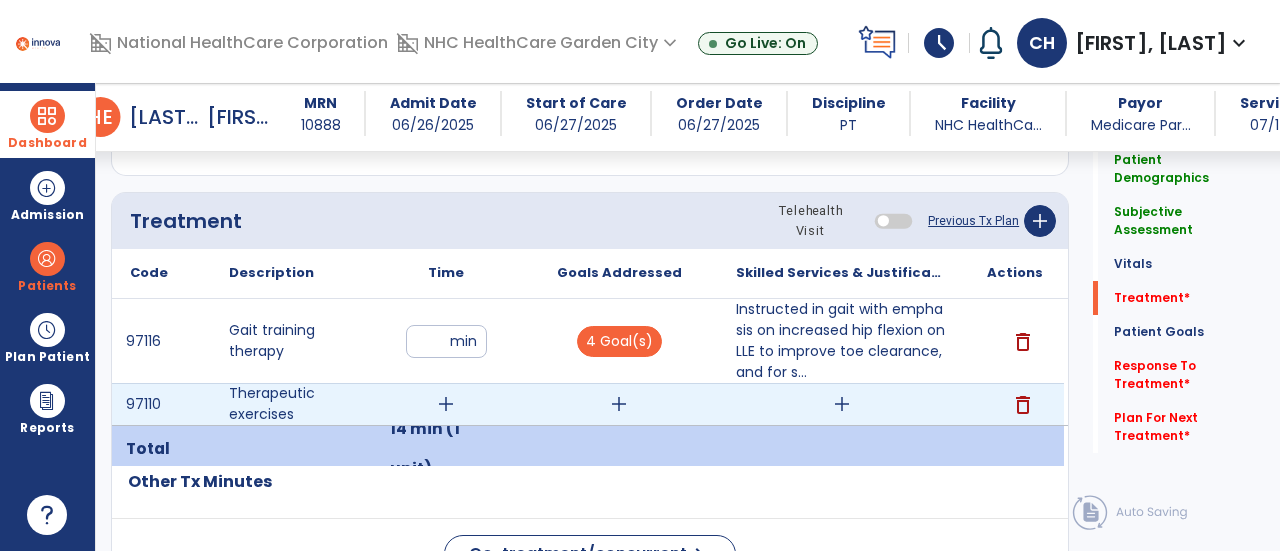 click on "add" at bounding box center (446, 404) 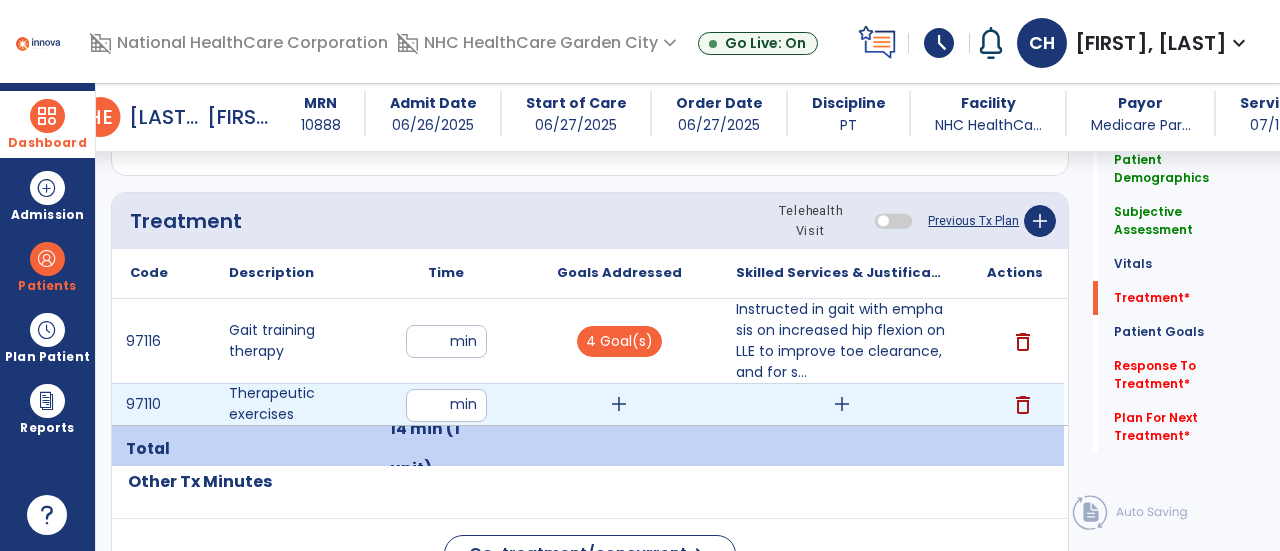 type on "**" 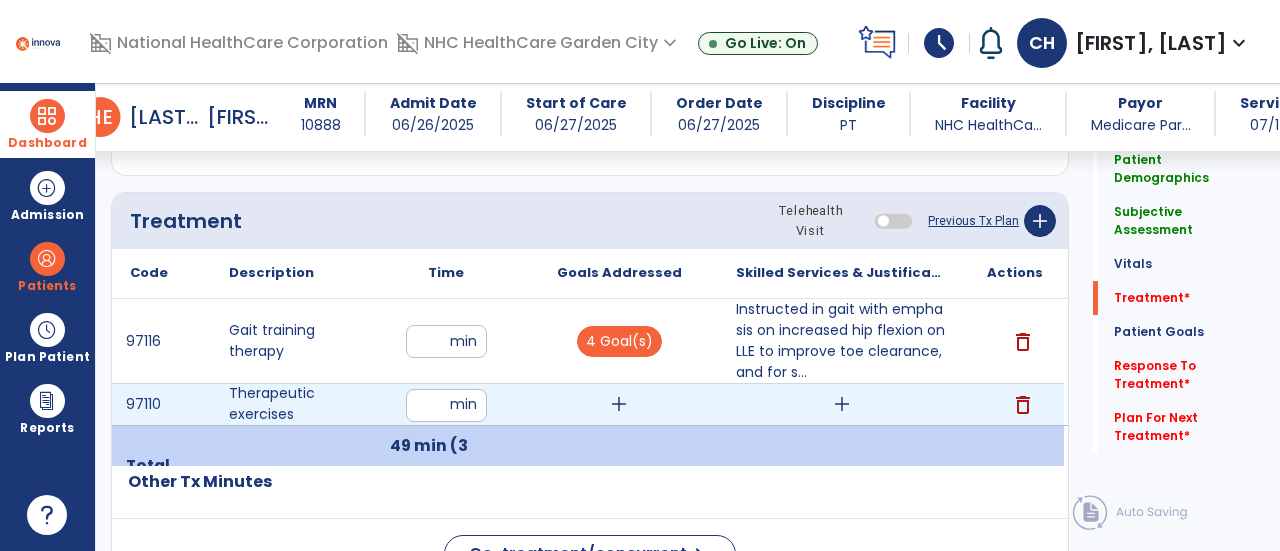 click on "add" at bounding box center [619, 404] 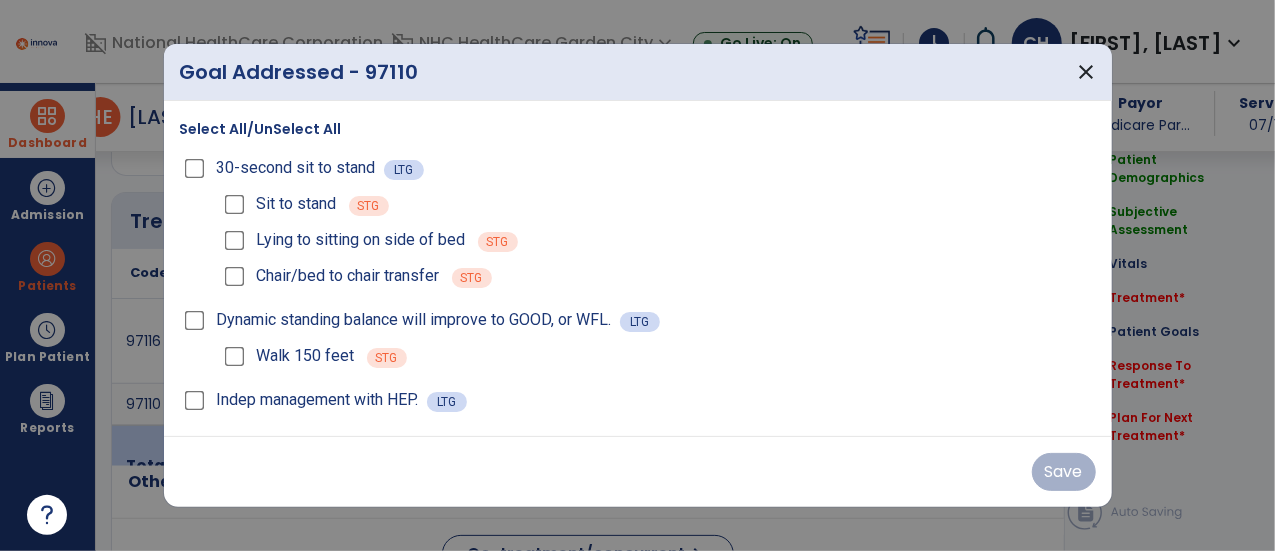 scroll, scrollTop: 1057, scrollLeft: 0, axis: vertical 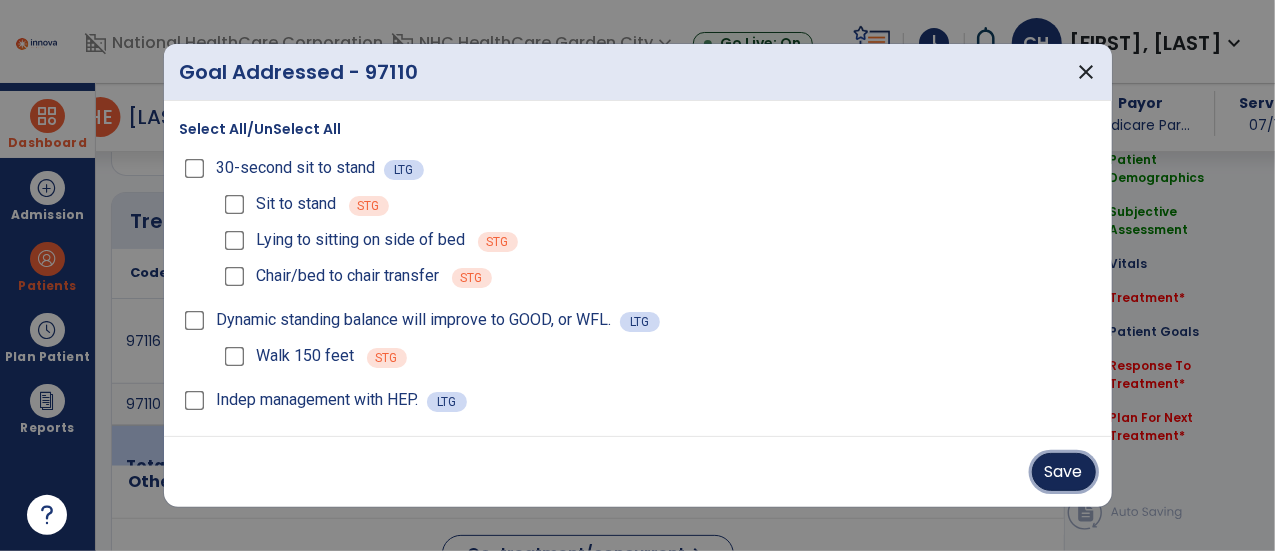 click on "Save" at bounding box center [1064, 472] 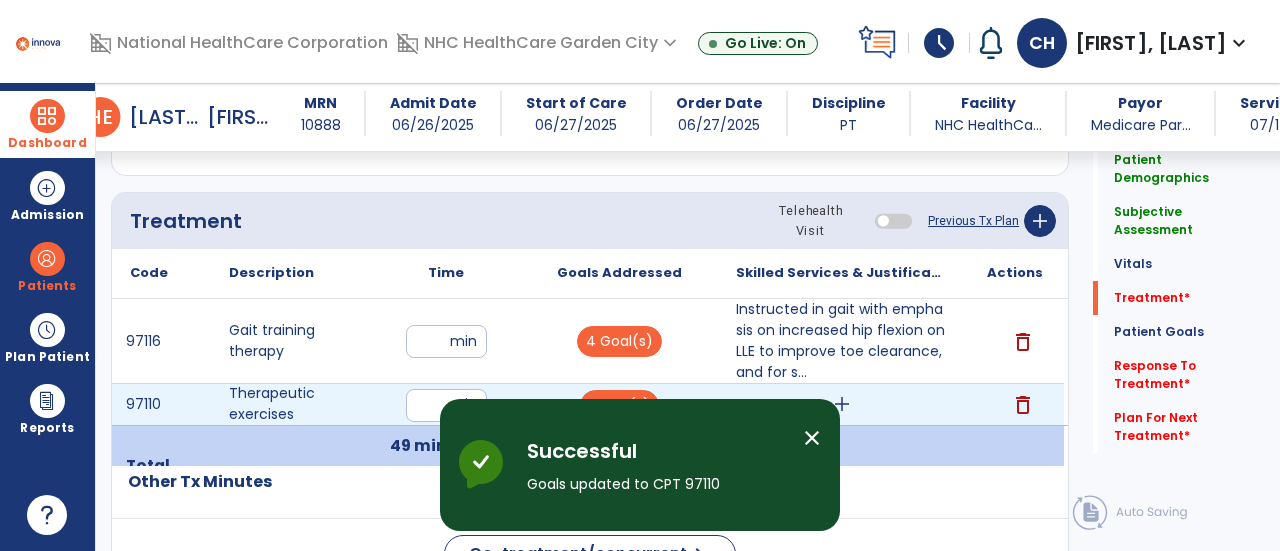 click on "add" at bounding box center [841, 404] 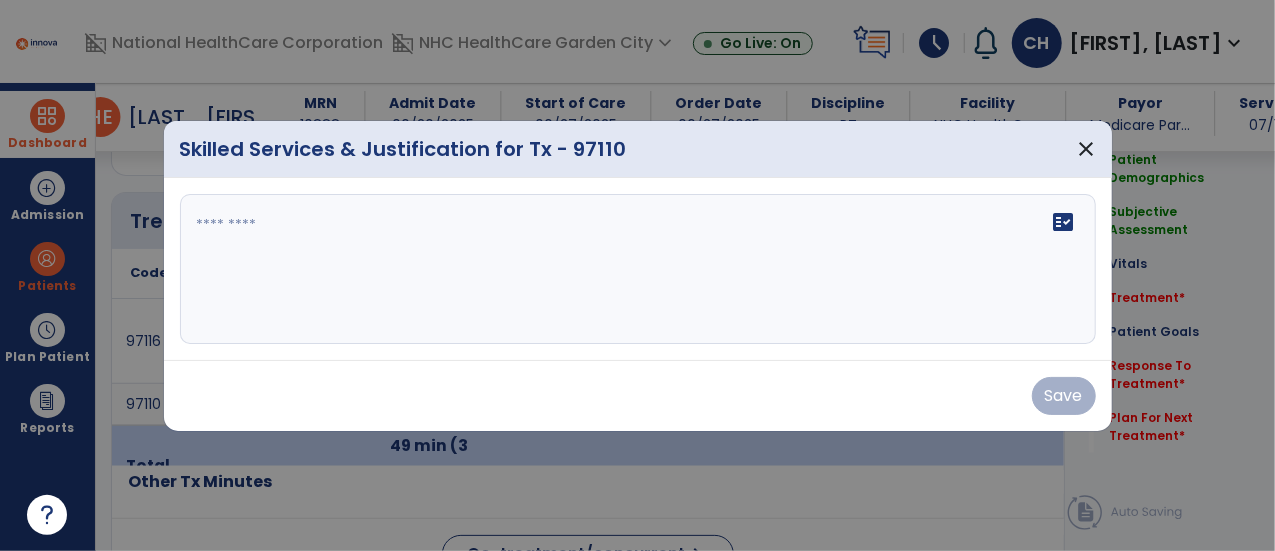 scroll, scrollTop: 1057, scrollLeft: 0, axis: vertical 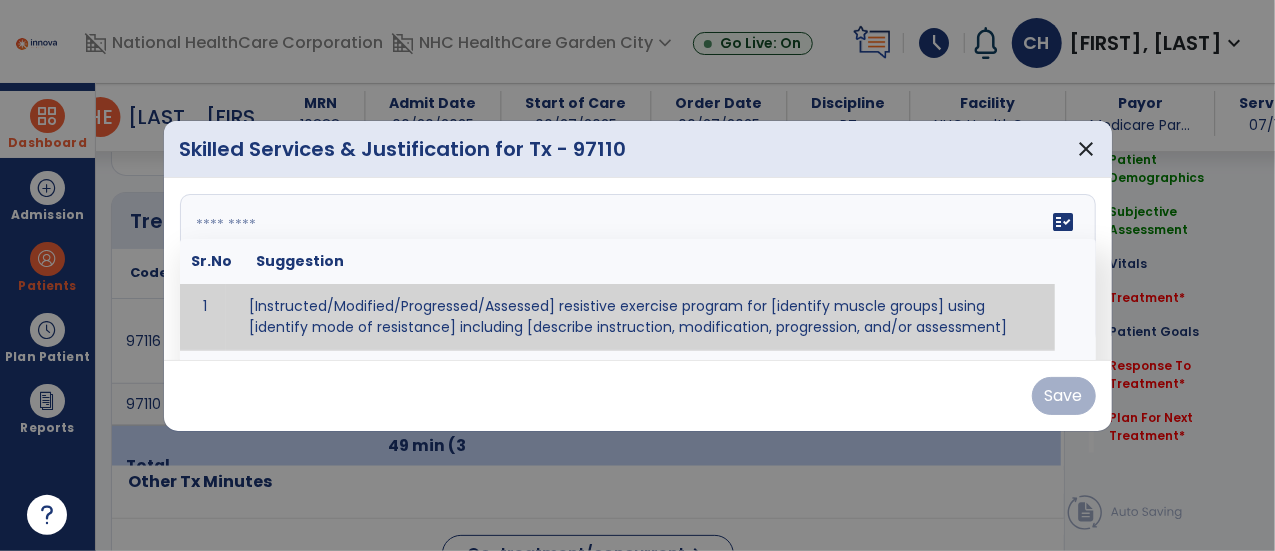 click on "fact_check  Sr.No Suggestion 1 [Instructed/Modified/Progressed/Assessed] resistive exercise program for [identify muscle groups] using [identify mode of resistance] including [describe instruction, modification, progression, and/or assessment] 2 [Instructed/Modified/Progressed/Assessed] aerobic exercise program using [identify equipment/mode] including [describe instruction, modification,progression, and/or assessment] 3 [Instructed/Modified/Progressed/Assessed] [PROM/A/AROM/AROM] program for [identify joint movements] using [contract-relax, over-pressure, inhibitory techniques, other] 4 [Assessed/Tested] aerobic capacity with administration of [aerobic capacity test]" at bounding box center [638, 269] 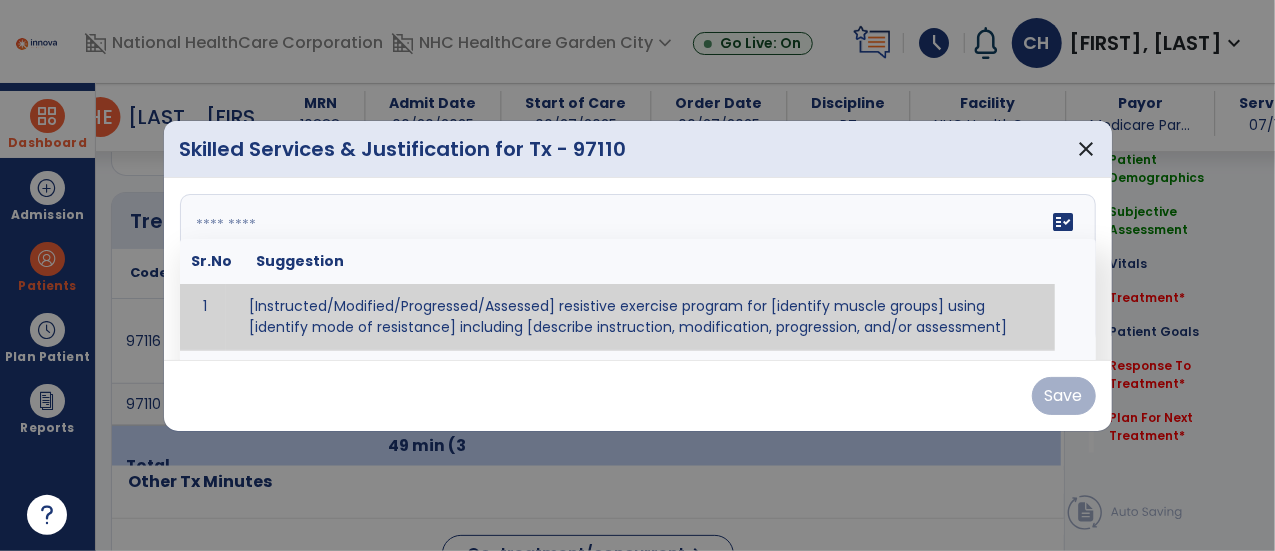 paste on "**********" 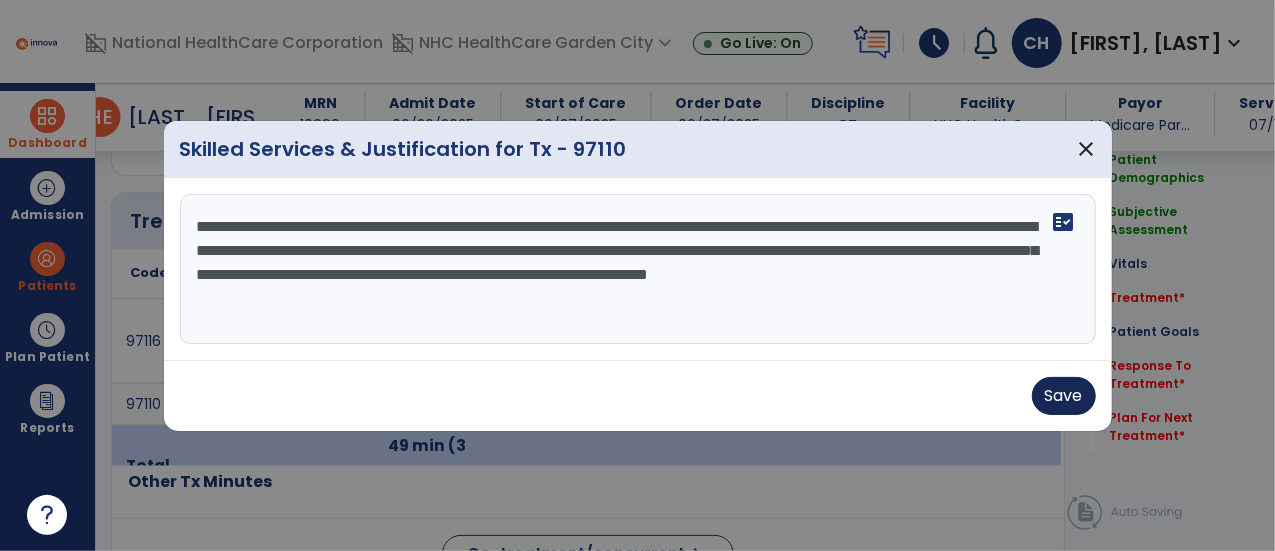 type on "**********" 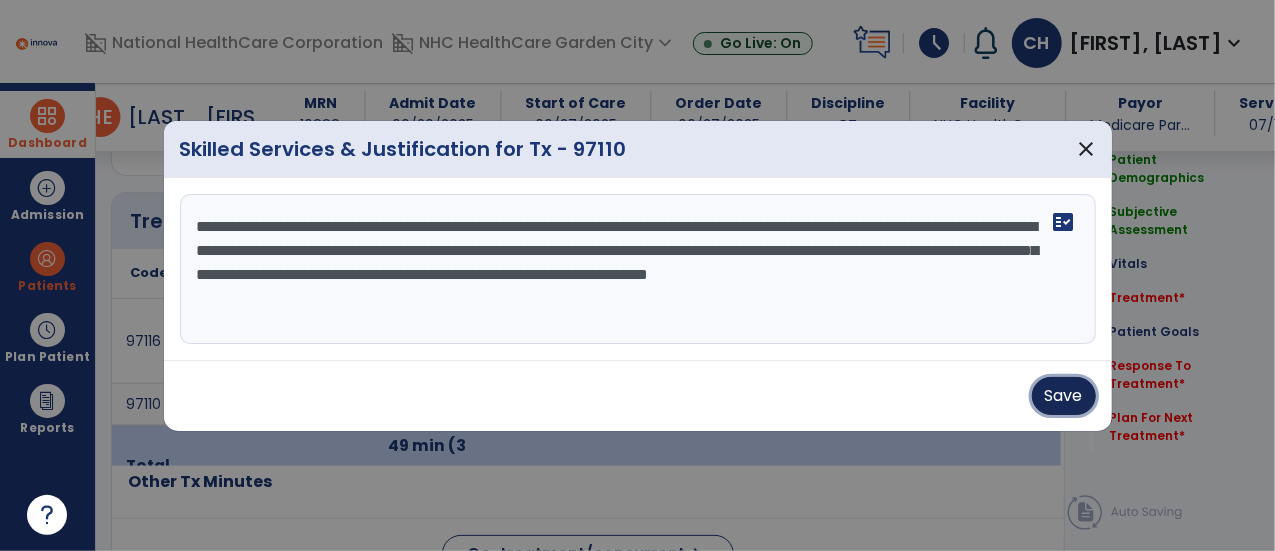 click on "Save" at bounding box center (1064, 396) 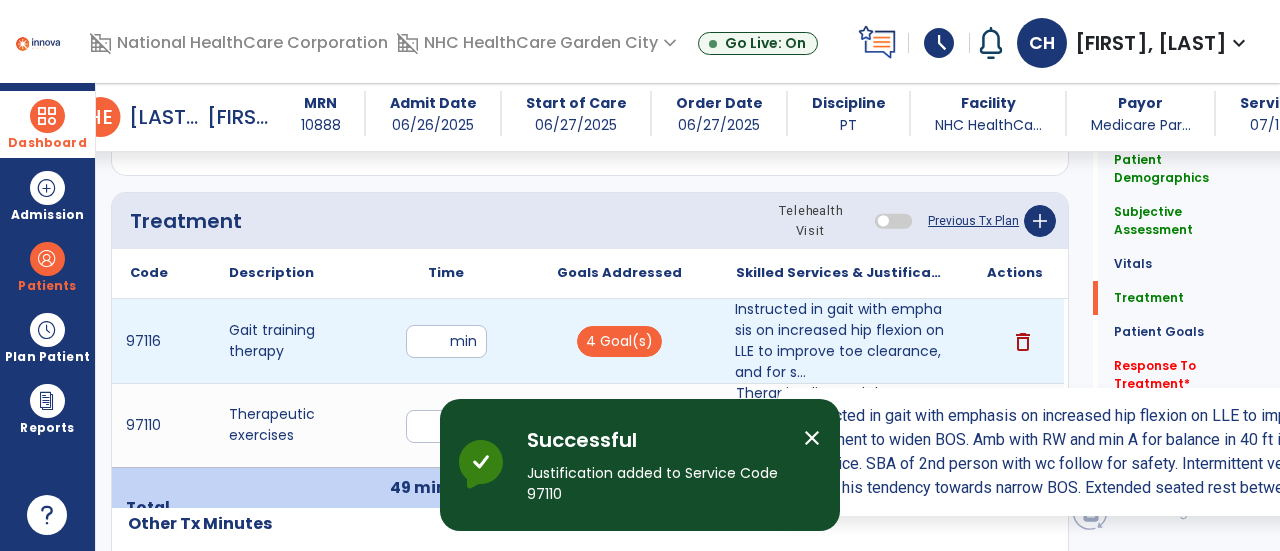 click on "Instructed in gait with emphasis on increased hip flexion on LLE to improve toe clearance, and for s..." at bounding box center (841, 341) 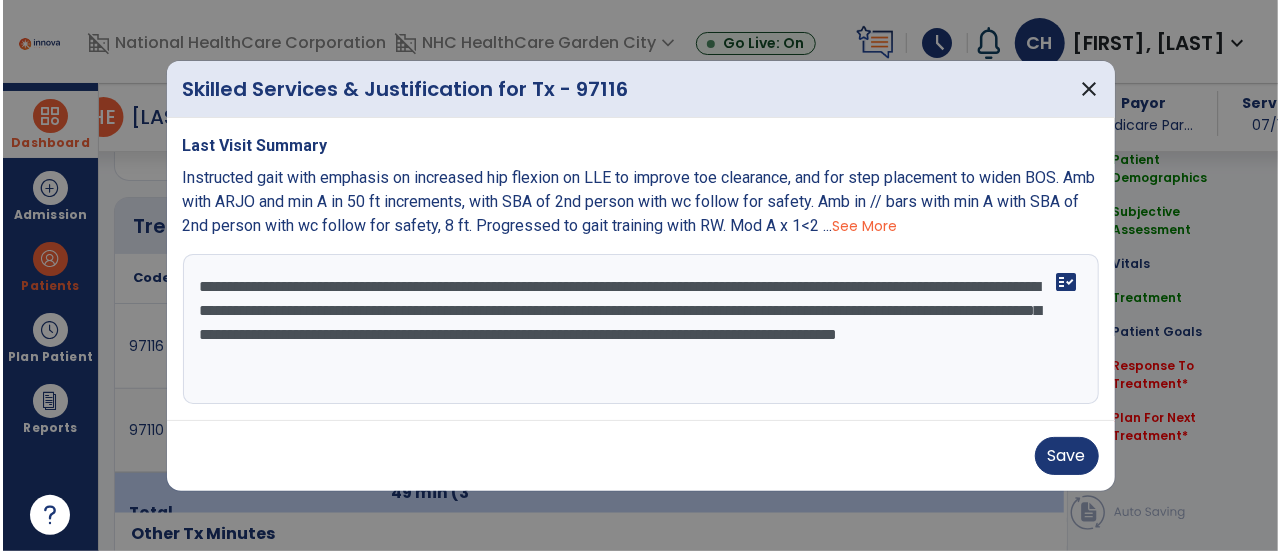 scroll, scrollTop: 1057, scrollLeft: 0, axis: vertical 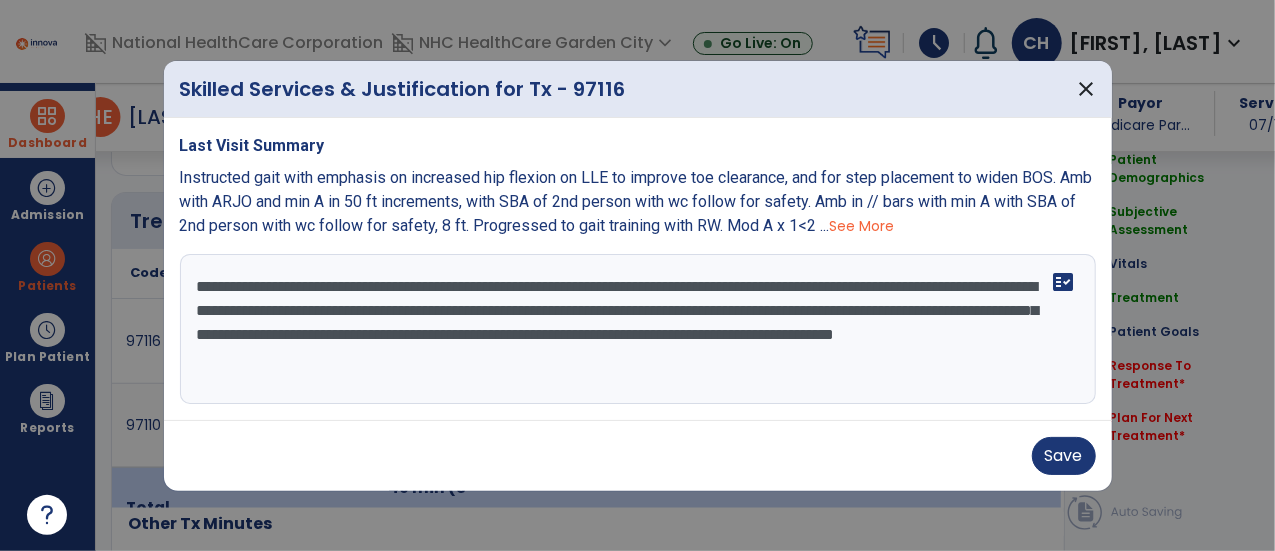 click on "**********" at bounding box center (638, 329) 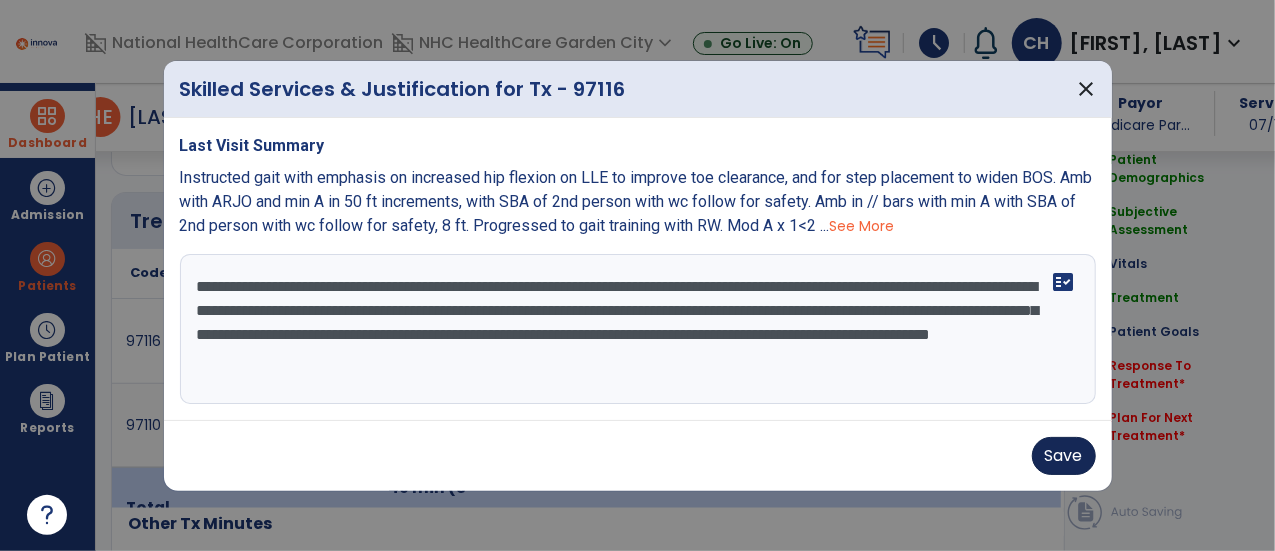 type on "**********" 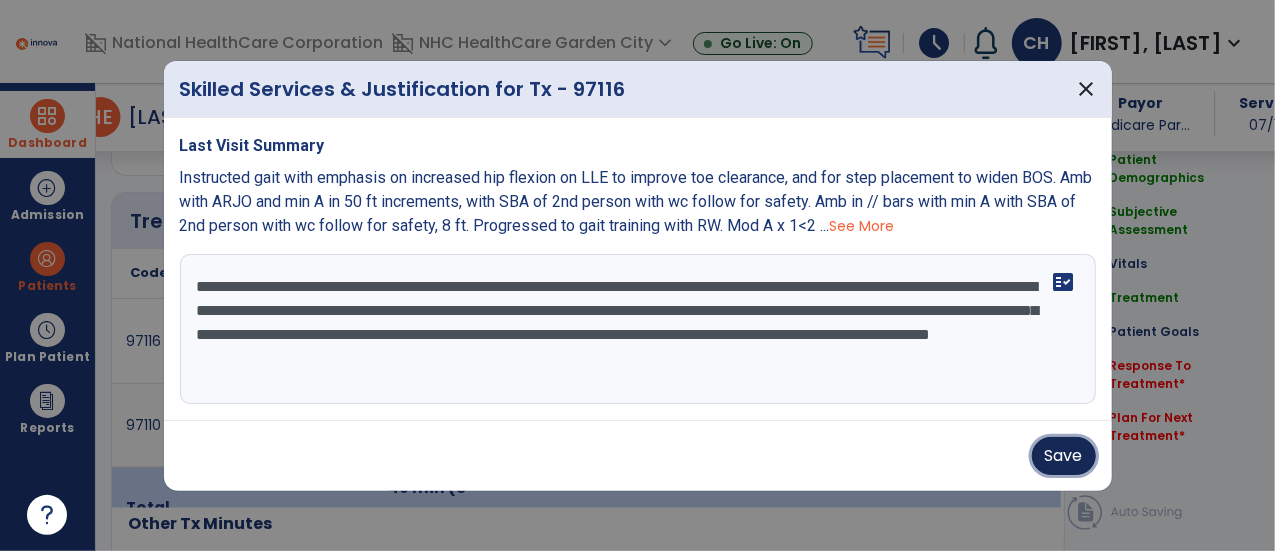 click on "Save" at bounding box center [1064, 456] 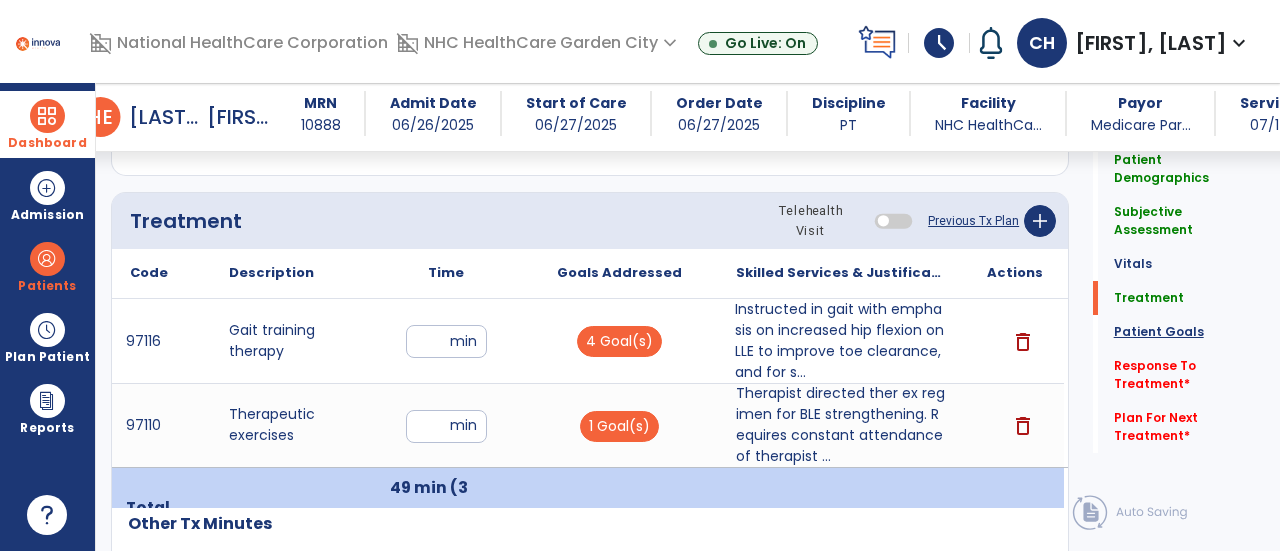 click on "Patient Goals" 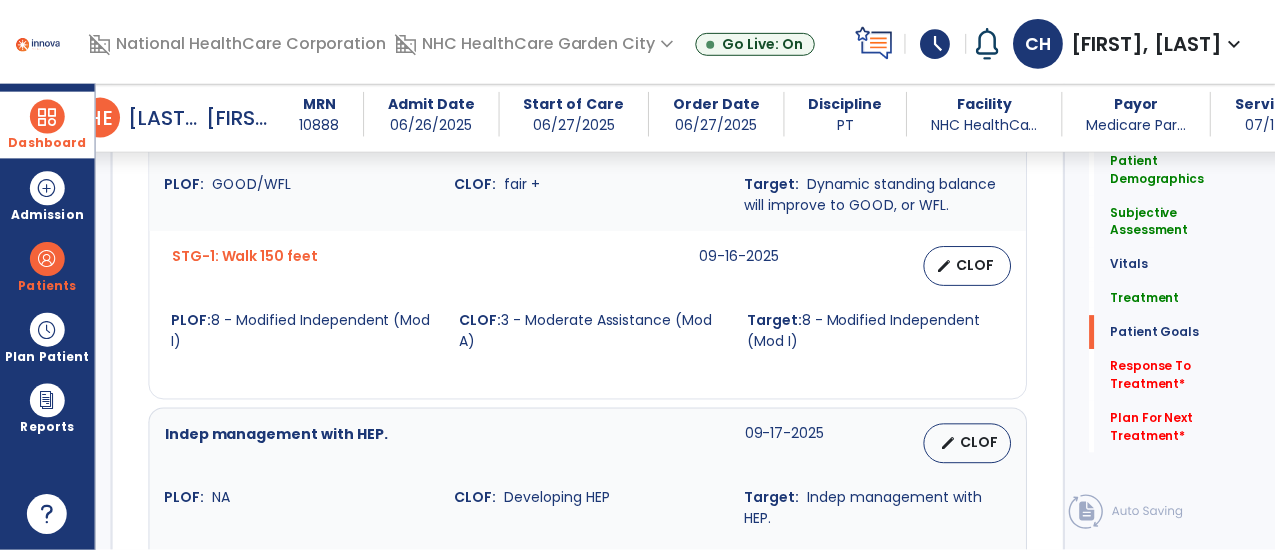 scroll, scrollTop: 2398, scrollLeft: 0, axis: vertical 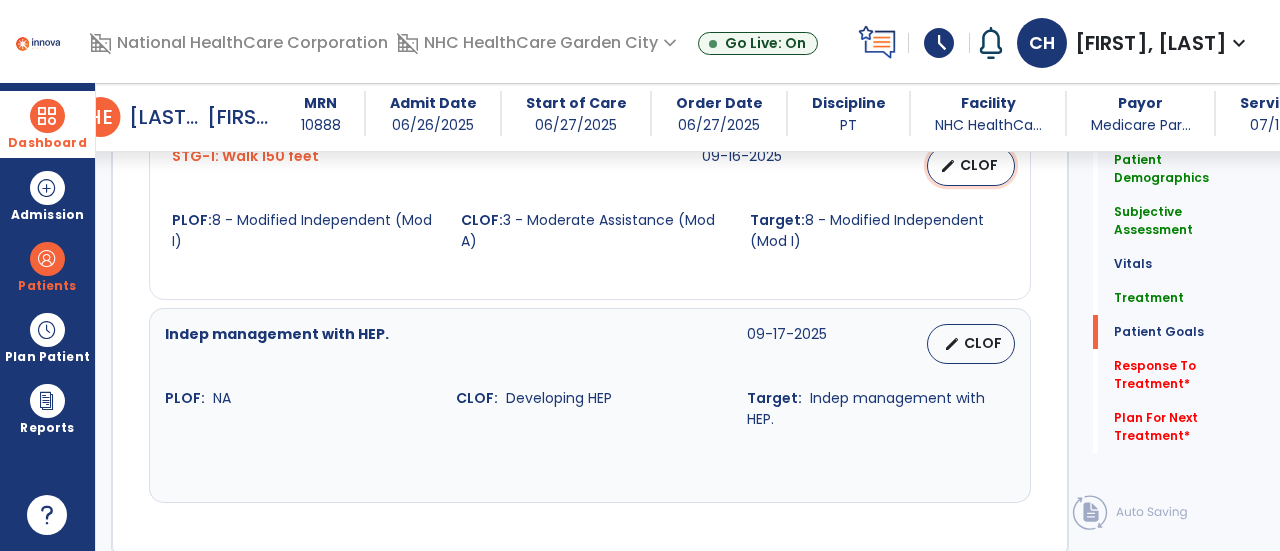 click on "edit   CLOF" at bounding box center (971, 166) 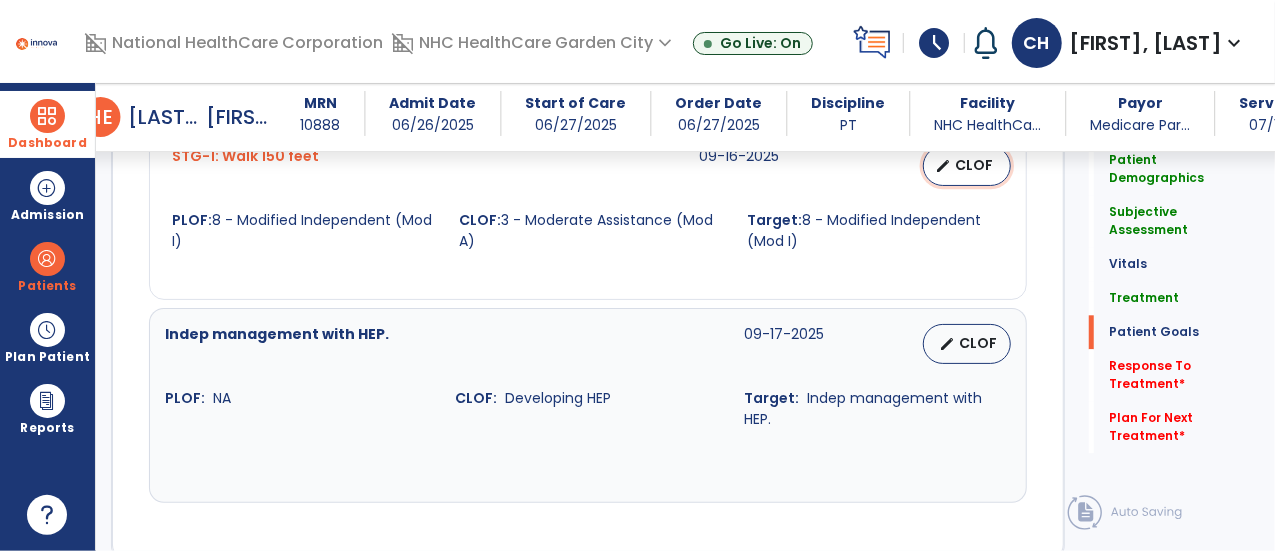 scroll, scrollTop: 2398, scrollLeft: 0, axis: vertical 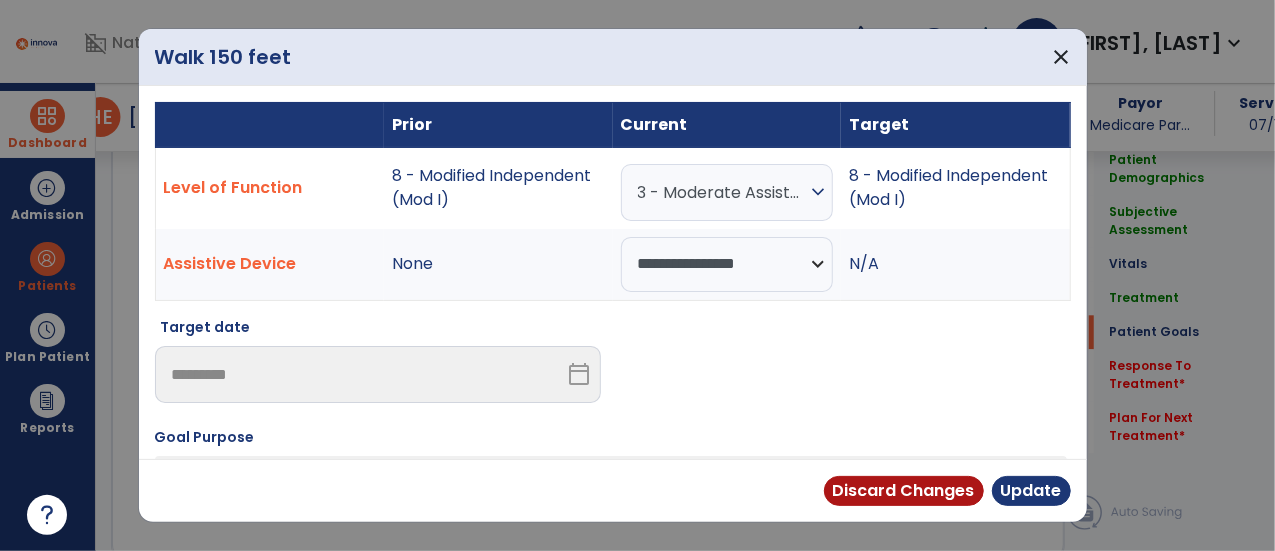 click on "3 - Moderate Assistance (Mod A)" at bounding box center [722, 192] 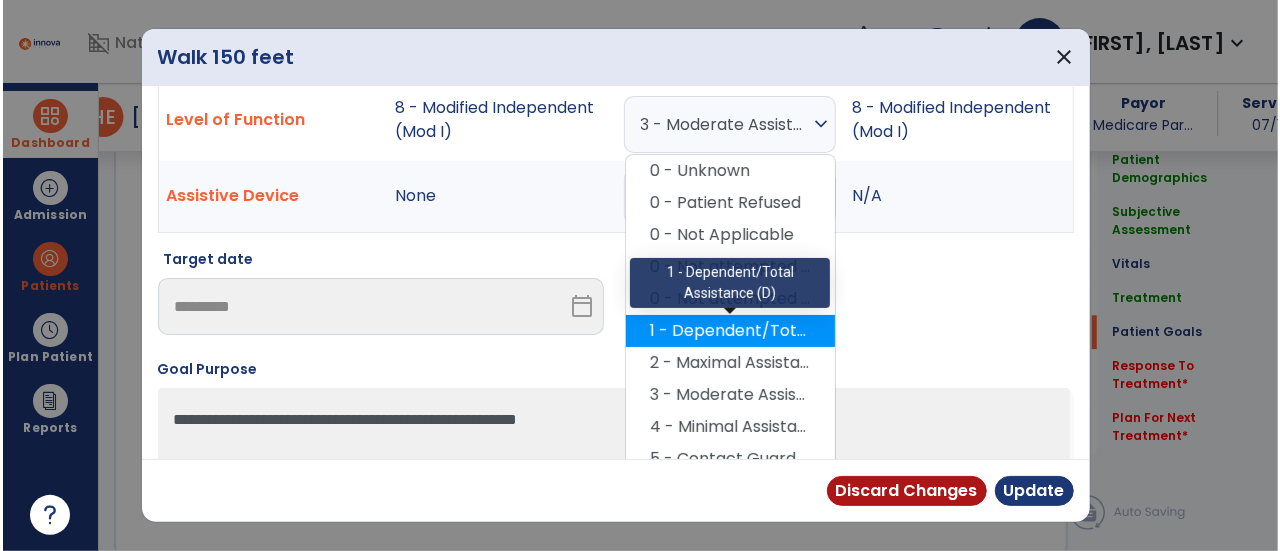 scroll, scrollTop: 100, scrollLeft: 0, axis: vertical 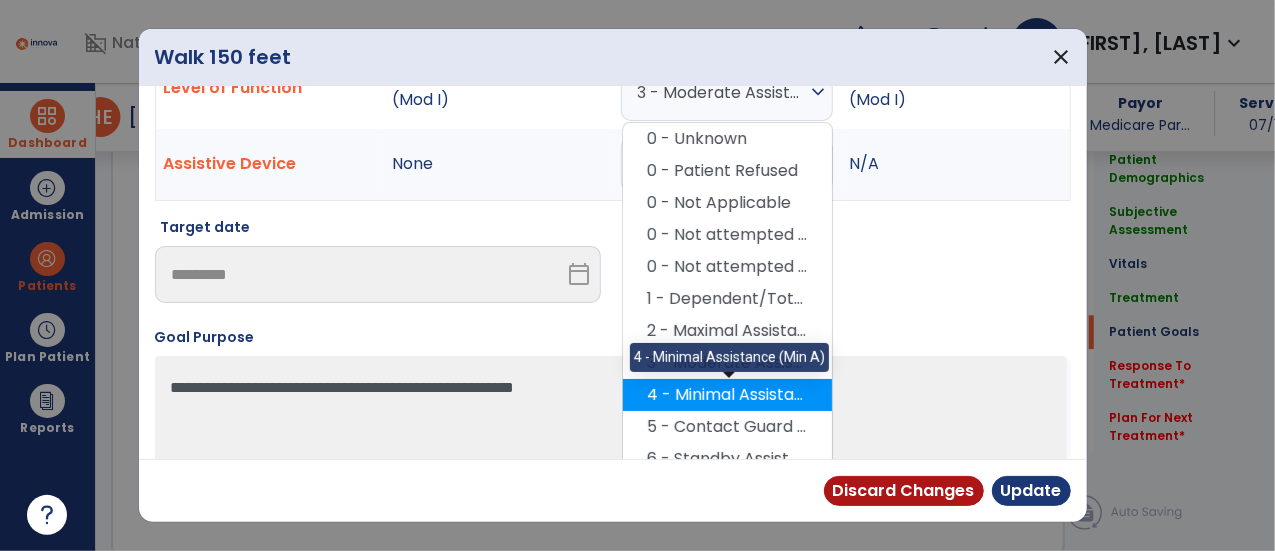click on "4 - Minimal Assistance (Min A)" at bounding box center (727, 395) 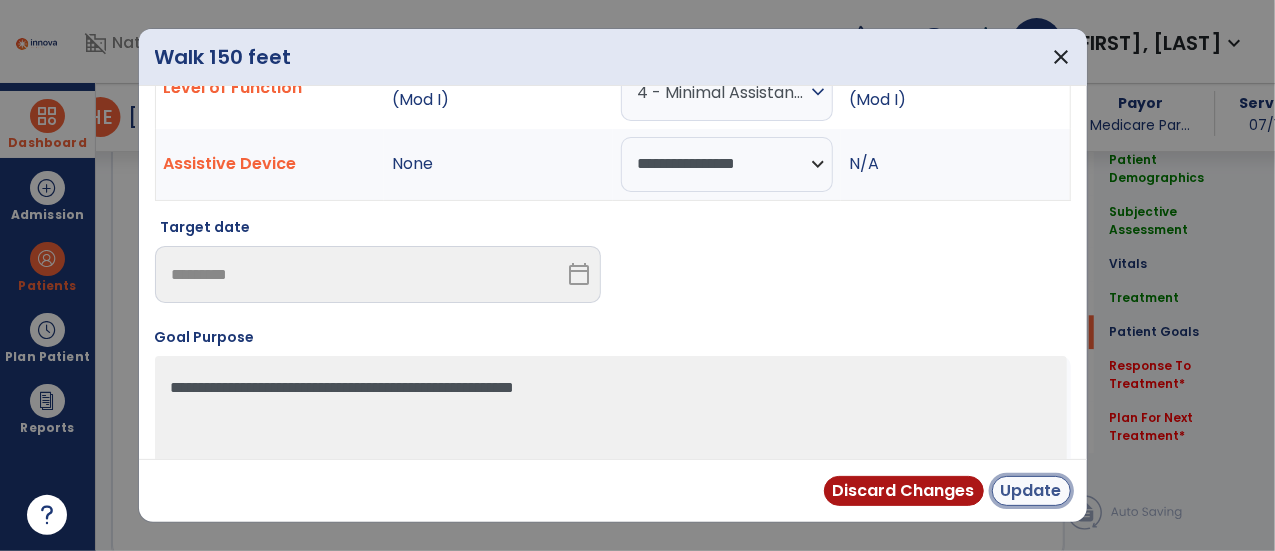 click on "Update" at bounding box center [1031, 491] 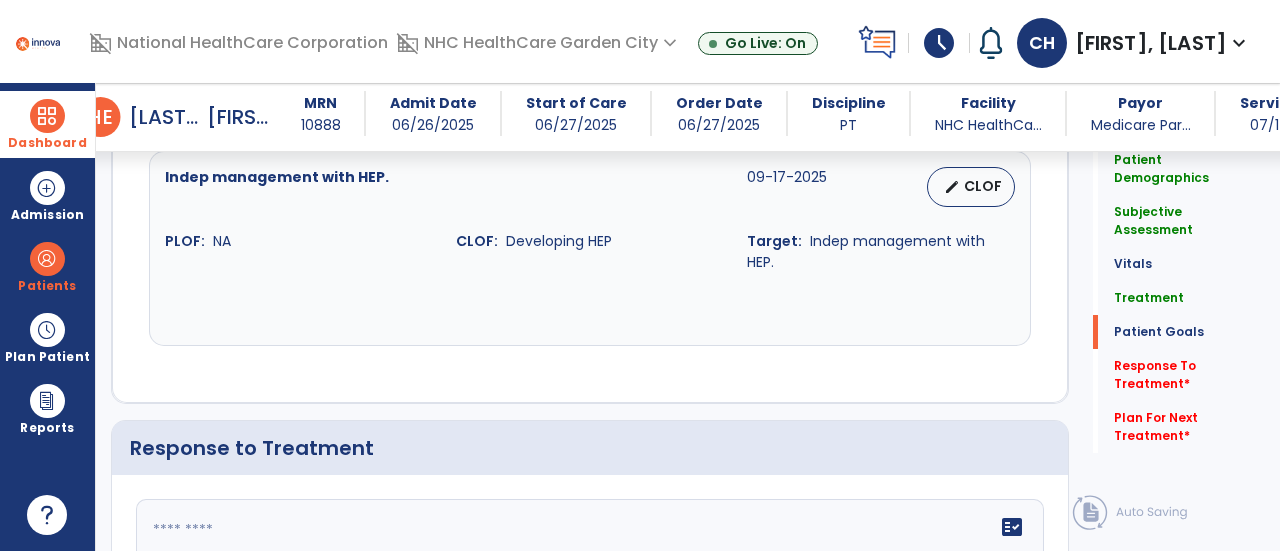 scroll, scrollTop: 2598, scrollLeft: 0, axis: vertical 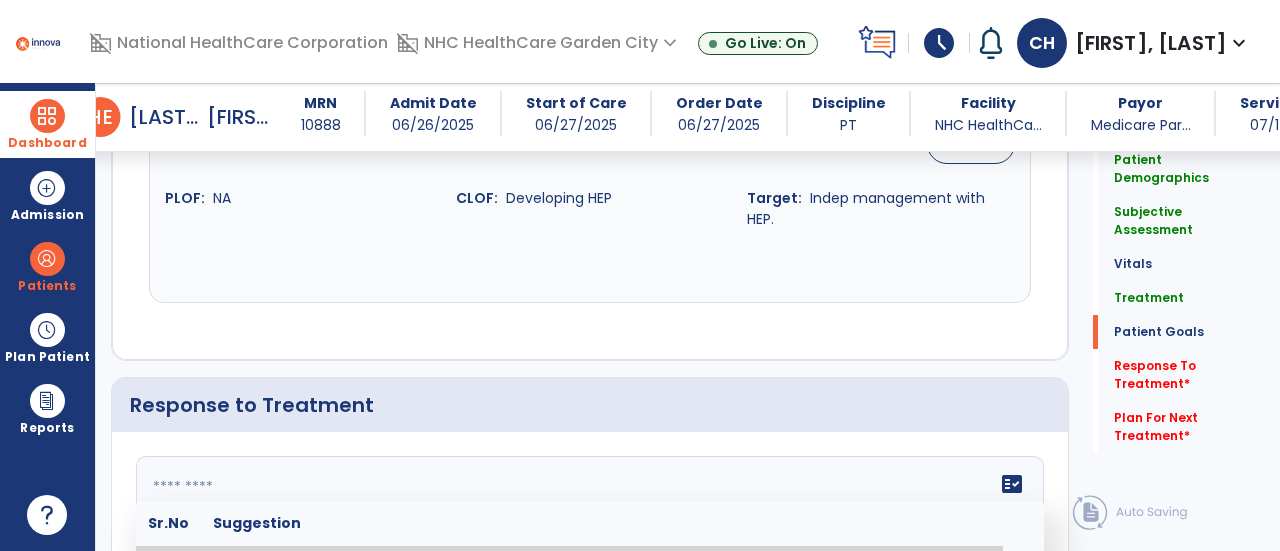 click 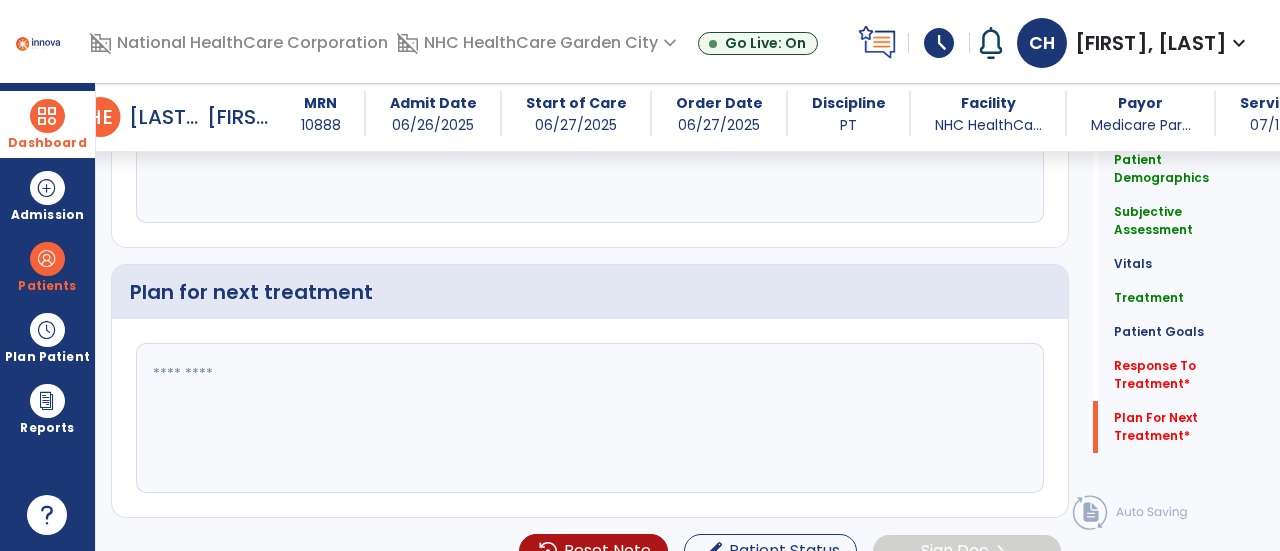 type on "**********" 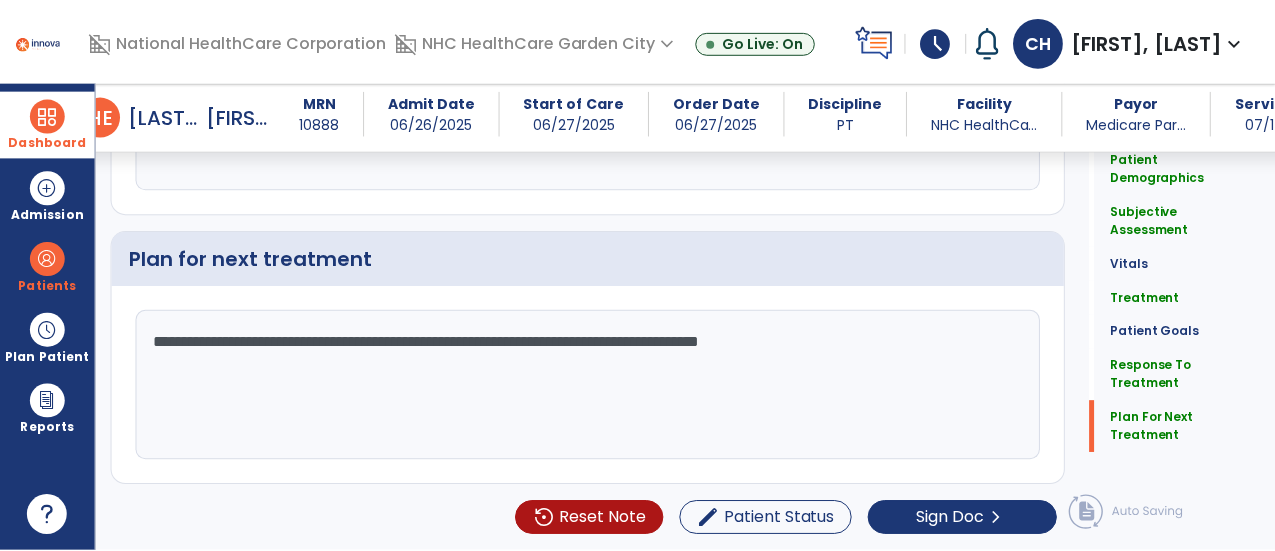scroll, scrollTop: 2981, scrollLeft: 0, axis: vertical 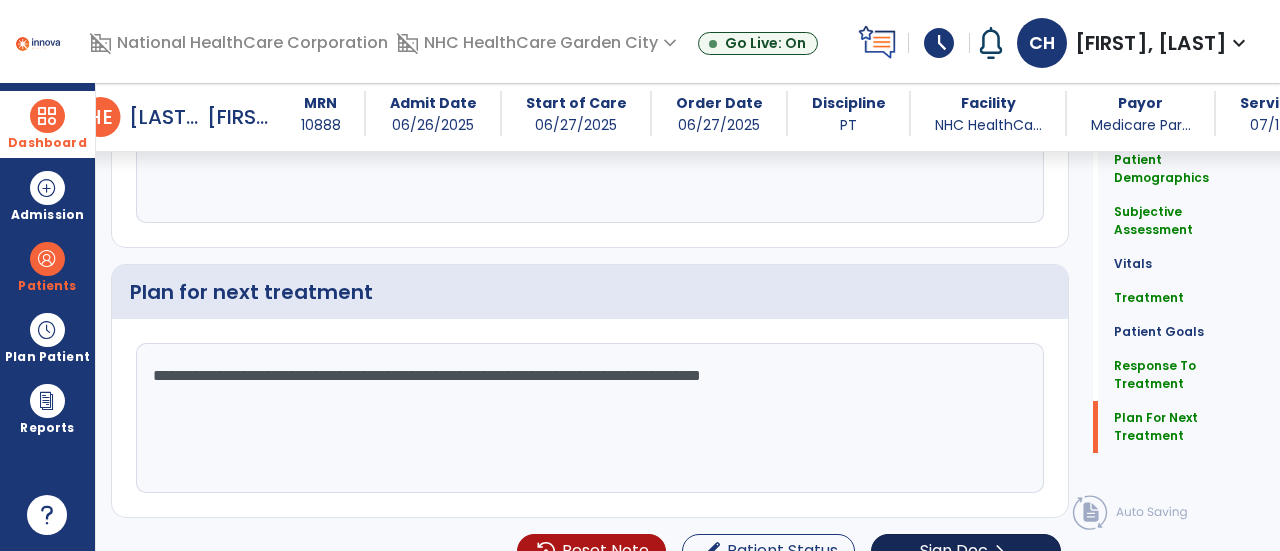type on "**********" 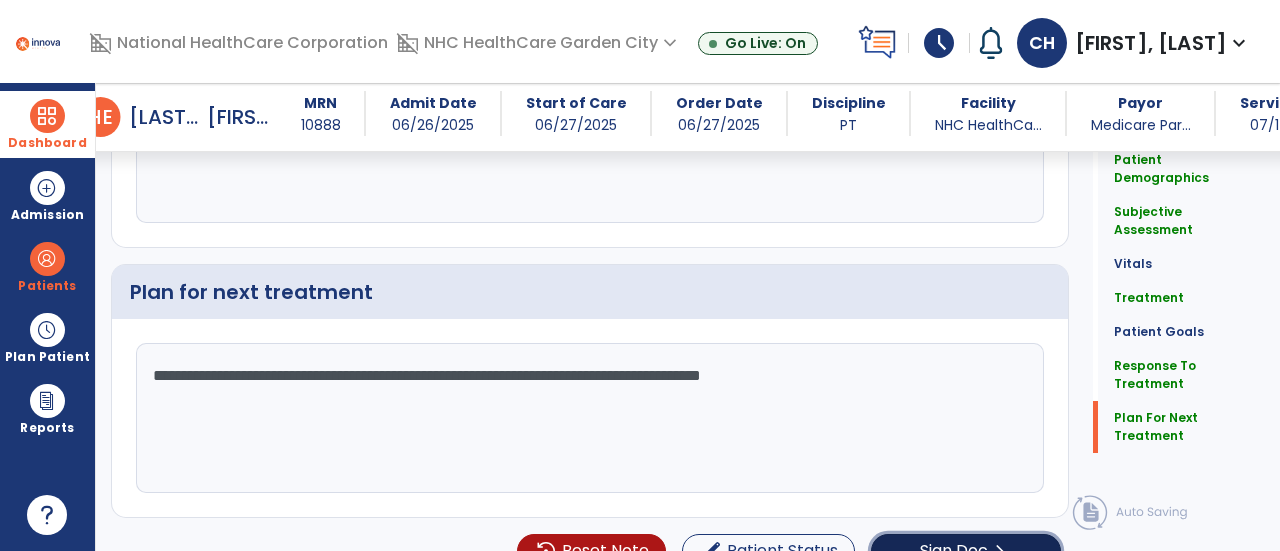 click on "Sign Doc" 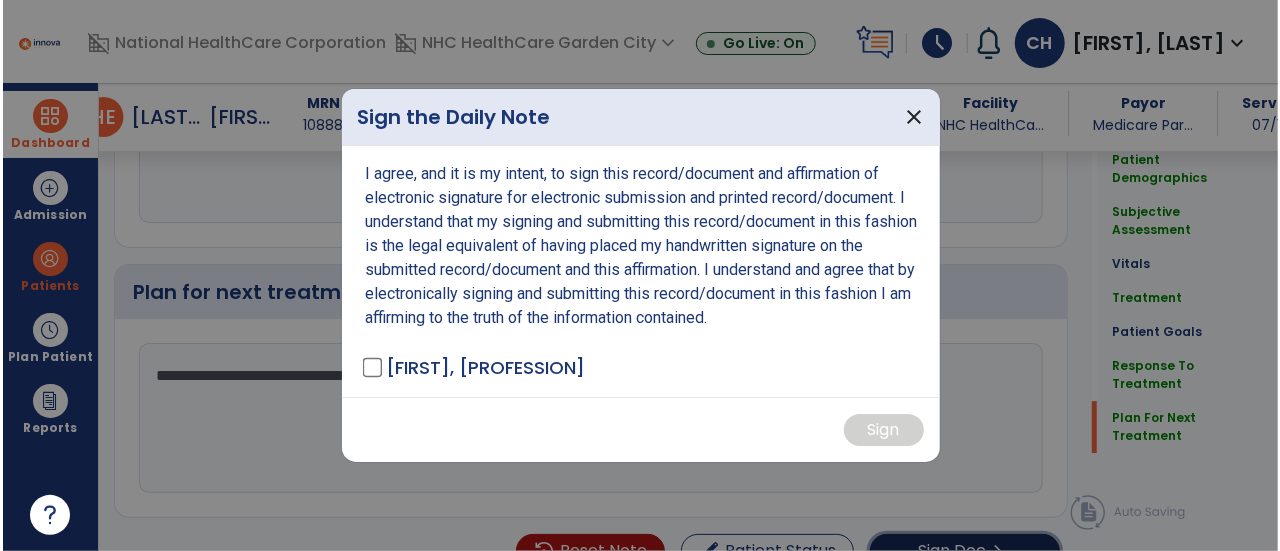 scroll, scrollTop: 2981, scrollLeft: 0, axis: vertical 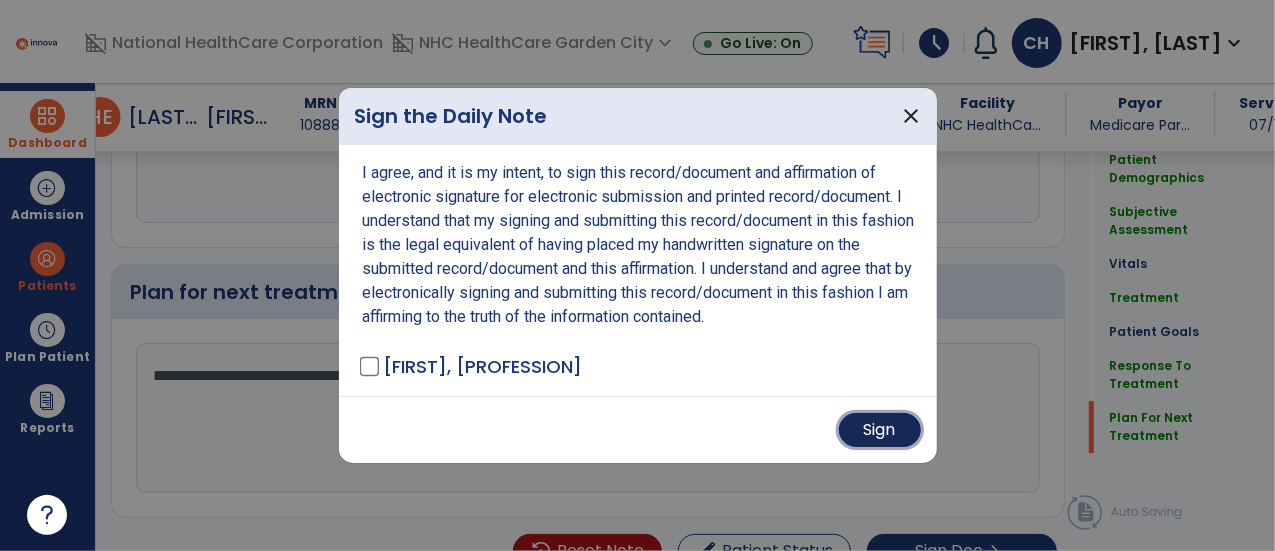 click on "Sign" at bounding box center [880, 430] 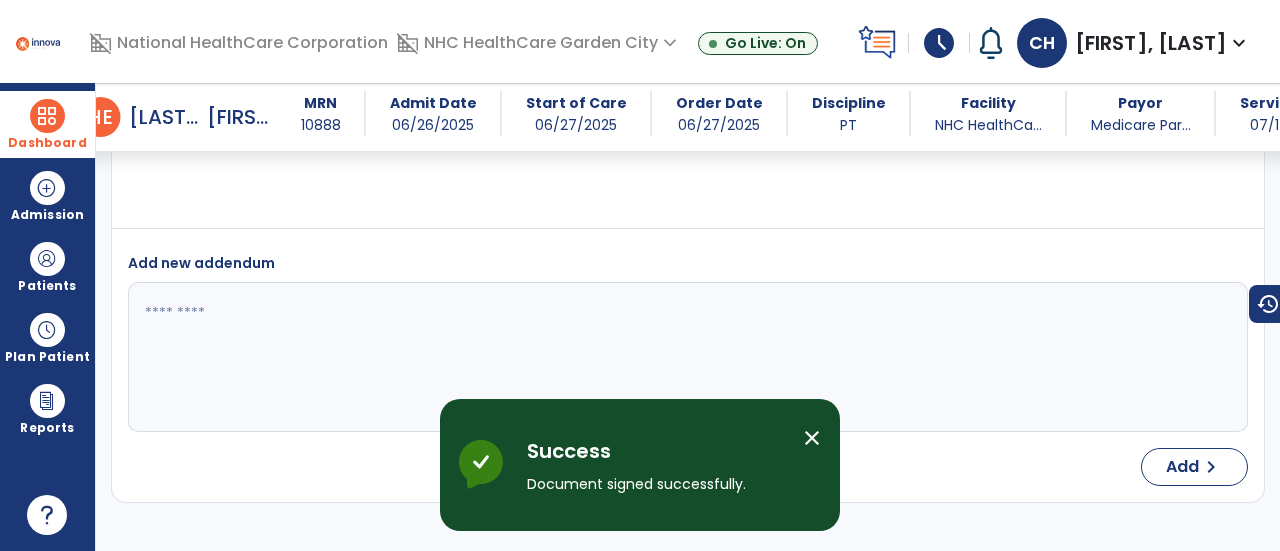 scroll, scrollTop: 4596, scrollLeft: 0, axis: vertical 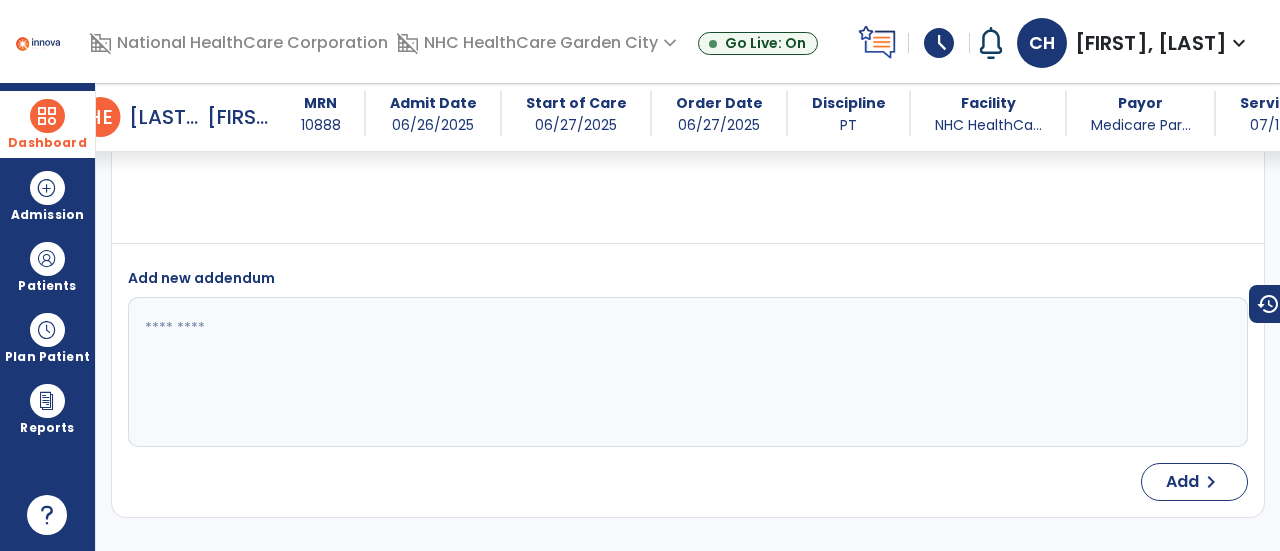click at bounding box center (47, 116) 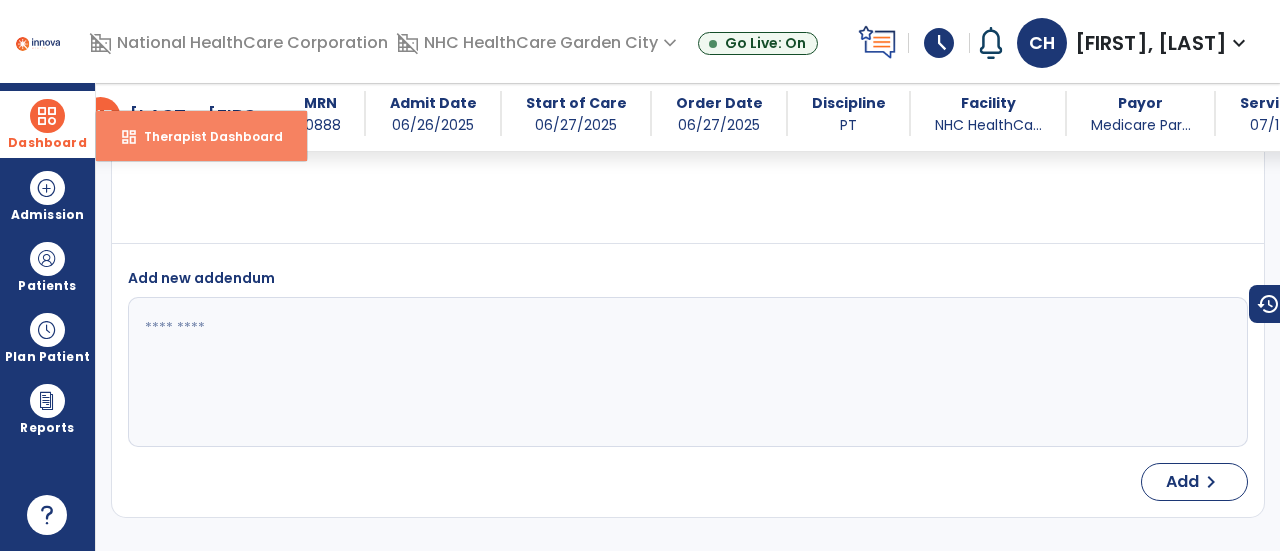 click on "dashboard  Therapist Dashboard" at bounding box center [201, 136] 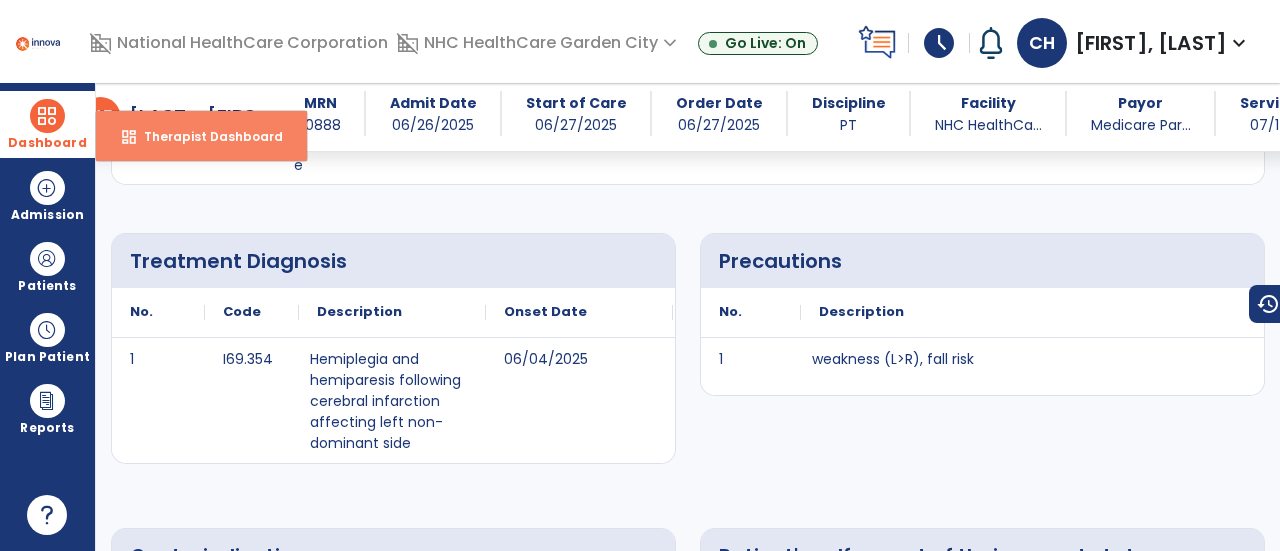 select on "****" 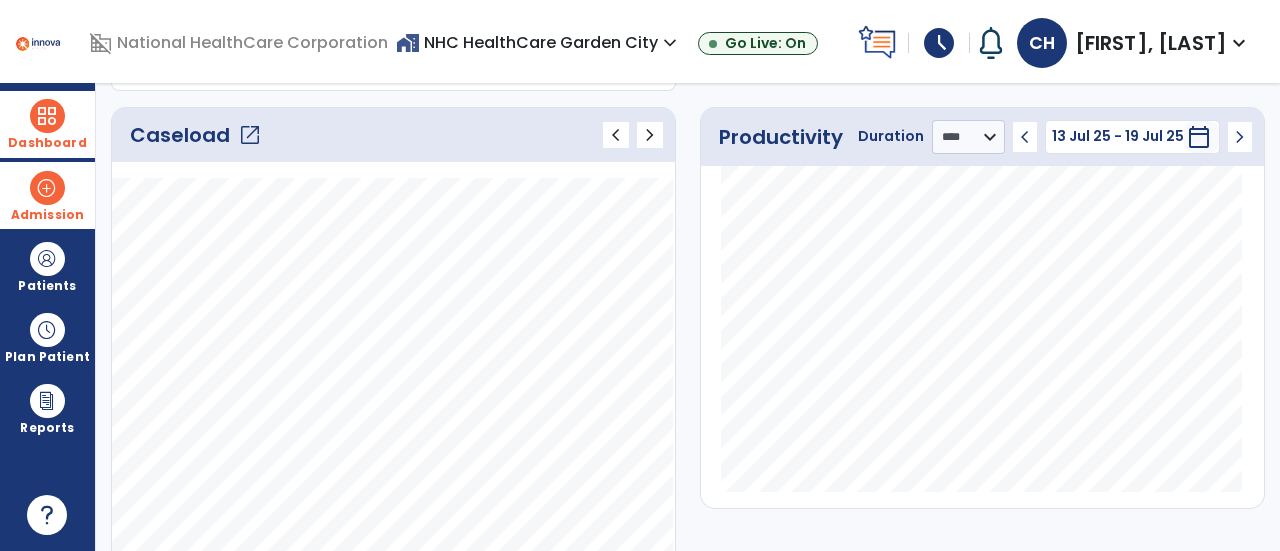 scroll, scrollTop: 249, scrollLeft: 0, axis: vertical 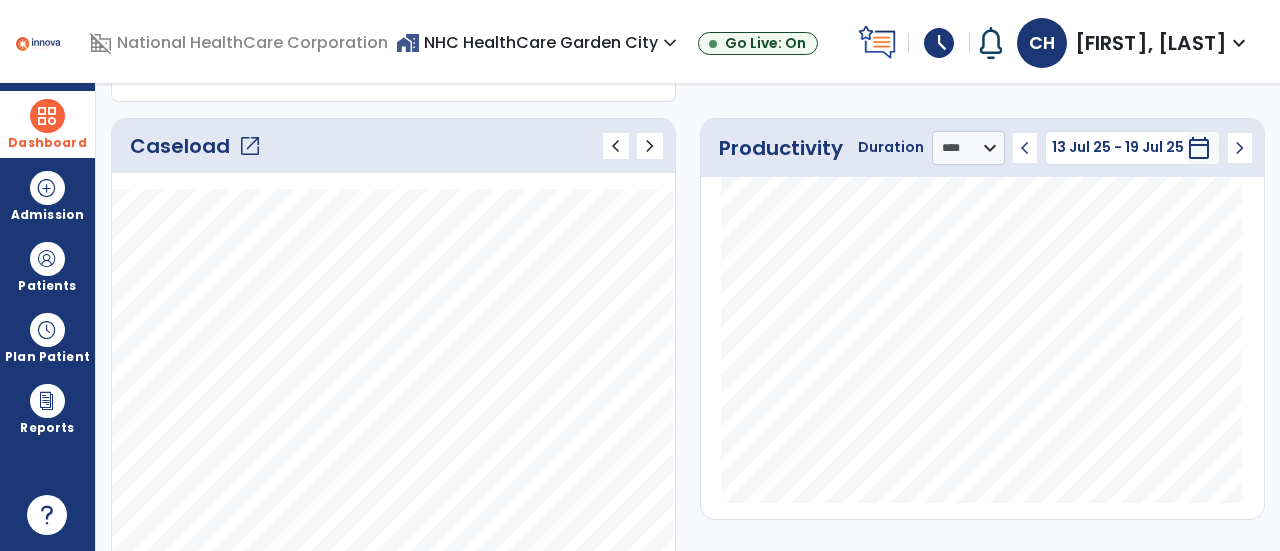 click on "Caseload   open_in_new   chevron_left   chevron_right" 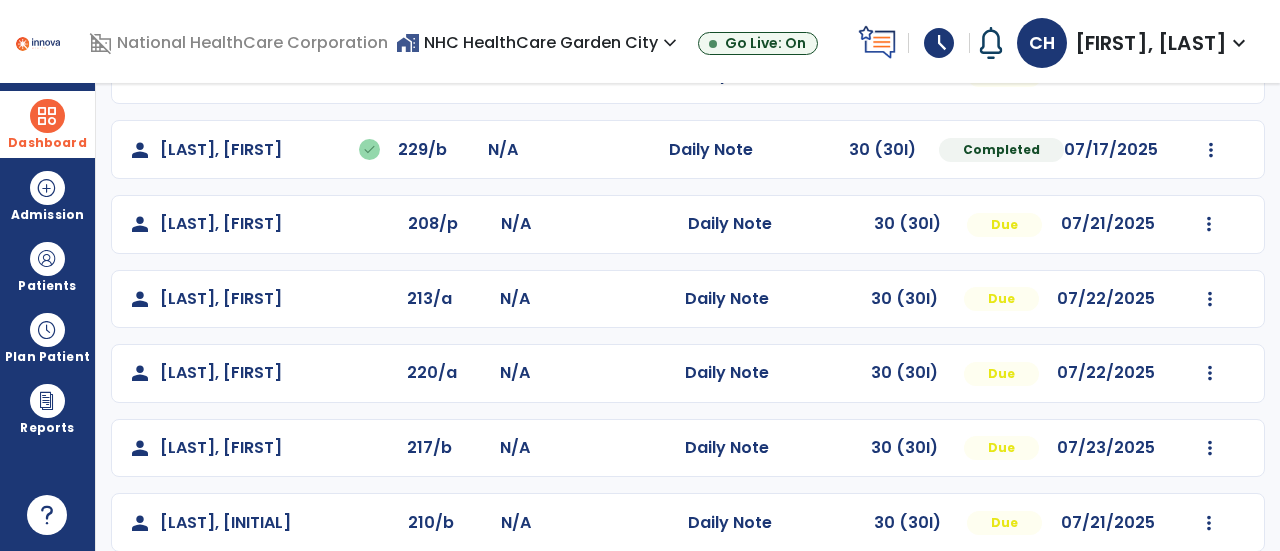 scroll, scrollTop: 508, scrollLeft: 0, axis: vertical 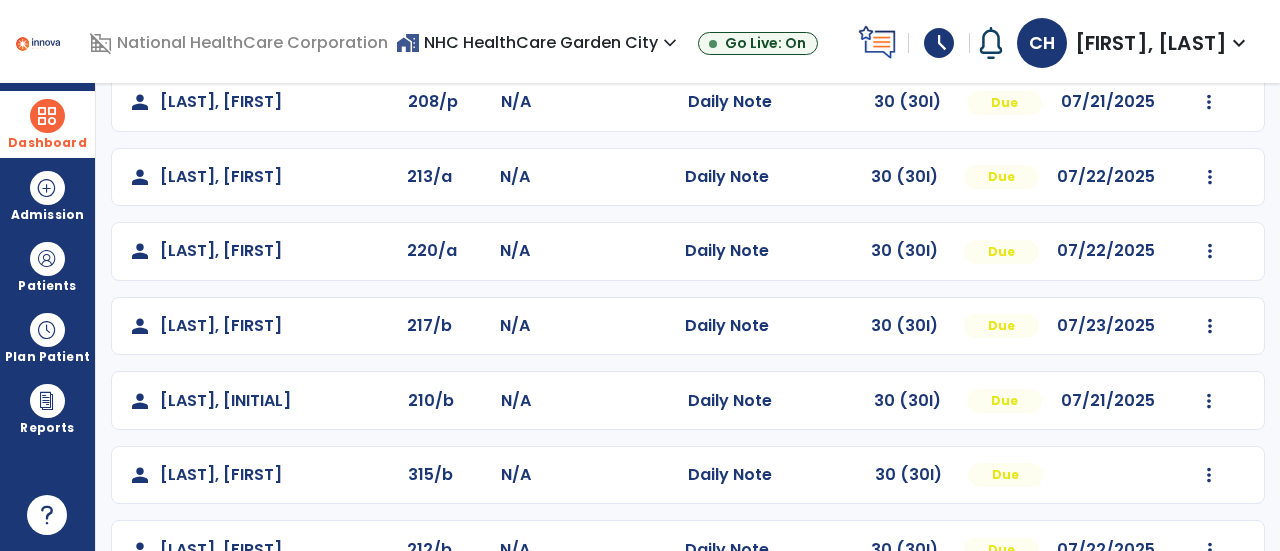 click on "Mark Visit As Complete   Reset Note   Open Document   G + C Mins" 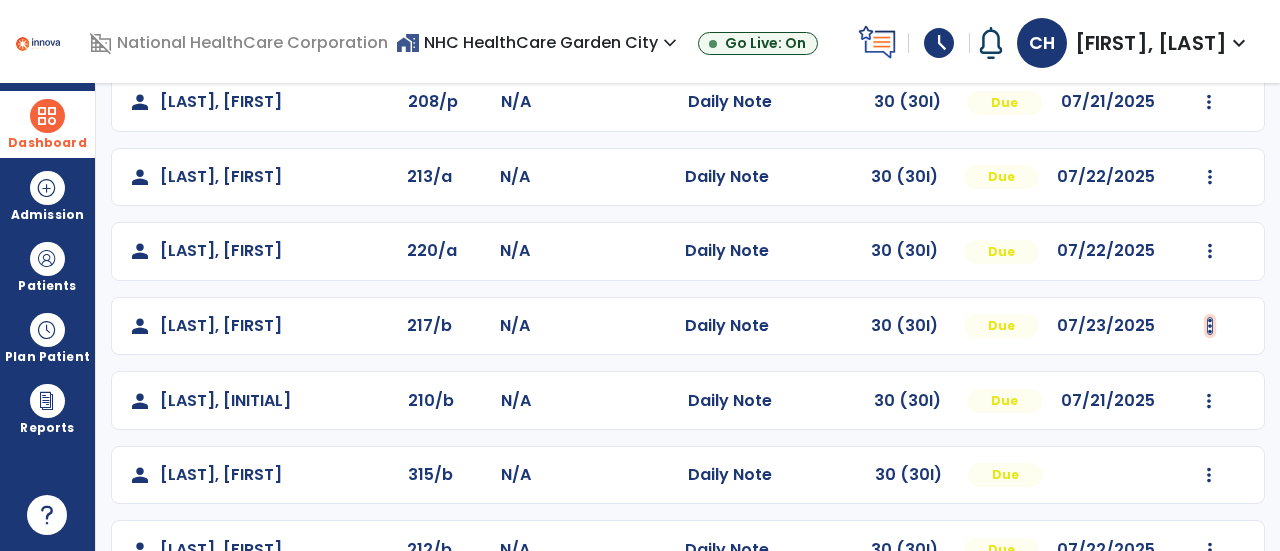 click at bounding box center (1210, -196) 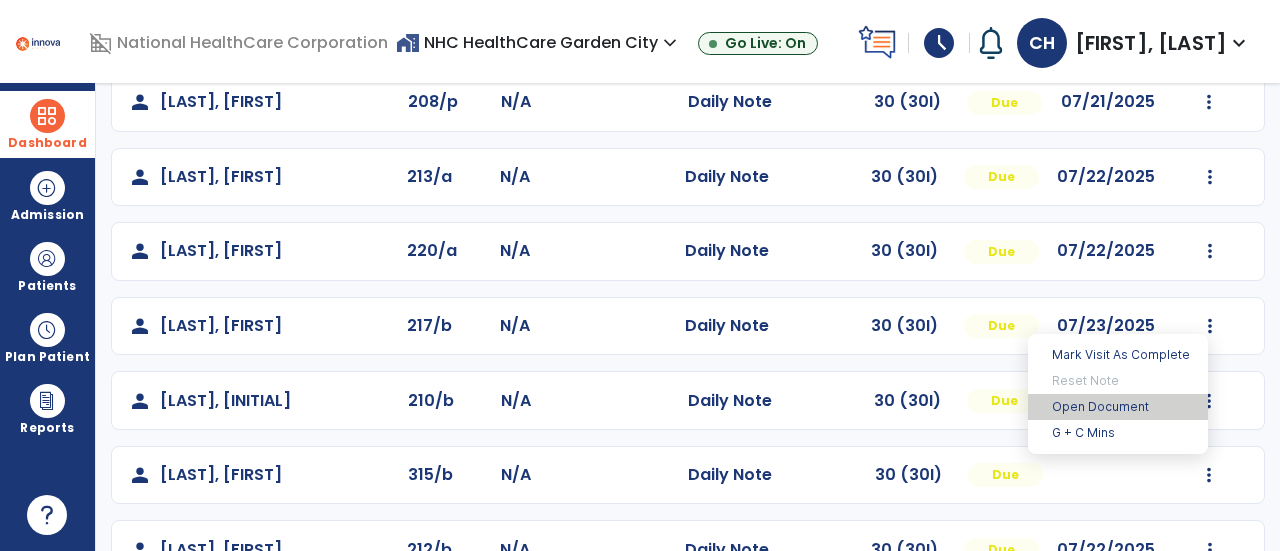 click on "Open Document" at bounding box center (1118, 407) 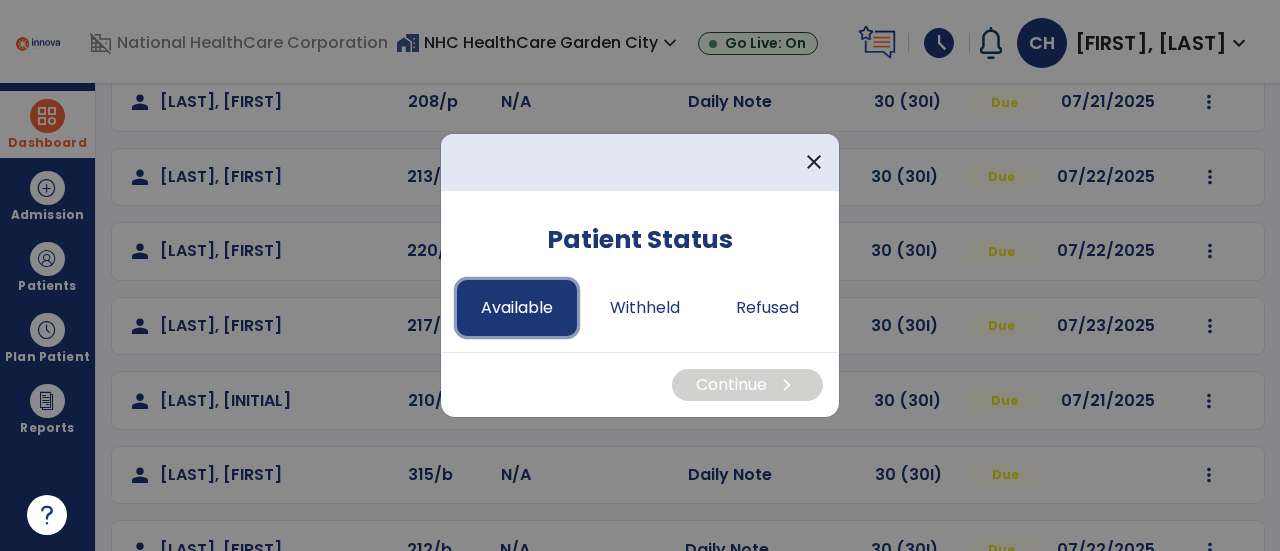 click on "Available" at bounding box center [517, 308] 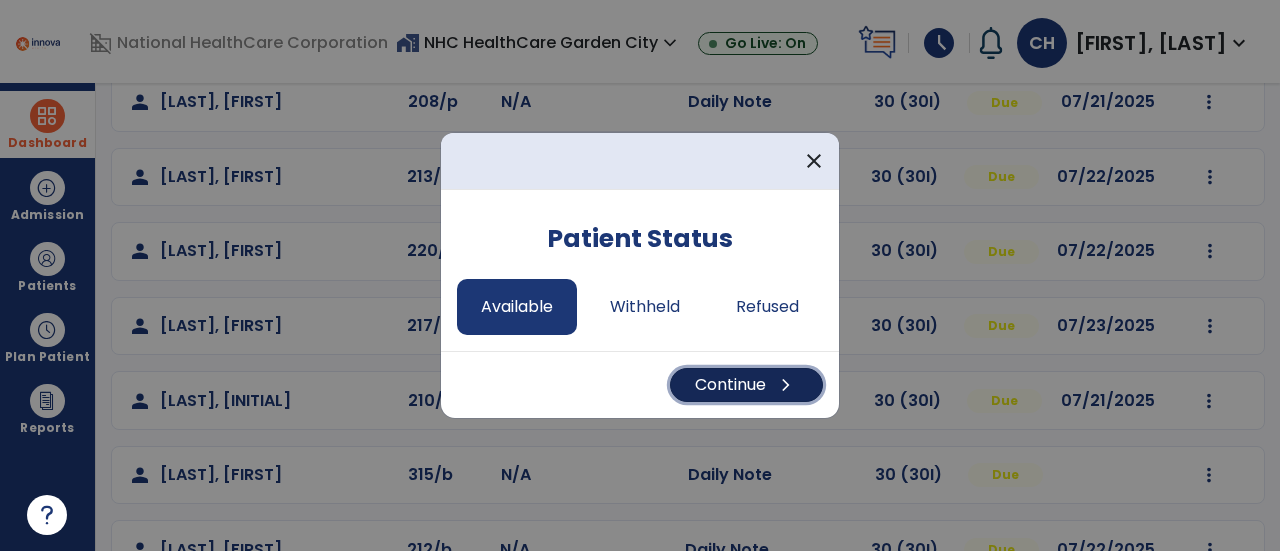 click on "Continue   chevron_right" at bounding box center (746, 385) 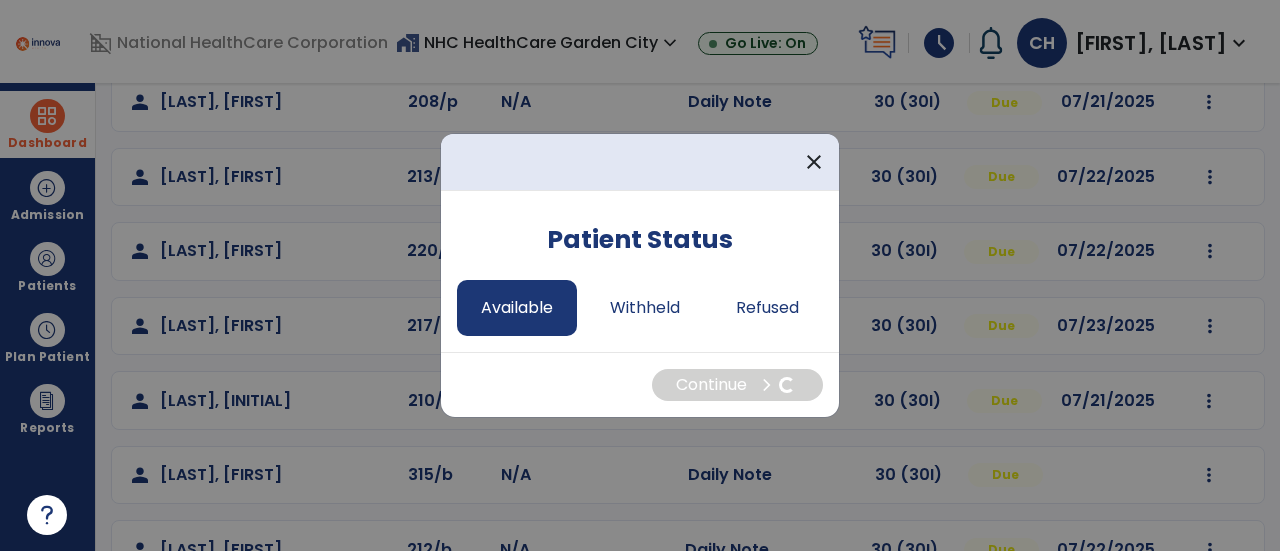 select on "*" 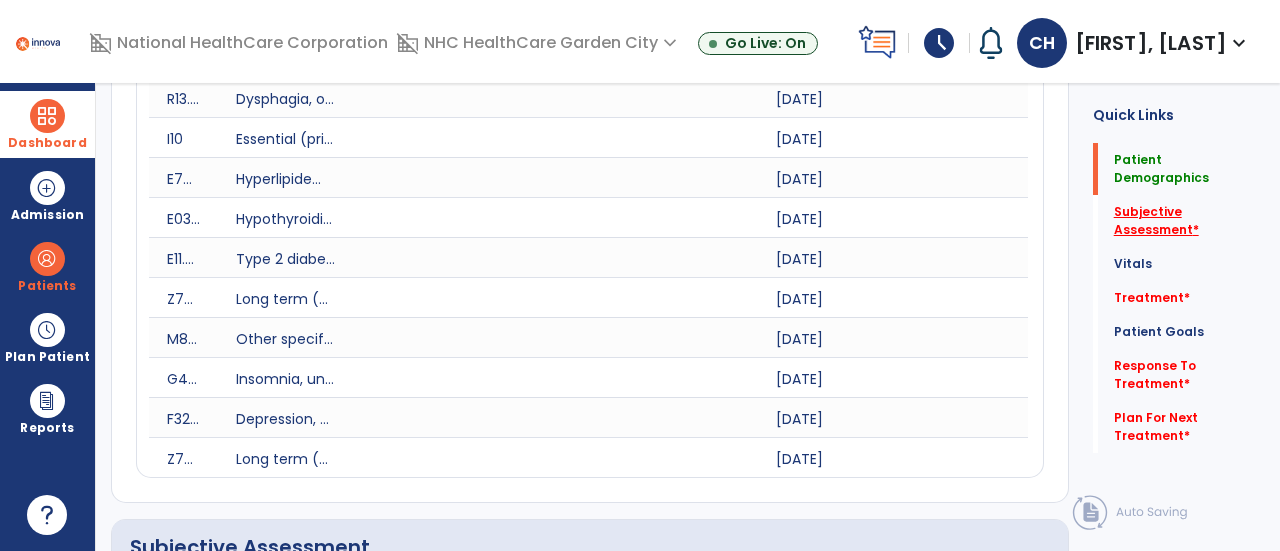 click on "Subjective Assessment   *" 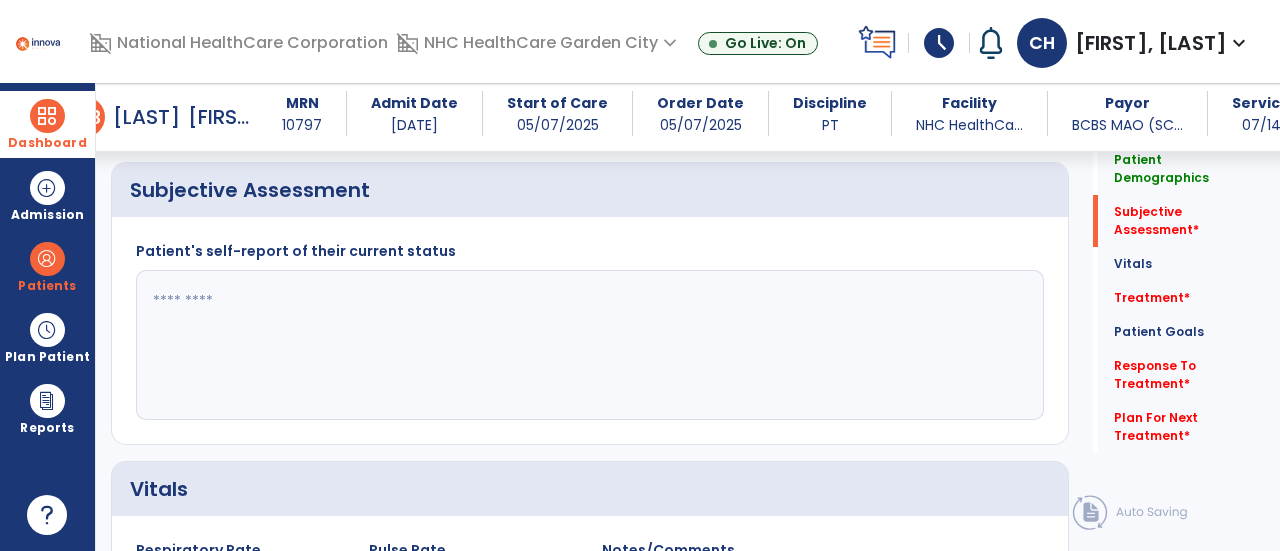 scroll, scrollTop: 849, scrollLeft: 0, axis: vertical 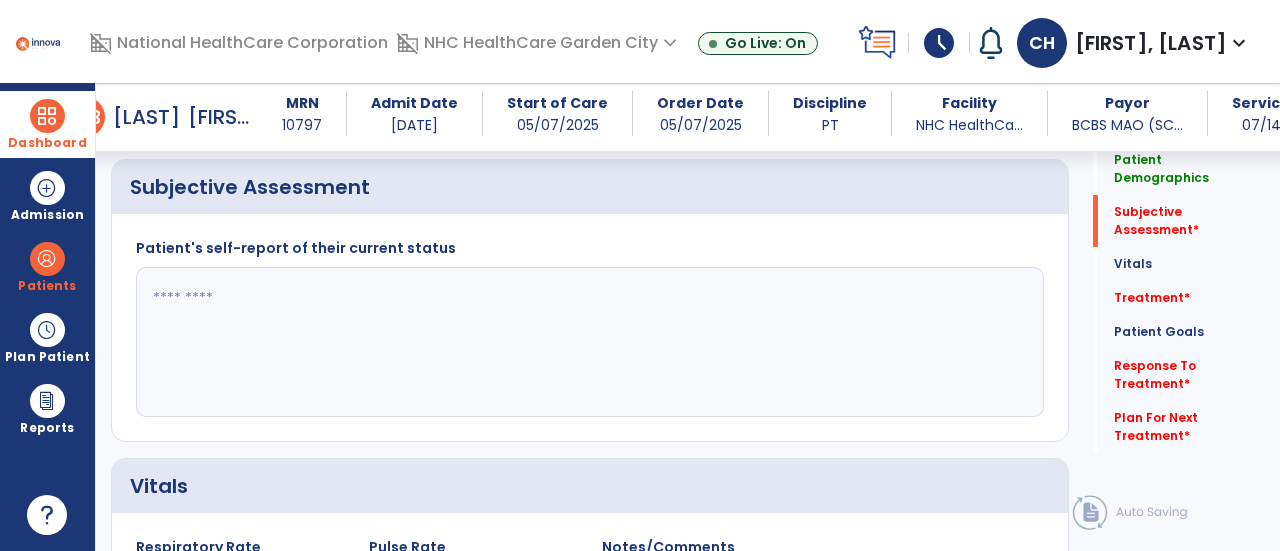 click 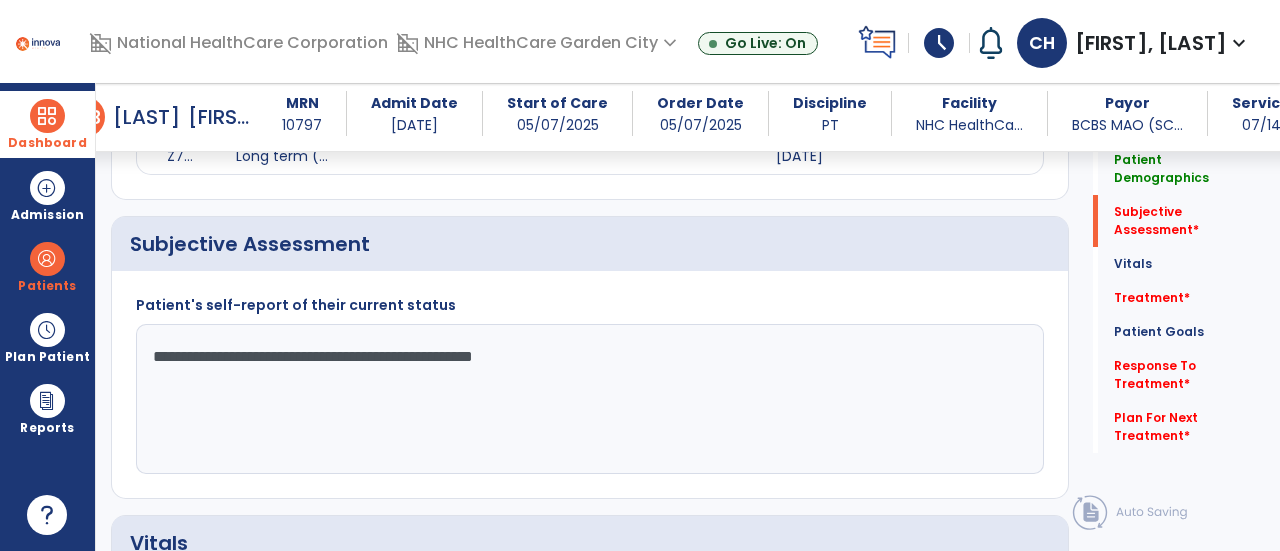 scroll, scrollTop: 749, scrollLeft: 0, axis: vertical 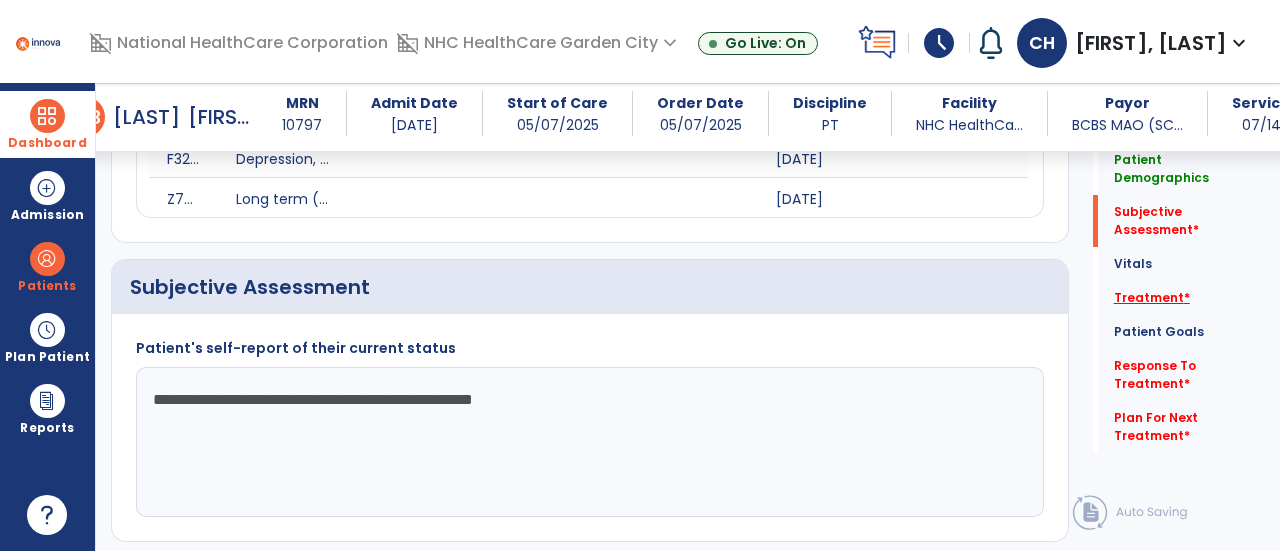 type on "**********" 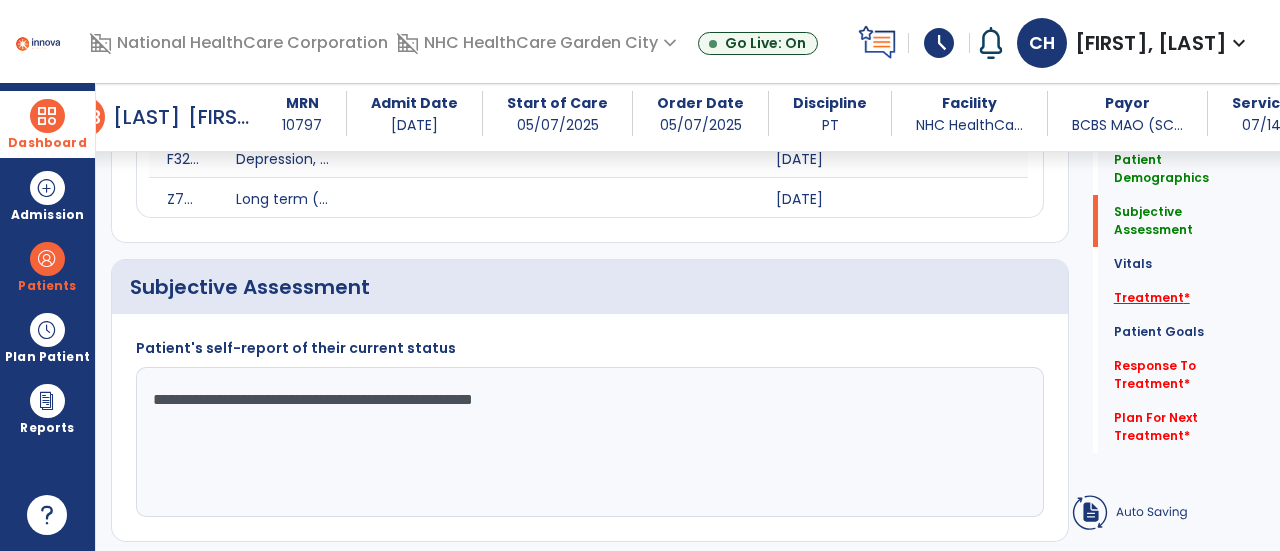 click on "Treatment   *" 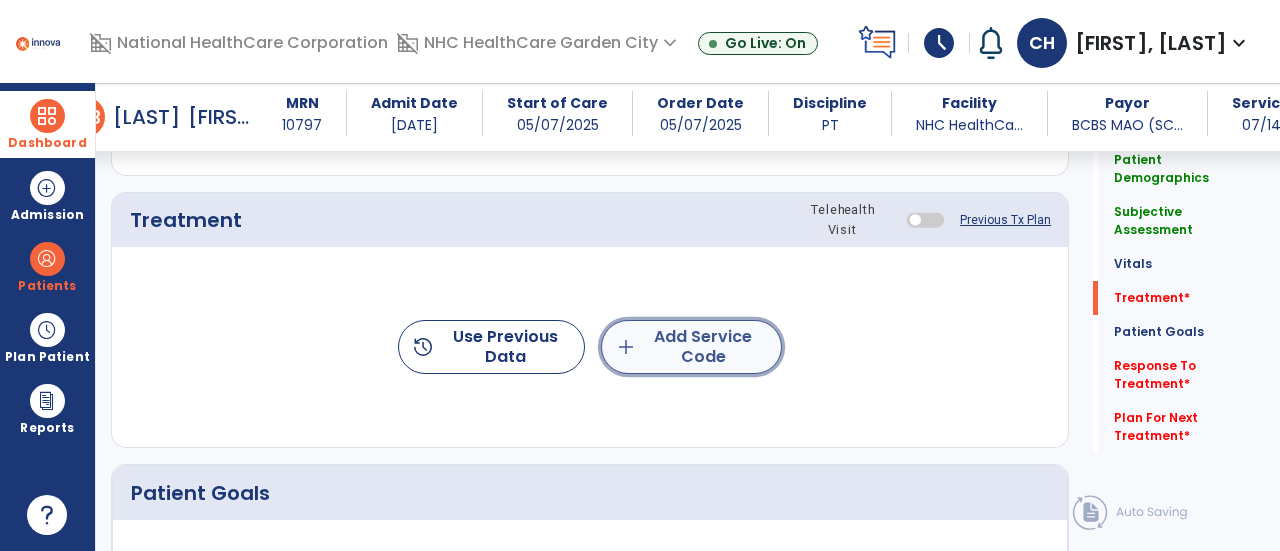 click on "add  Add Service Code" 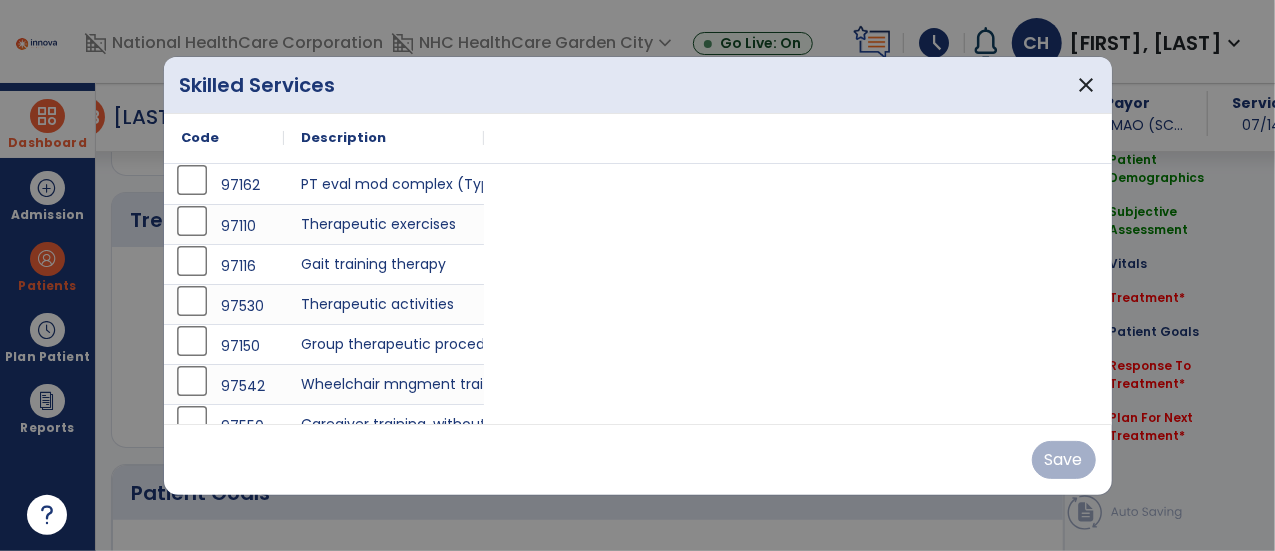 scroll, scrollTop: 1537, scrollLeft: 0, axis: vertical 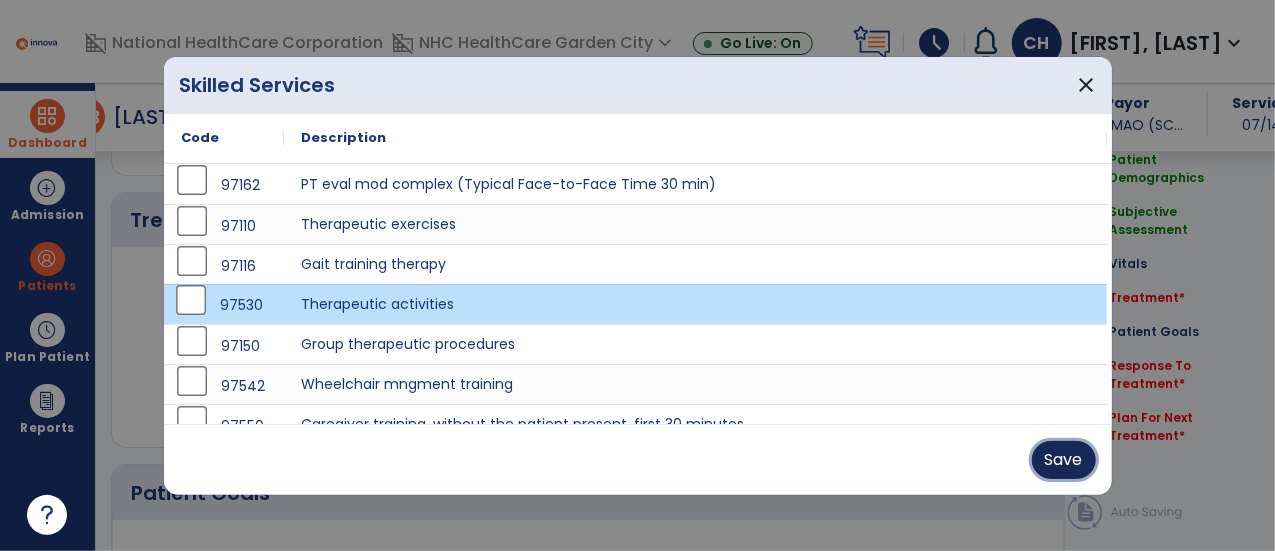 click on "Save" at bounding box center [1064, 460] 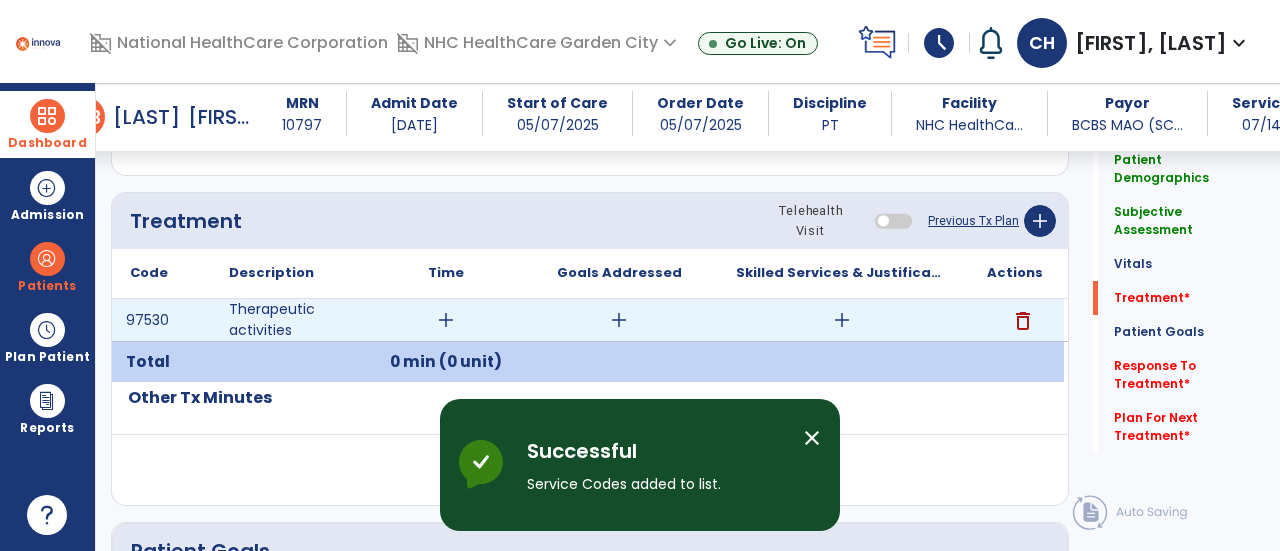 click on "add" at bounding box center [446, 320] 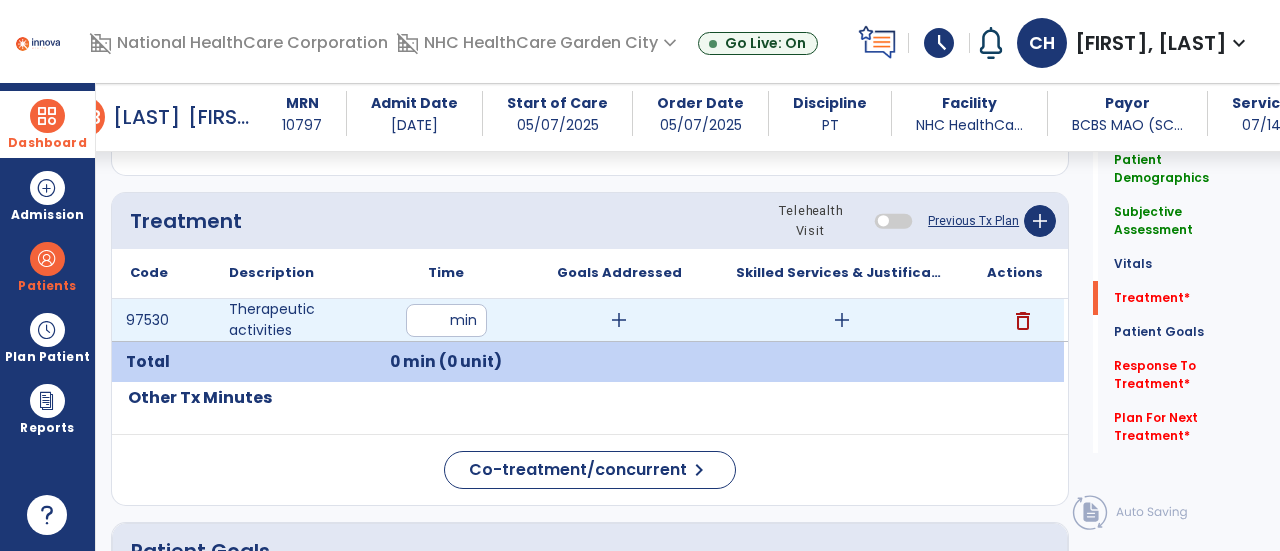 type on "**" 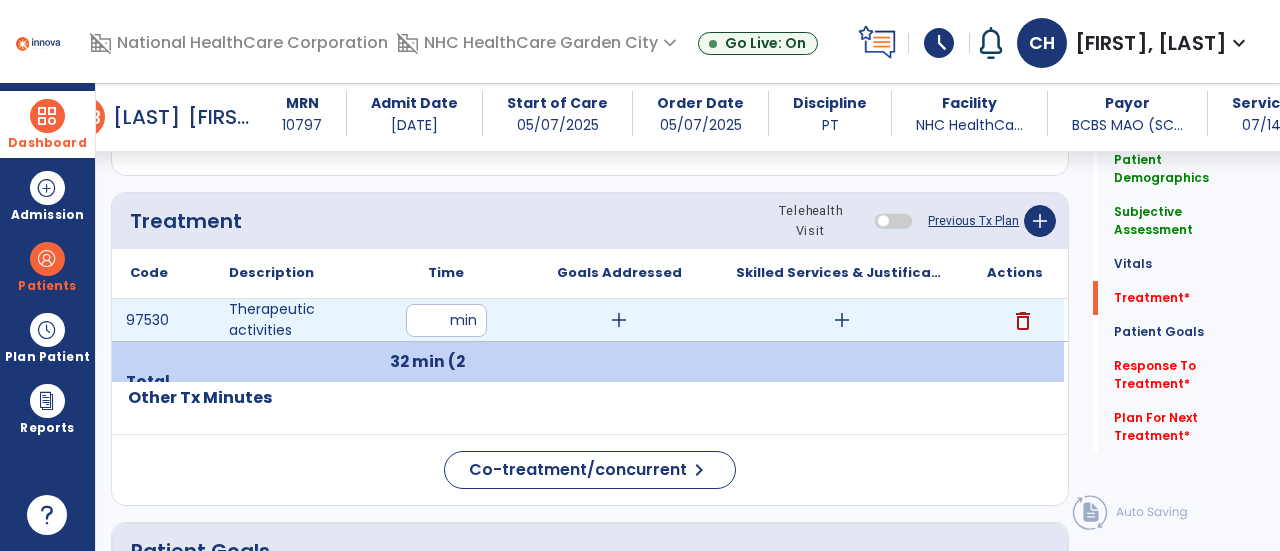 click on "add" at bounding box center [619, 320] 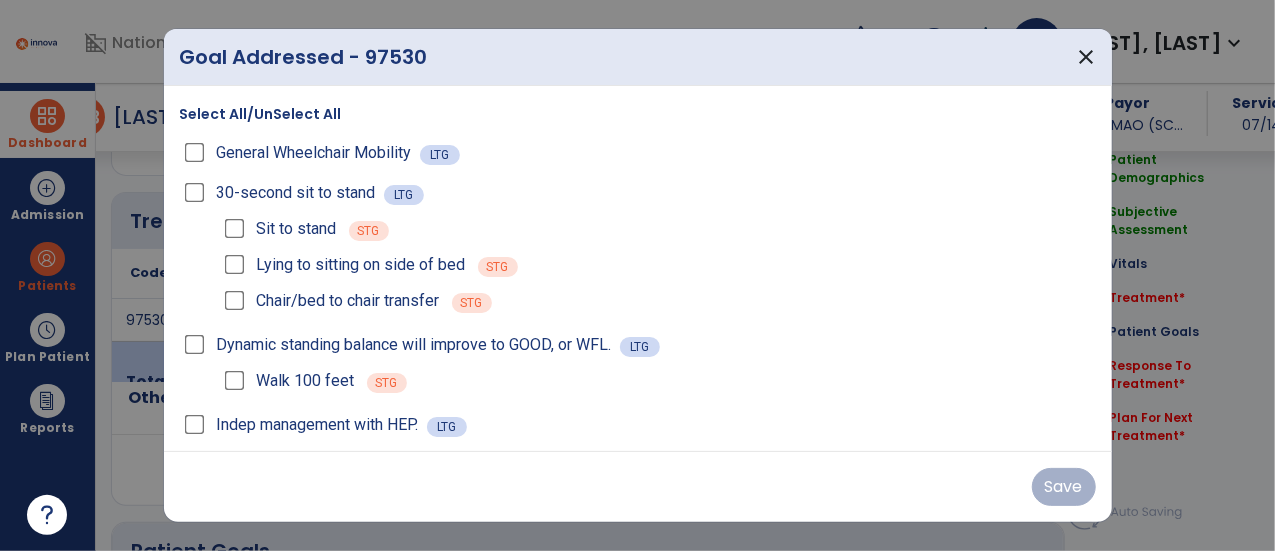 scroll, scrollTop: 1537, scrollLeft: 0, axis: vertical 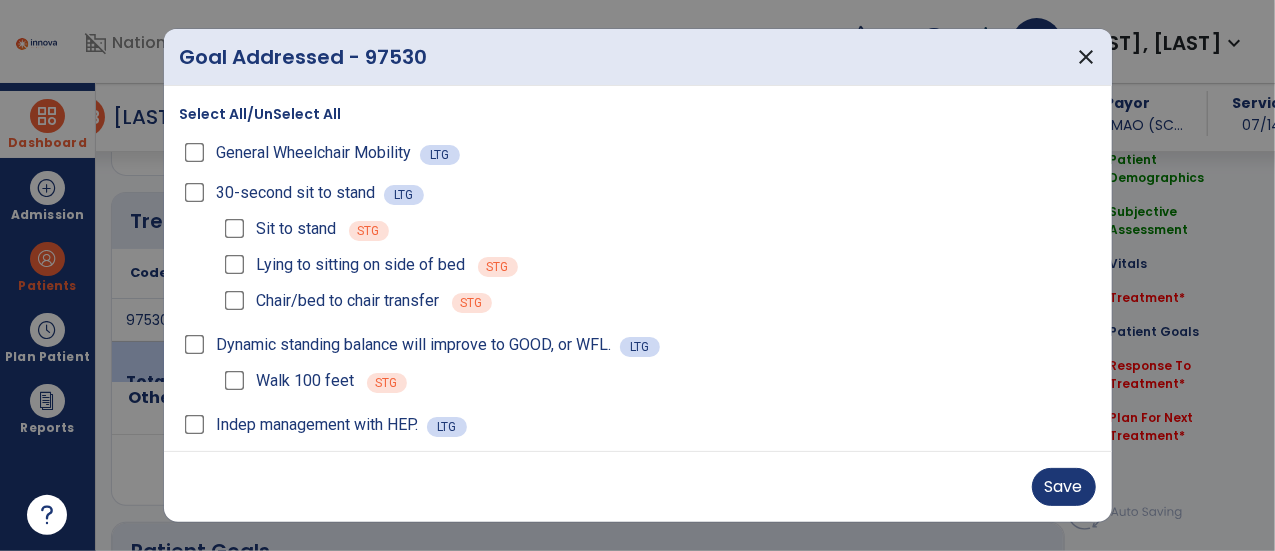 click on "Dynamic standing balance will improve to GOOD, or WFL.  LTG" at bounding box center (638, 345) 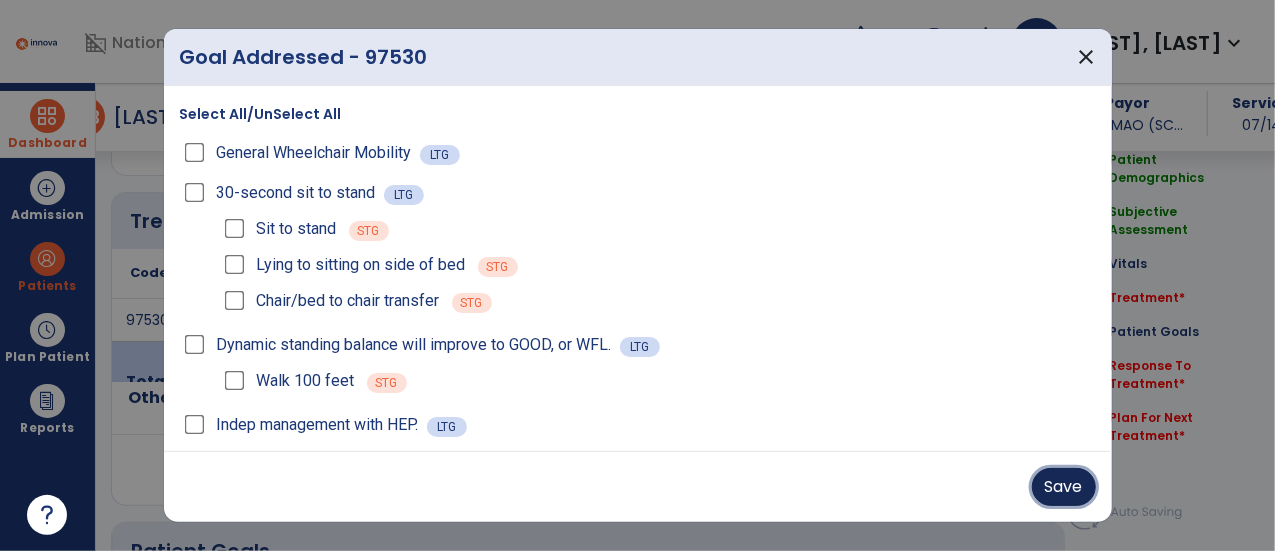 click on "Save" at bounding box center [1064, 487] 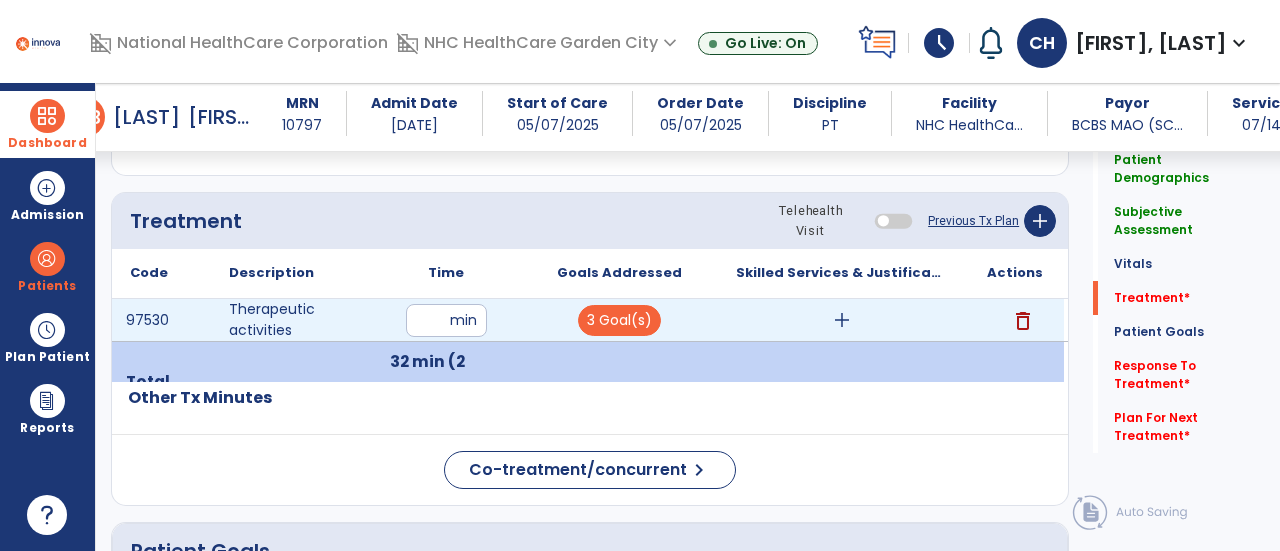 click on "add" at bounding box center [842, 320] 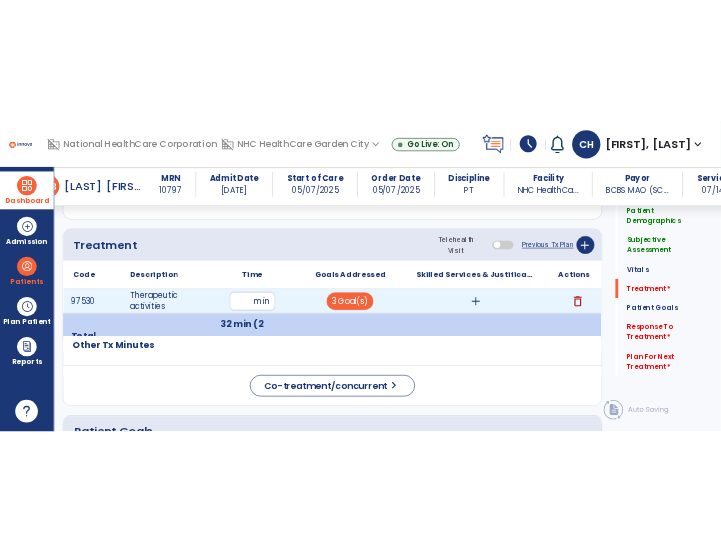 scroll, scrollTop: 1537, scrollLeft: 0, axis: vertical 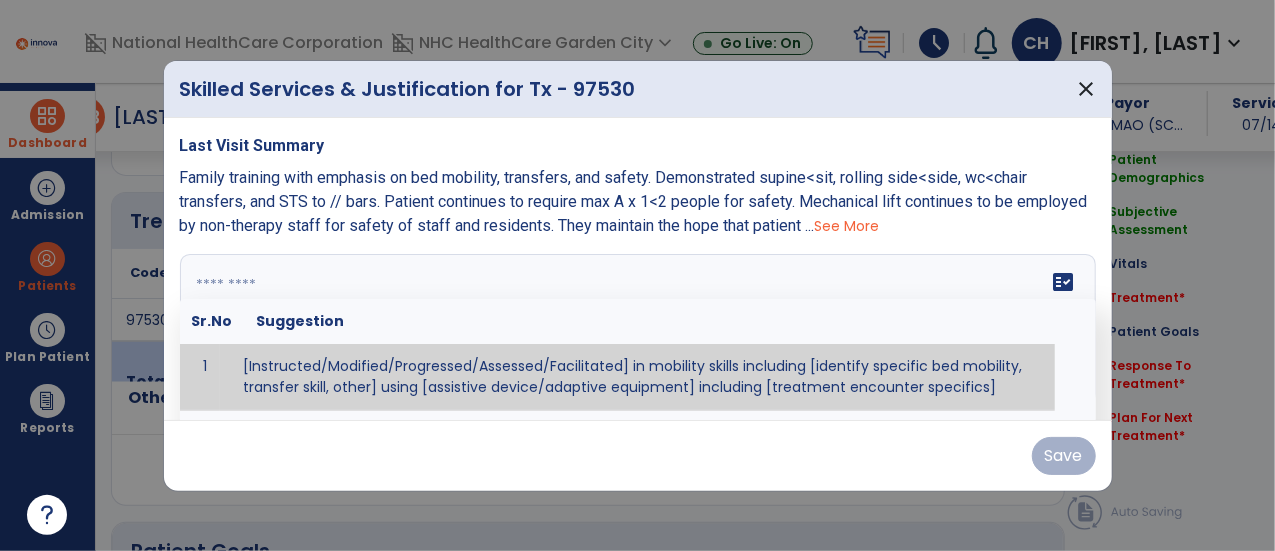 click at bounding box center (636, 329) 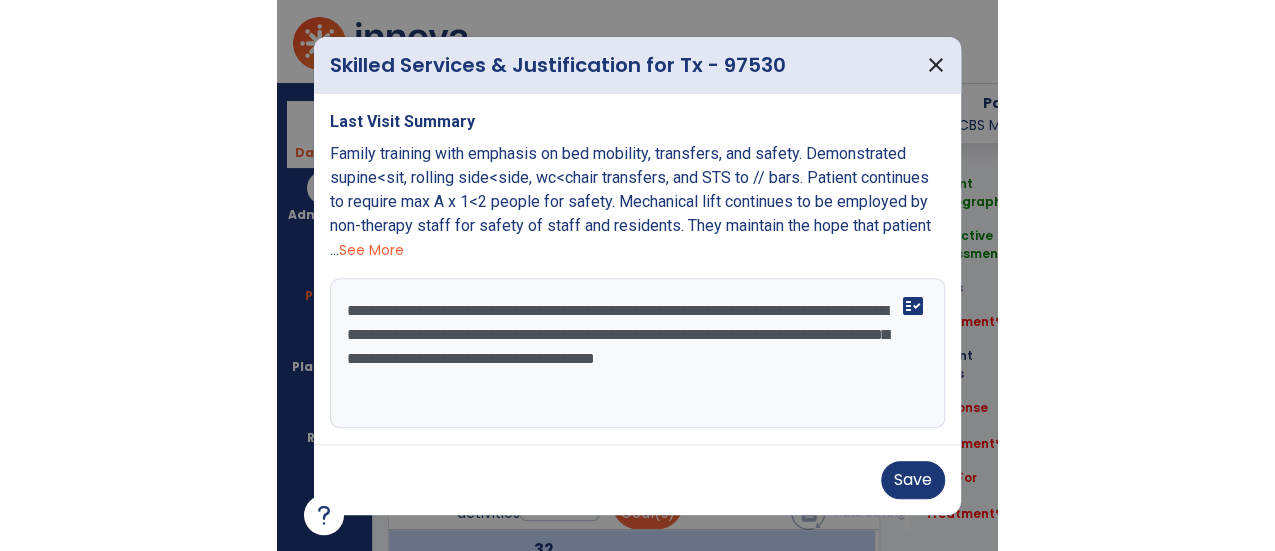 scroll, scrollTop: 1537, scrollLeft: 0, axis: vertical 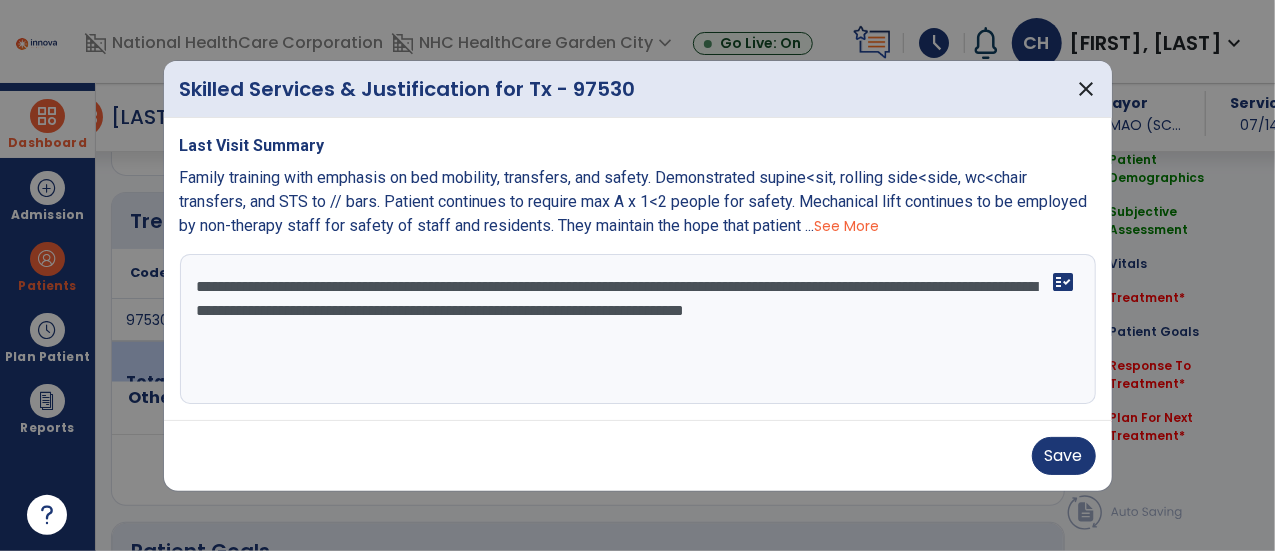 click on "**********" at bounding box center (638, 329) 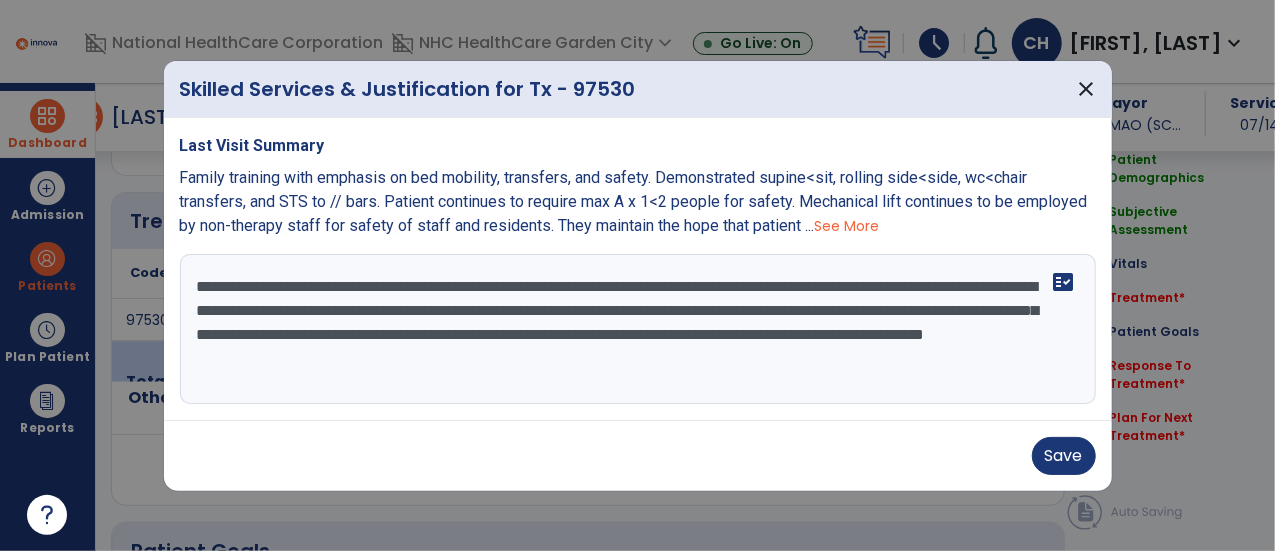 scroll, scrollTop: 14, scrollLeft: 0, axis: vertical 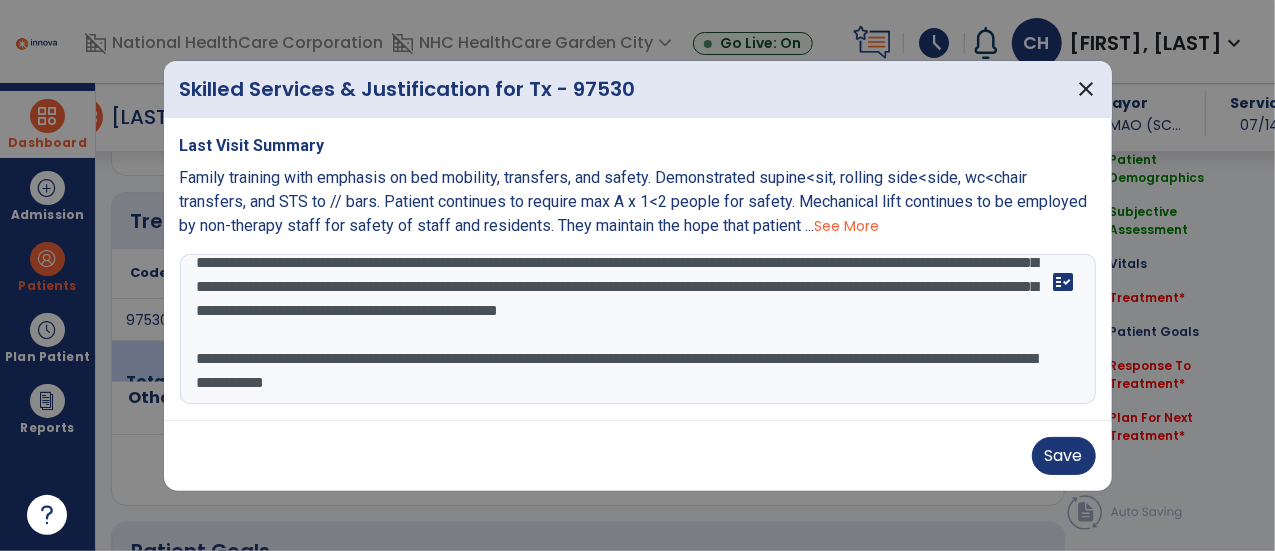 click on "**********" at bounding box center (638, 329) 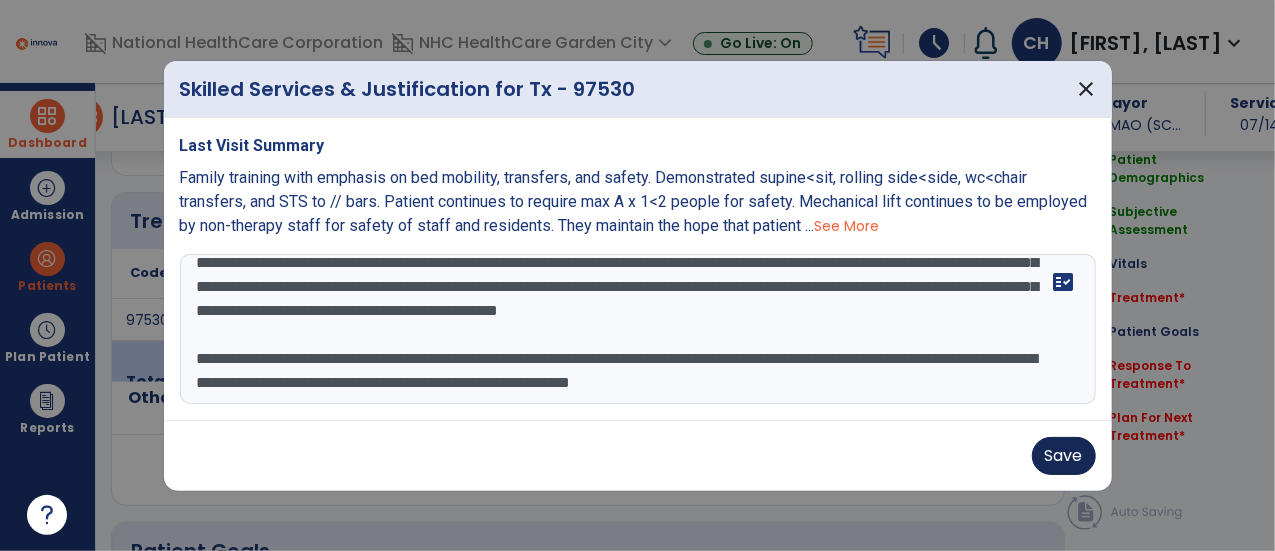 type on "**********" 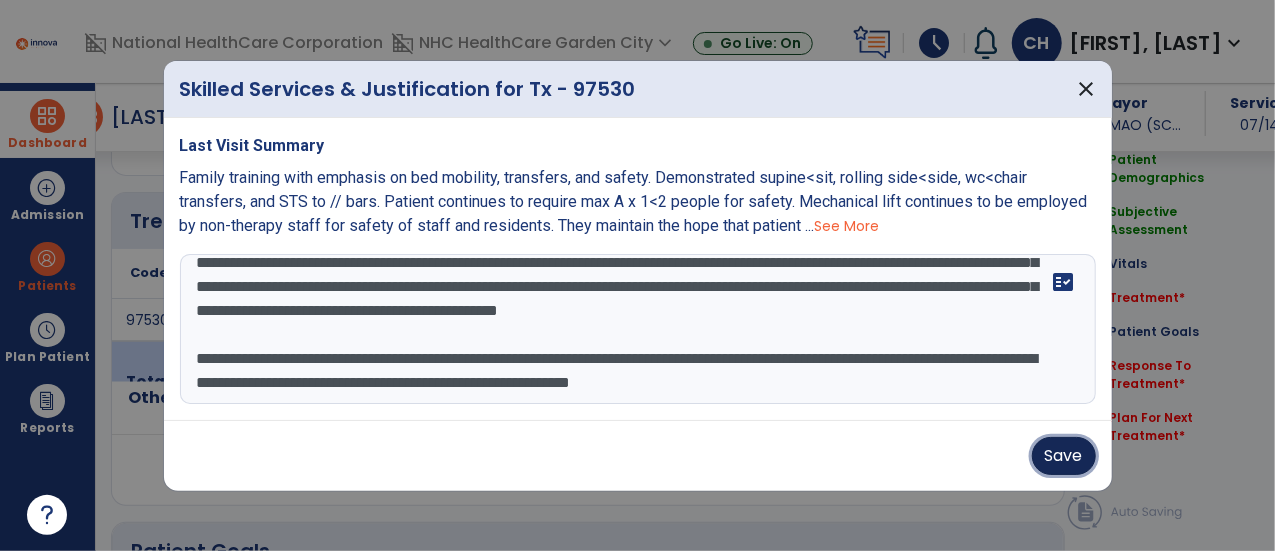 click on "Save" at bounding box center [1064, 456] 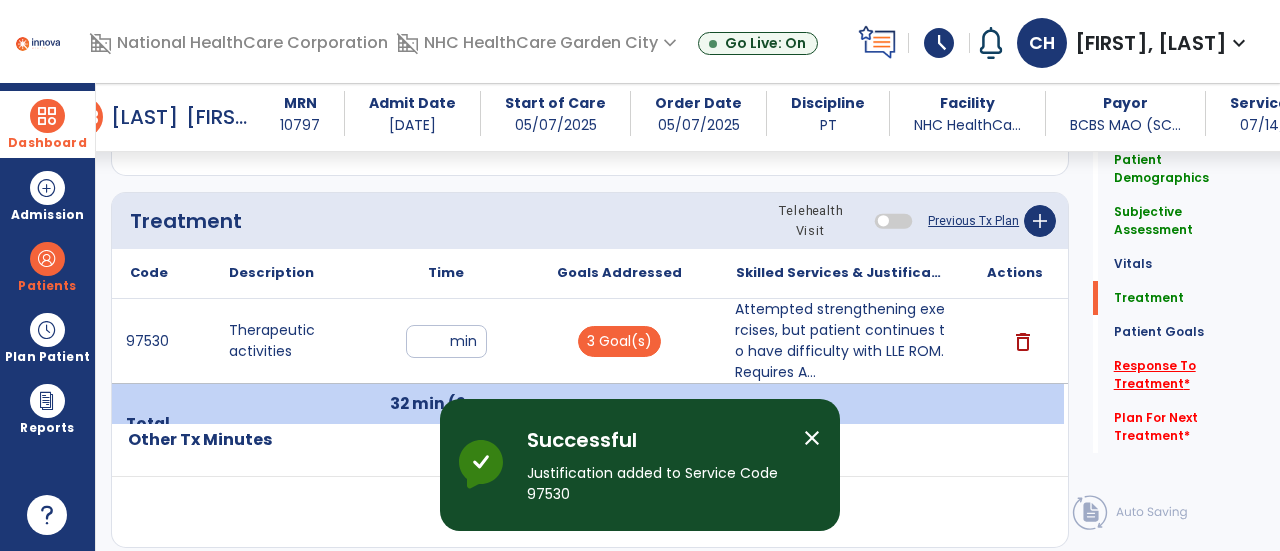 click on "Response To Treatment   *" 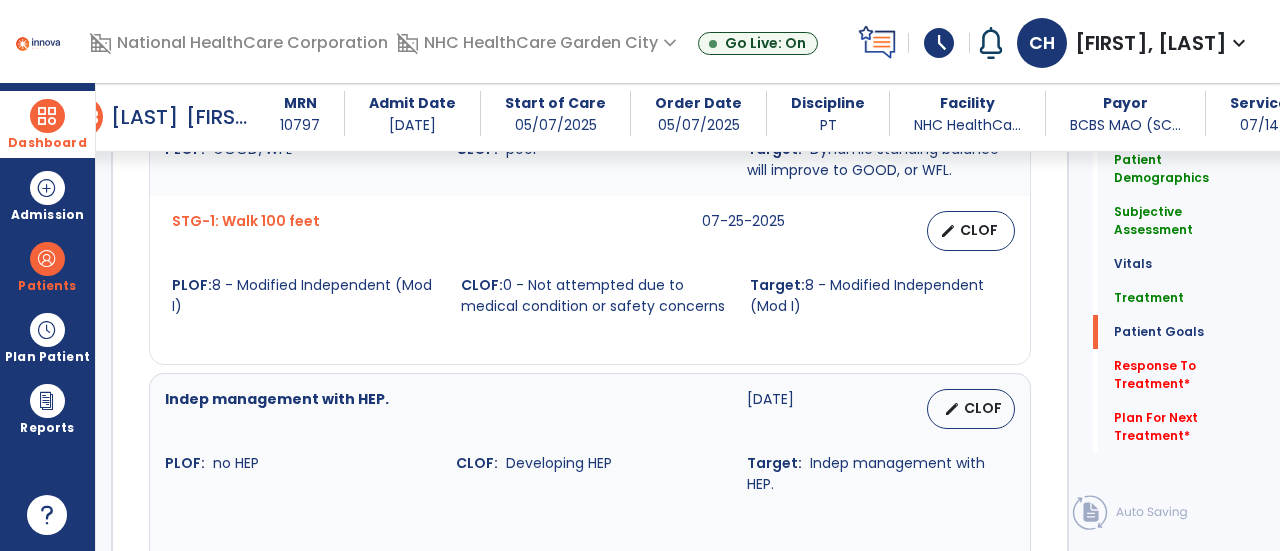 scroll, scrollTop: 3354, scrollLeft: 0, axis: vertical 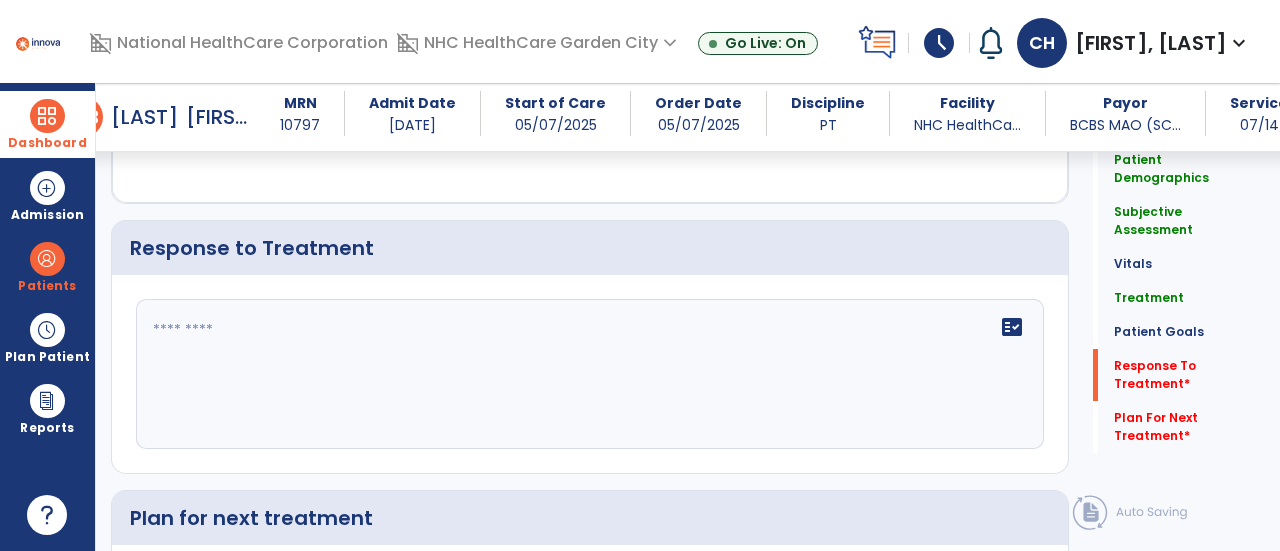click on "fact_check" 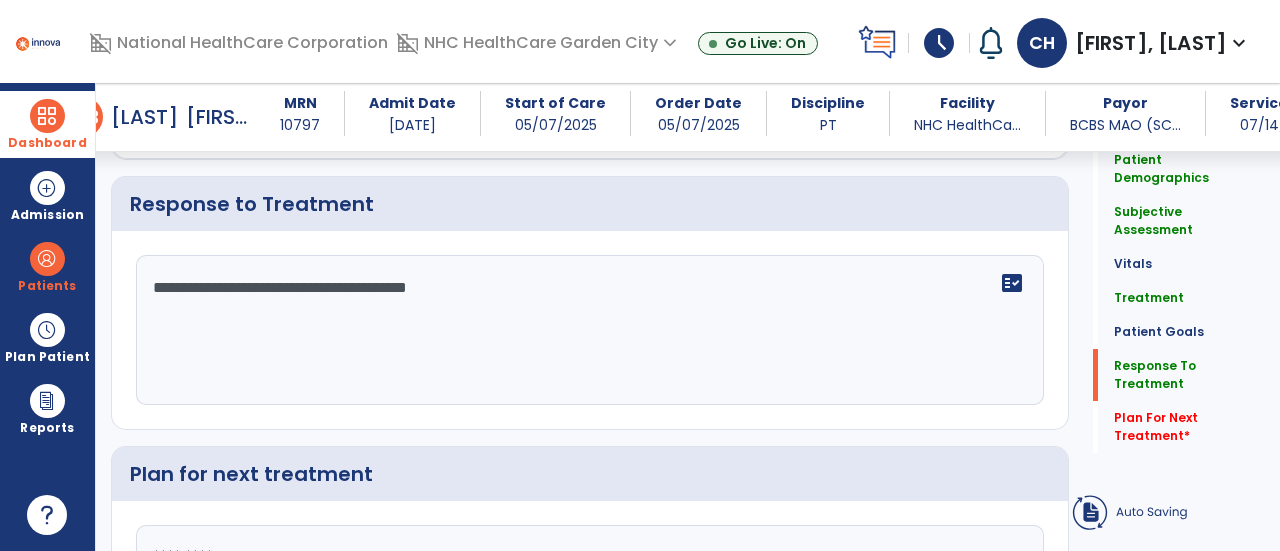 click on "**********" 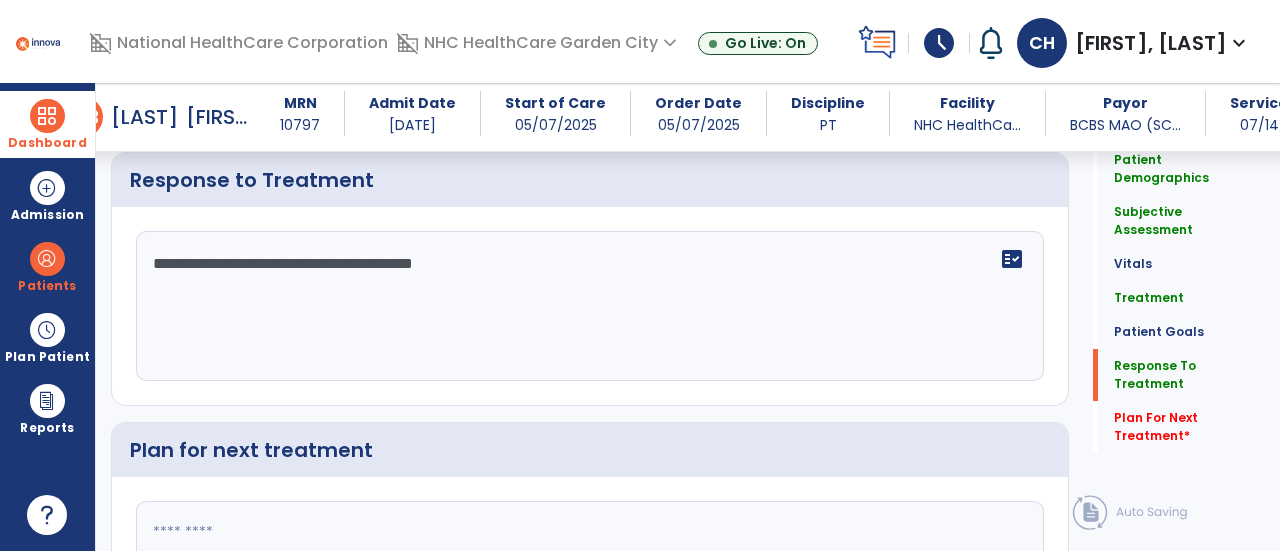 scroll, scrollTop: 3454, scrollLeft: 0, axis: vertical 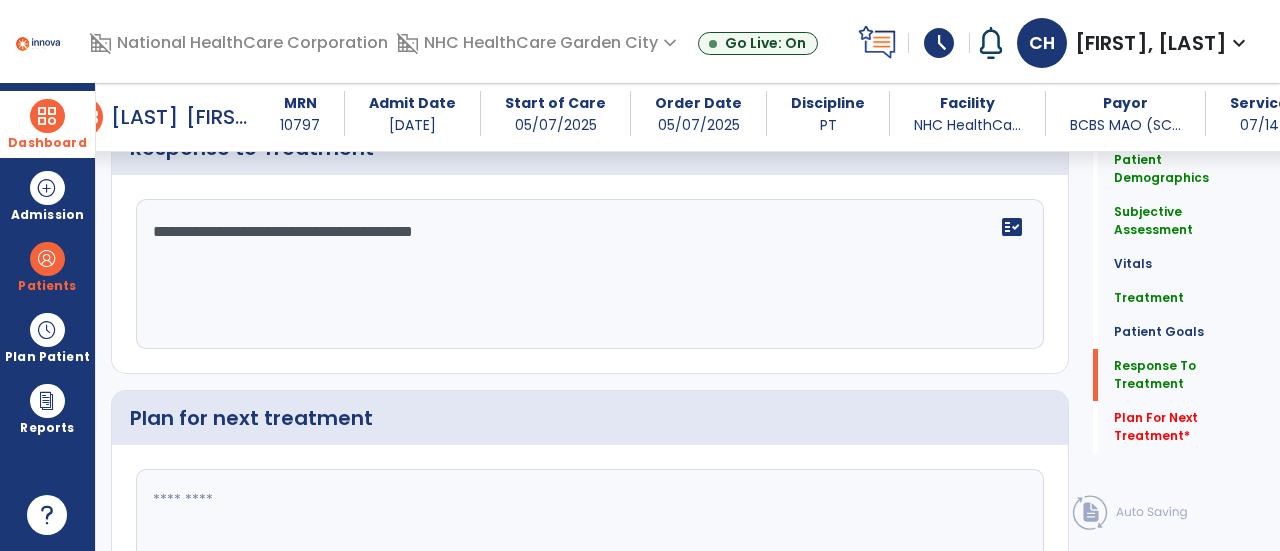 type on "**********" 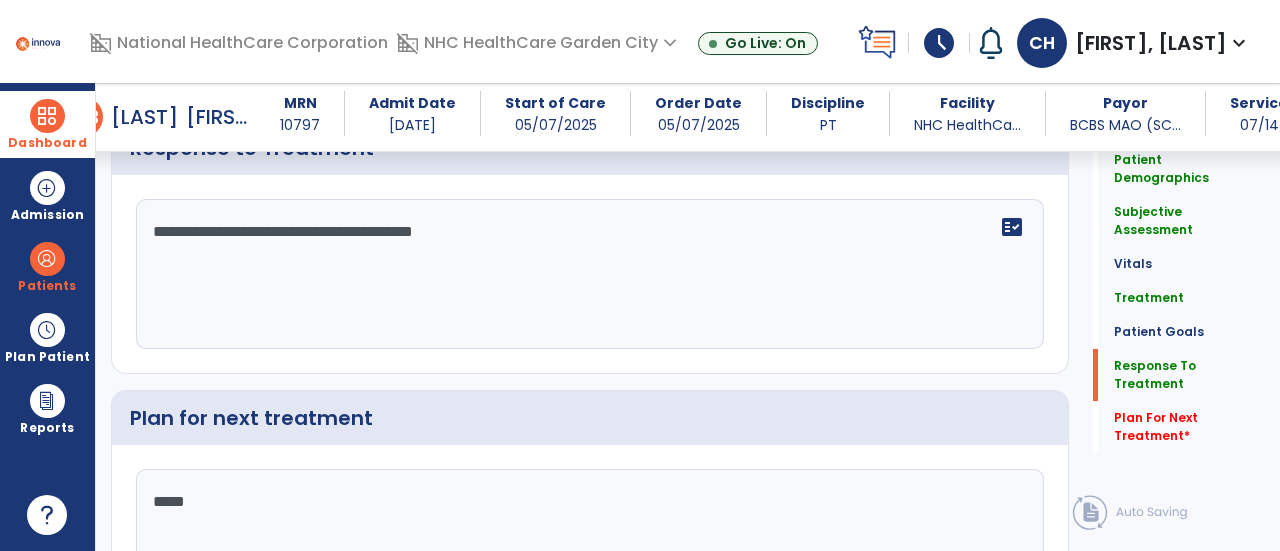 scroll, scrollTop: 3454, scrollLeft: 0, axis: vertical 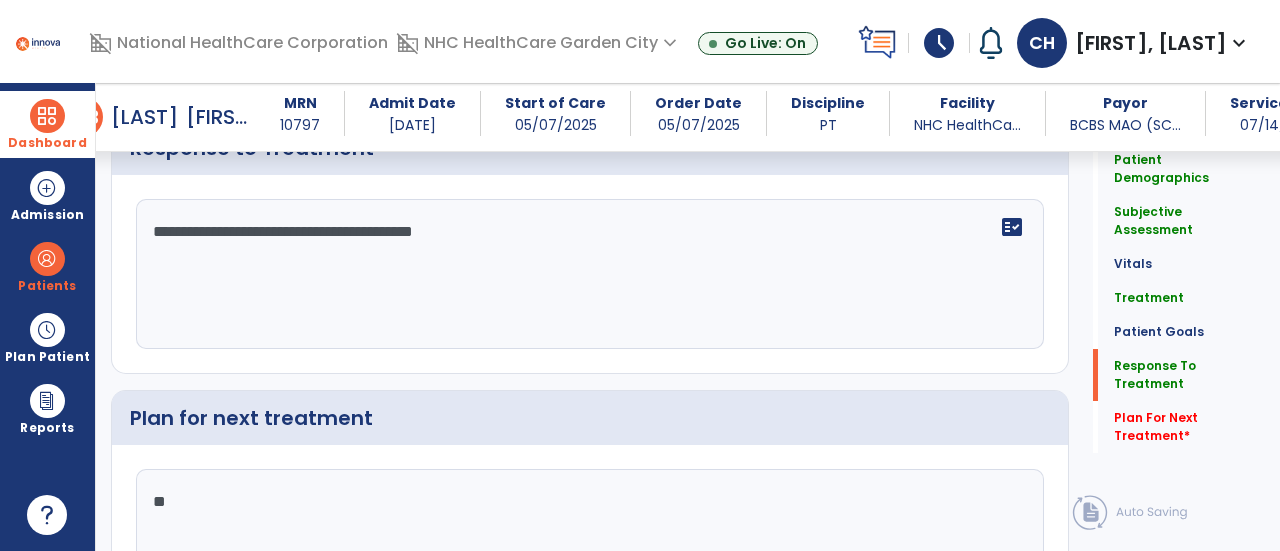 type on "*" 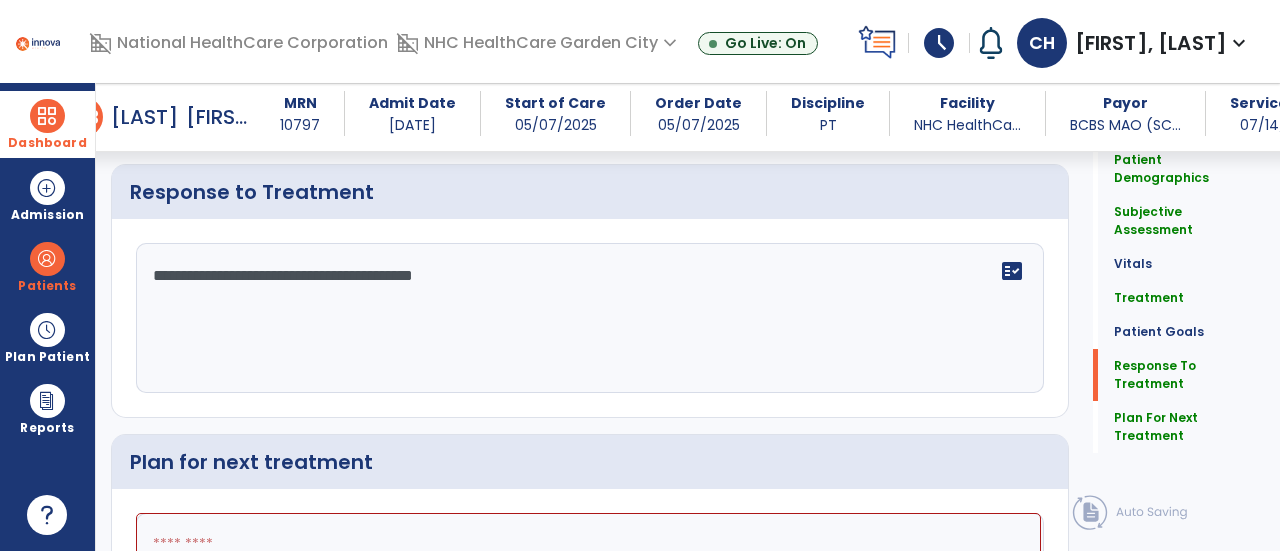 scroll, scrollTop: 3454, scrollLeft: 0, axis: vertical 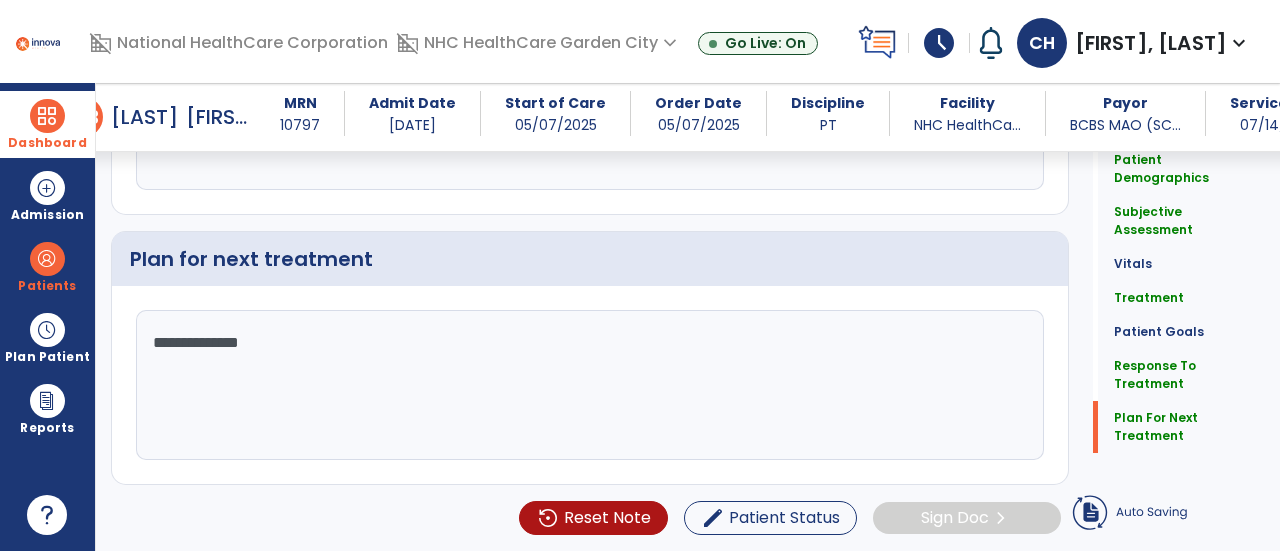 type on "**********" 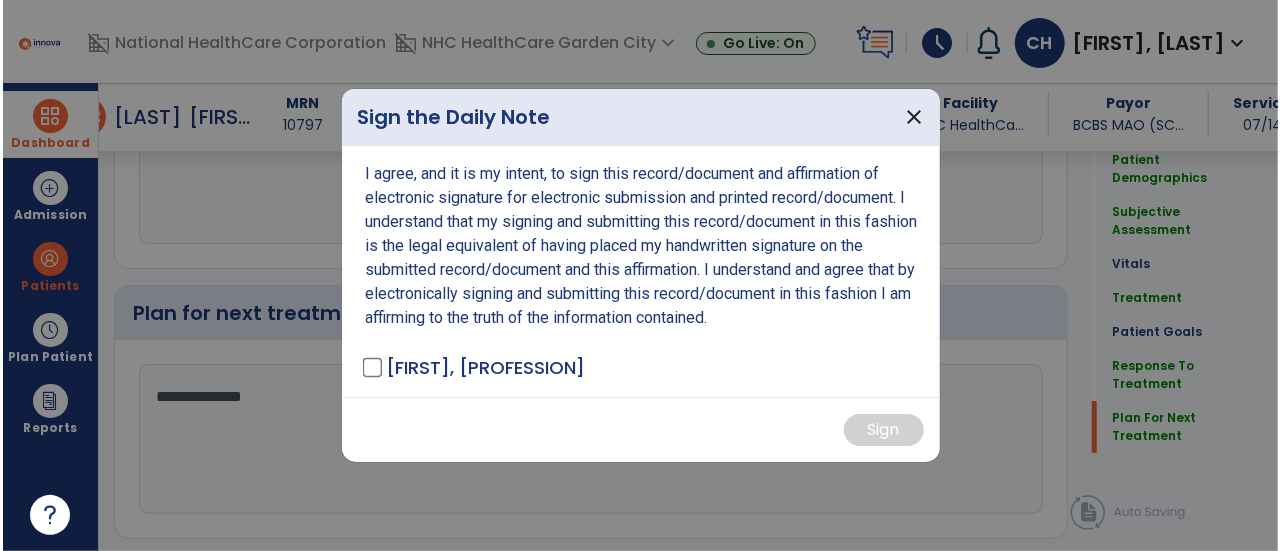 scroll, scrollTop: 3580, scrollLeft: 0, axis: vertical 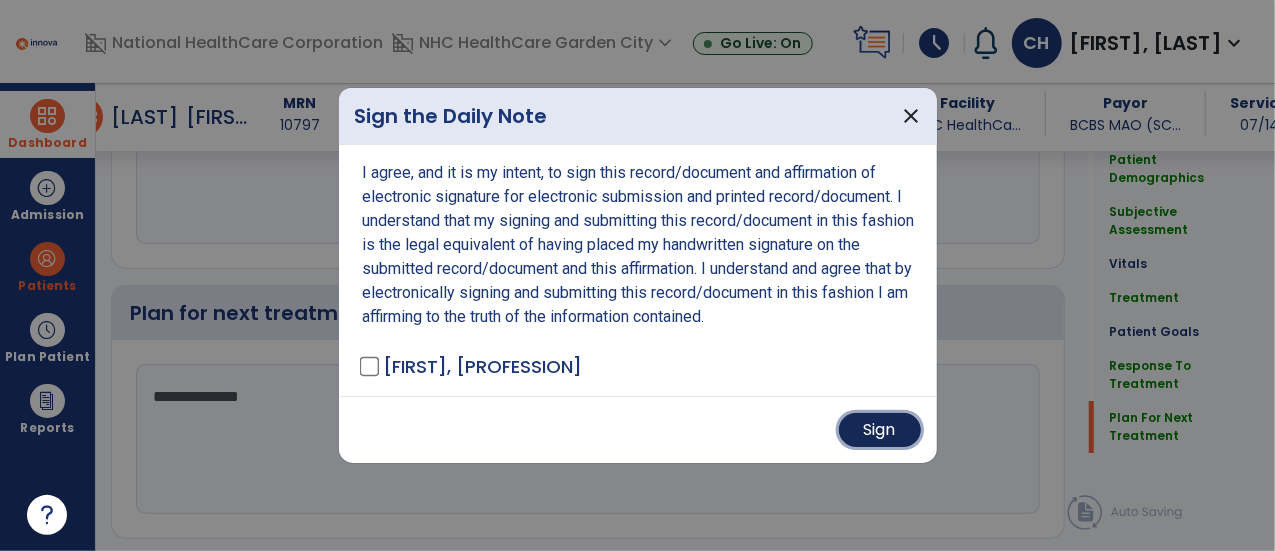 click on "Sign" at bounding box center [880, 430] 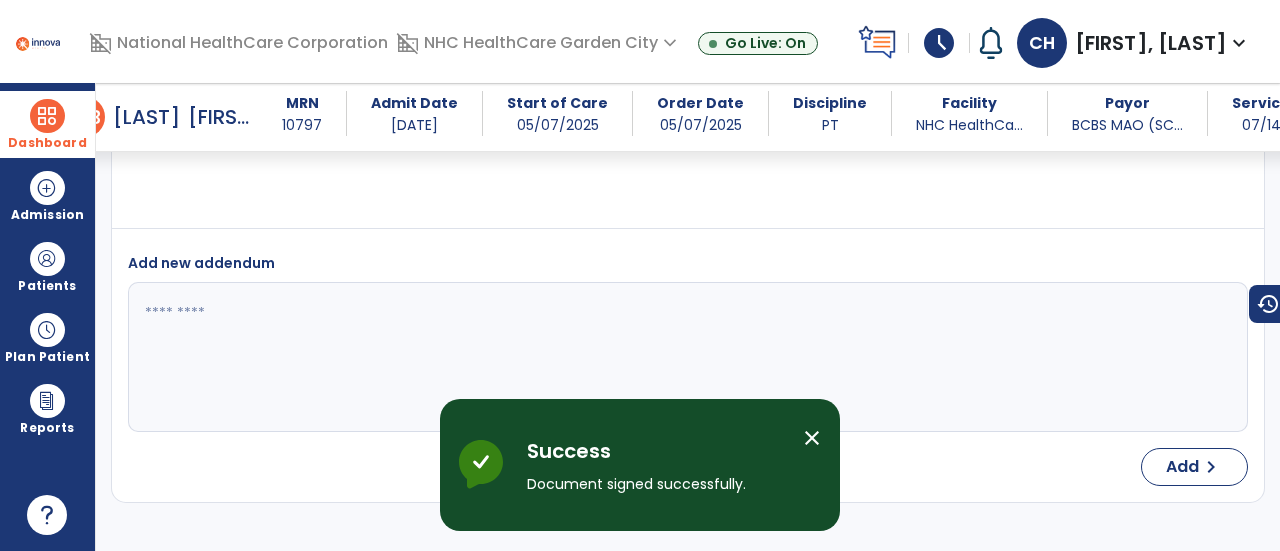 scroll, scrollTop: 5626, scrollLeft: 0, axis: vertical 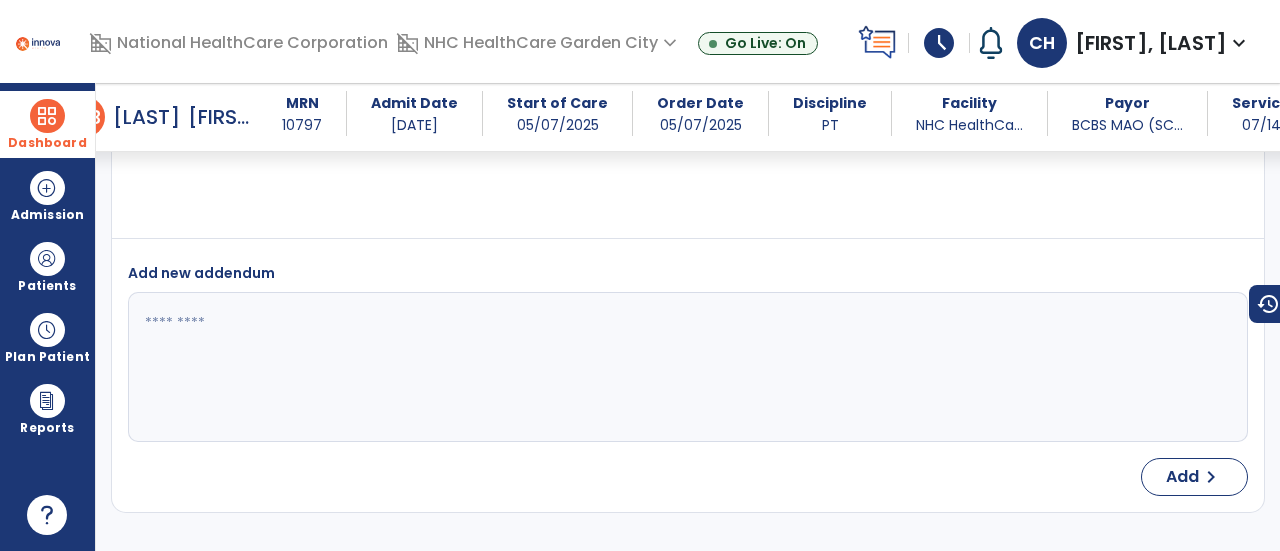 click at bounding box center [47, 116] 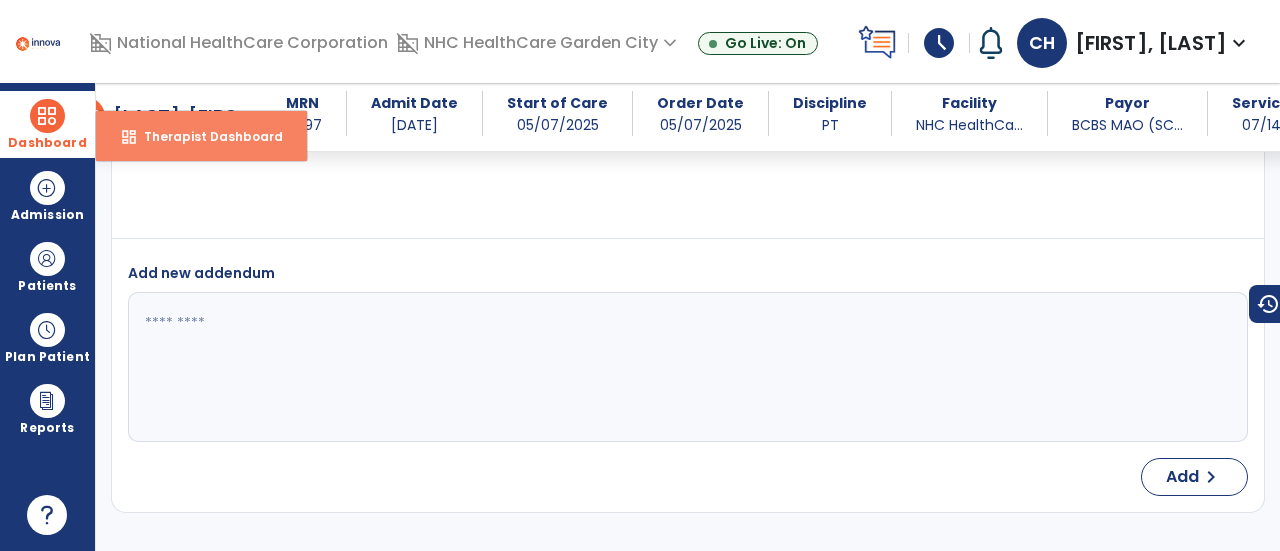 click on "Therapist Dashboard" at bounding box center [205, 136] 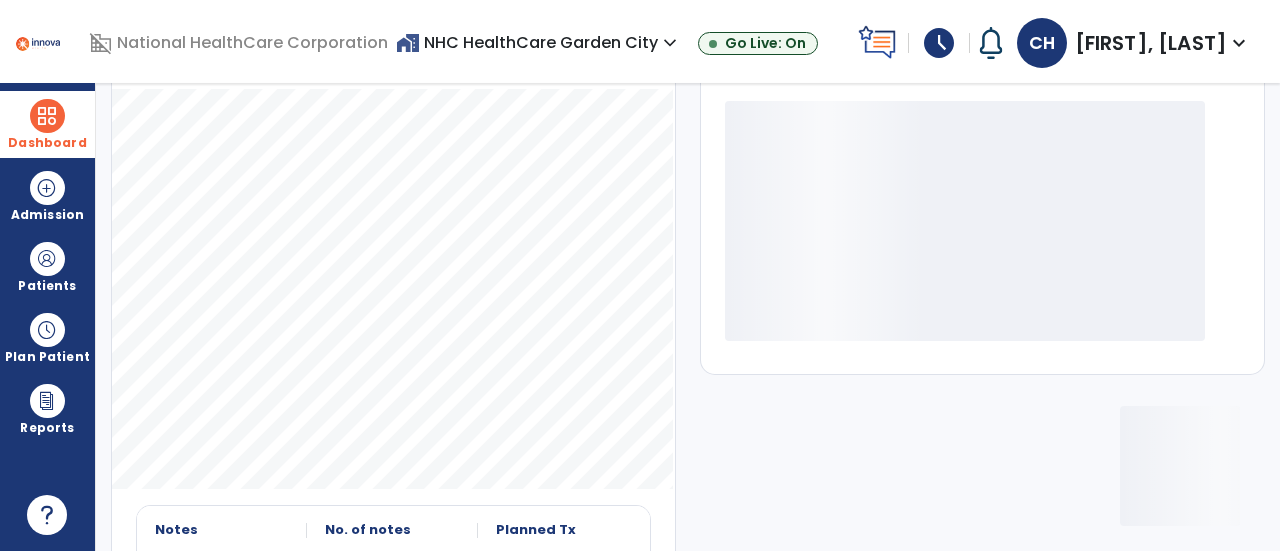 scroll, scrollTop: 249, scrollLeft: 0, axis: vertical 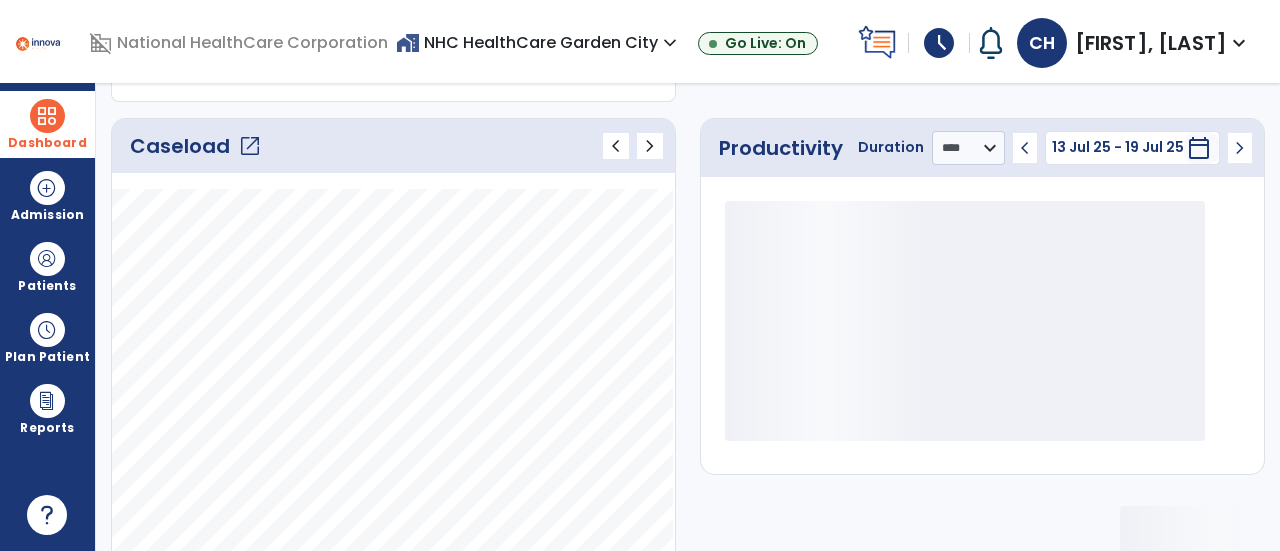 click on "Caseload   open_in_new   chevron_left   chevron_right" 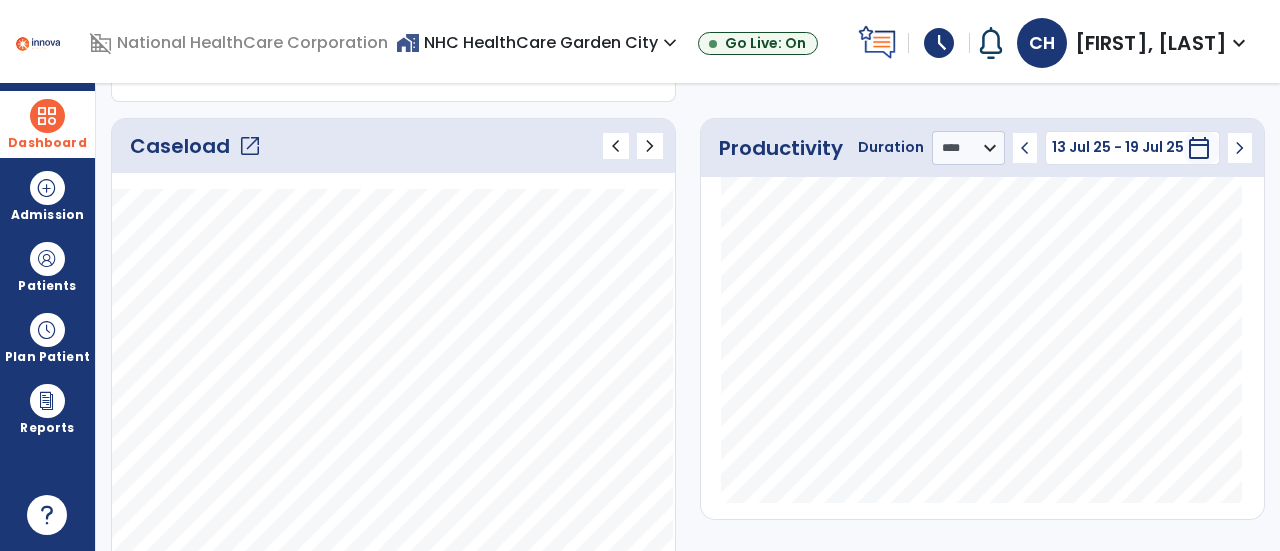 click on "Caseload   open_in_new" 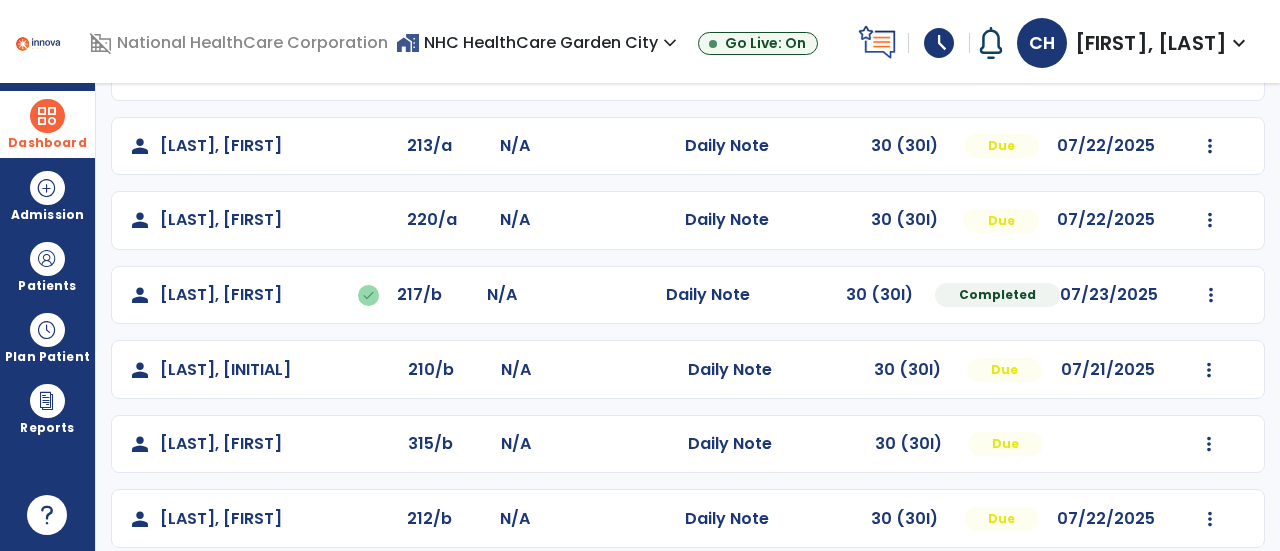 scroll, scrollTop: 556, scrollLeft: 0, axis: vertical 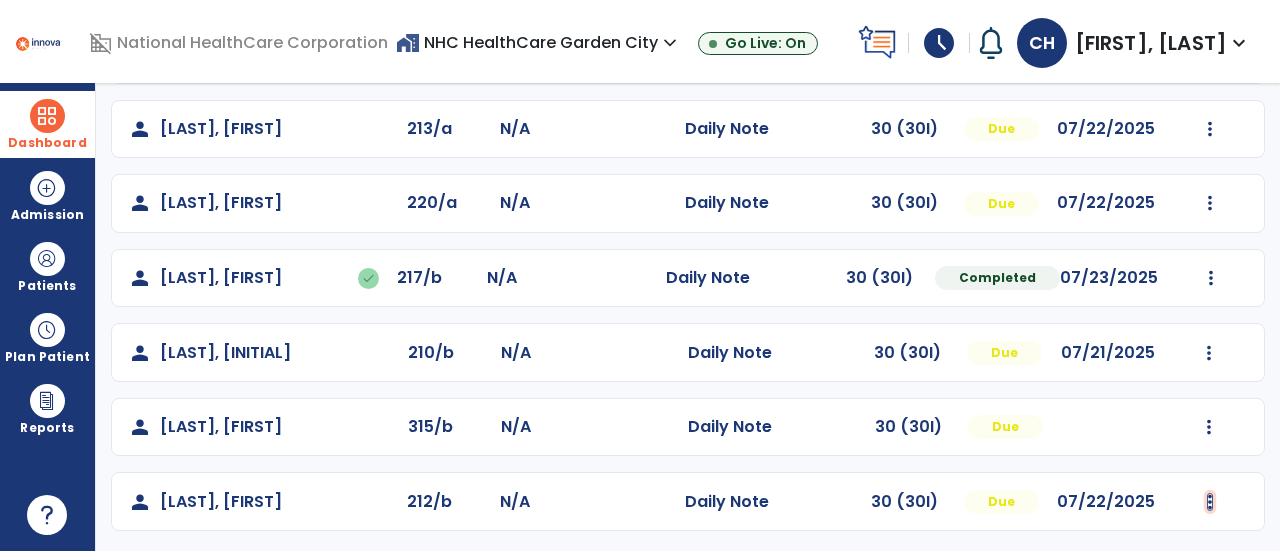 click at bounding box center (1210, -244) 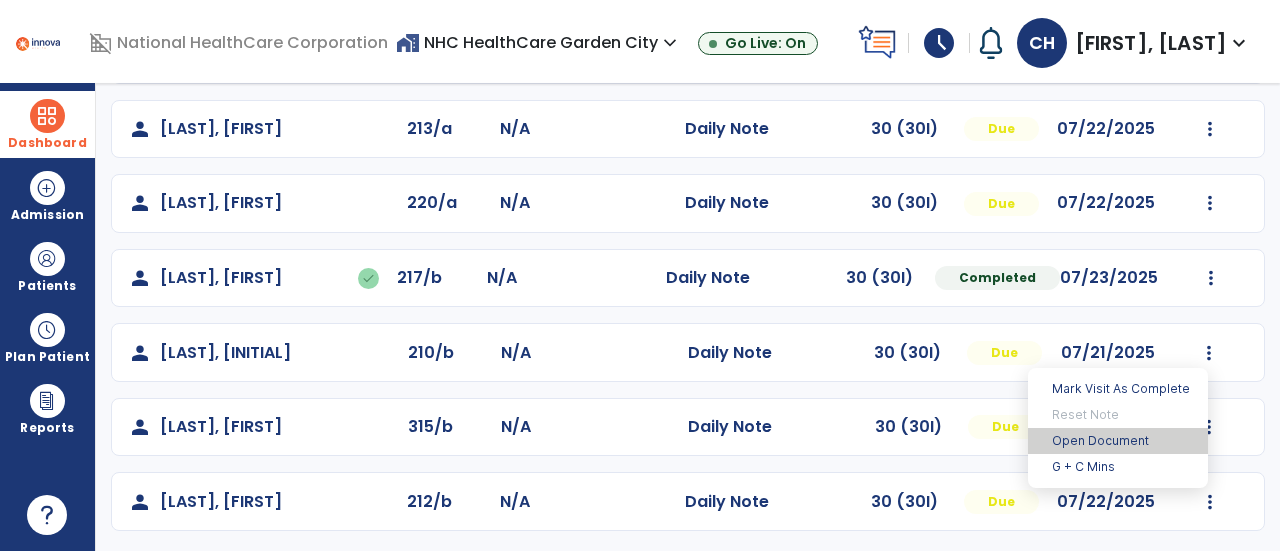 click on "Open Document" at bounding box center [1118, 441] 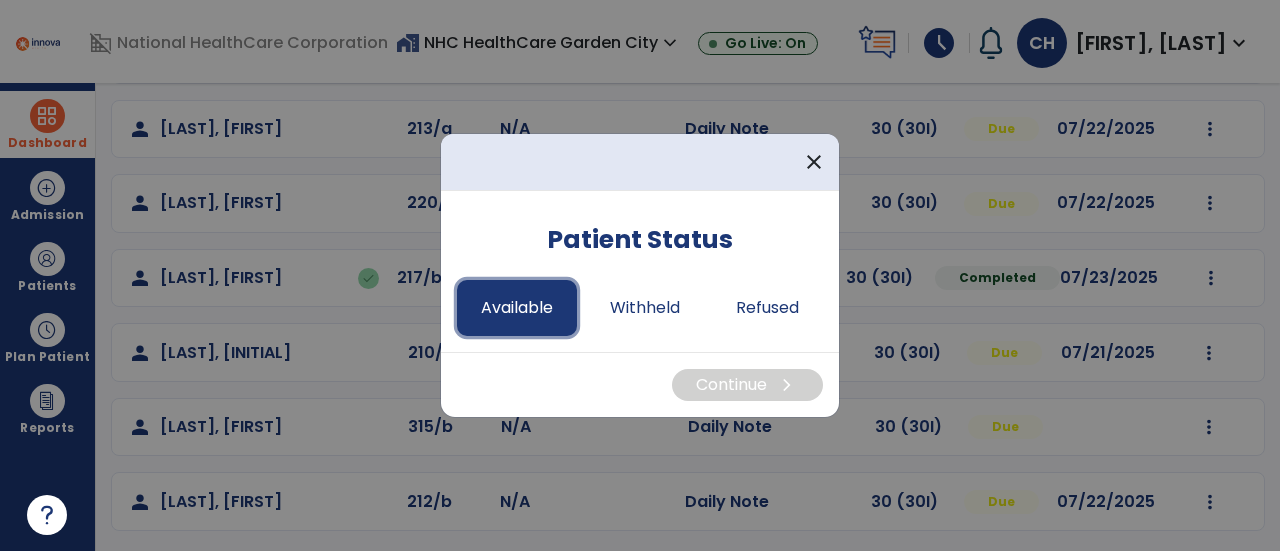 click on "Available" at bounding box center (517, 308) 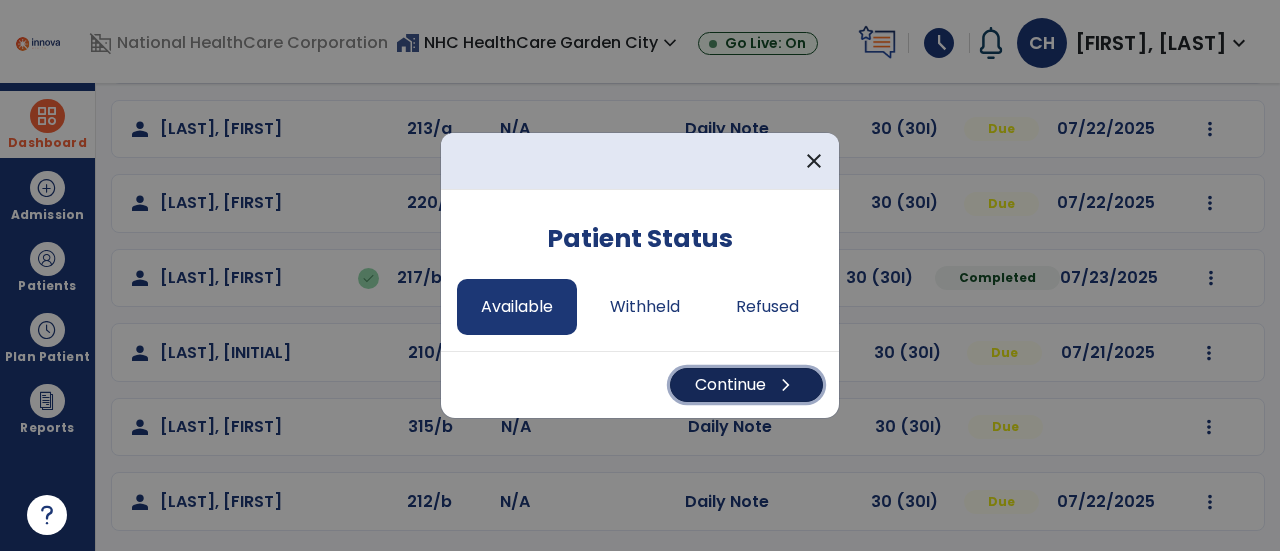 click on "Continue   chevron_right" at bounding box center (746, 385) 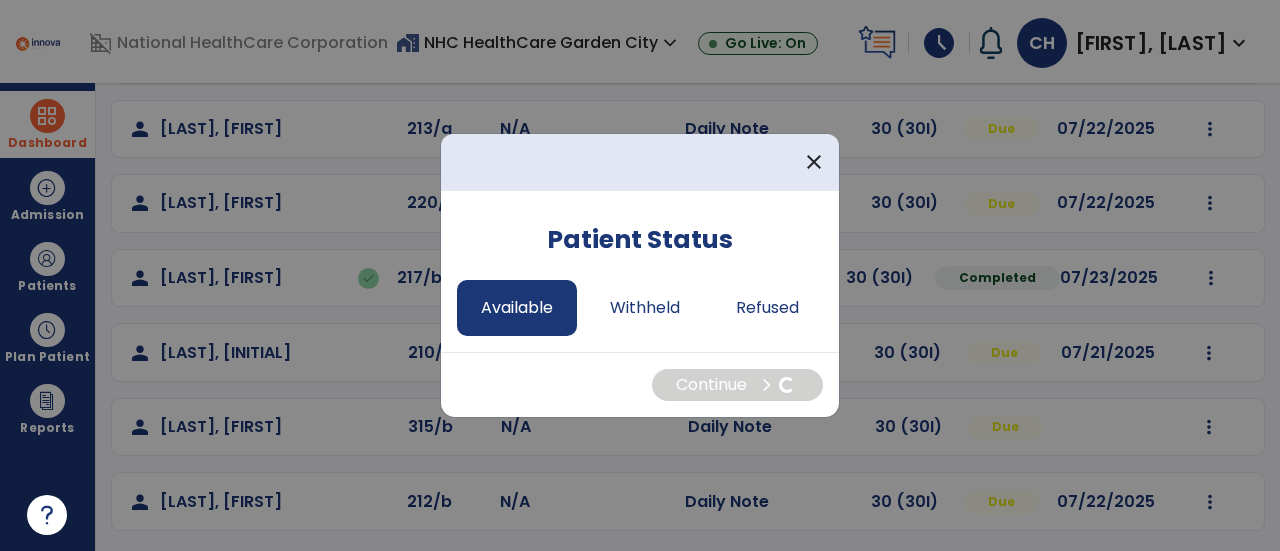 select on "*" 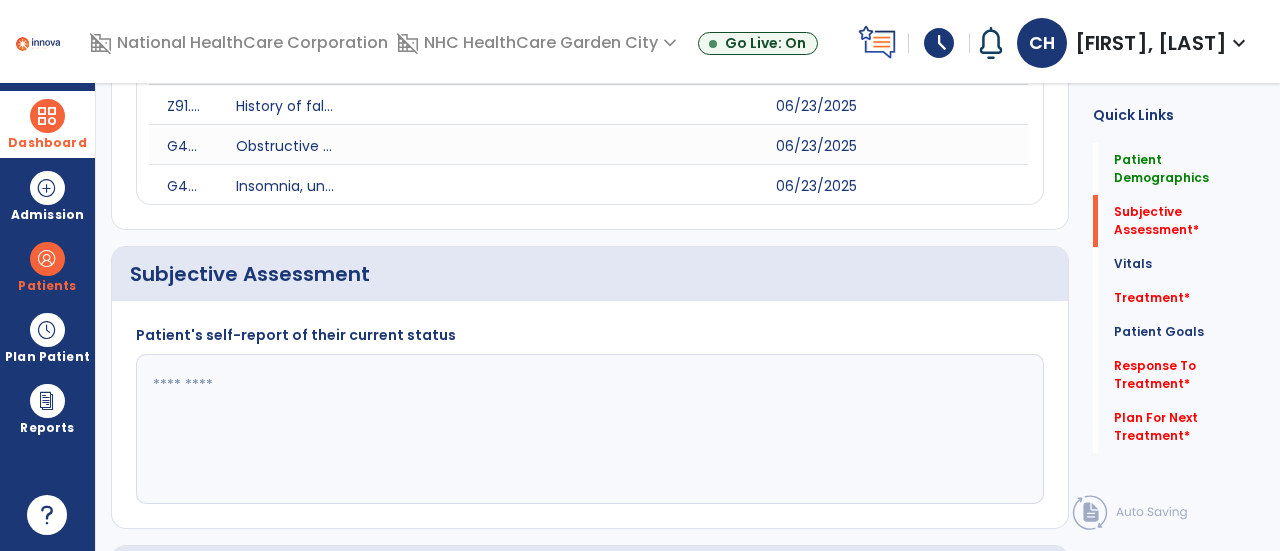 scroll, scrollTop: 689, scrollLeft: 0, axis: vertical 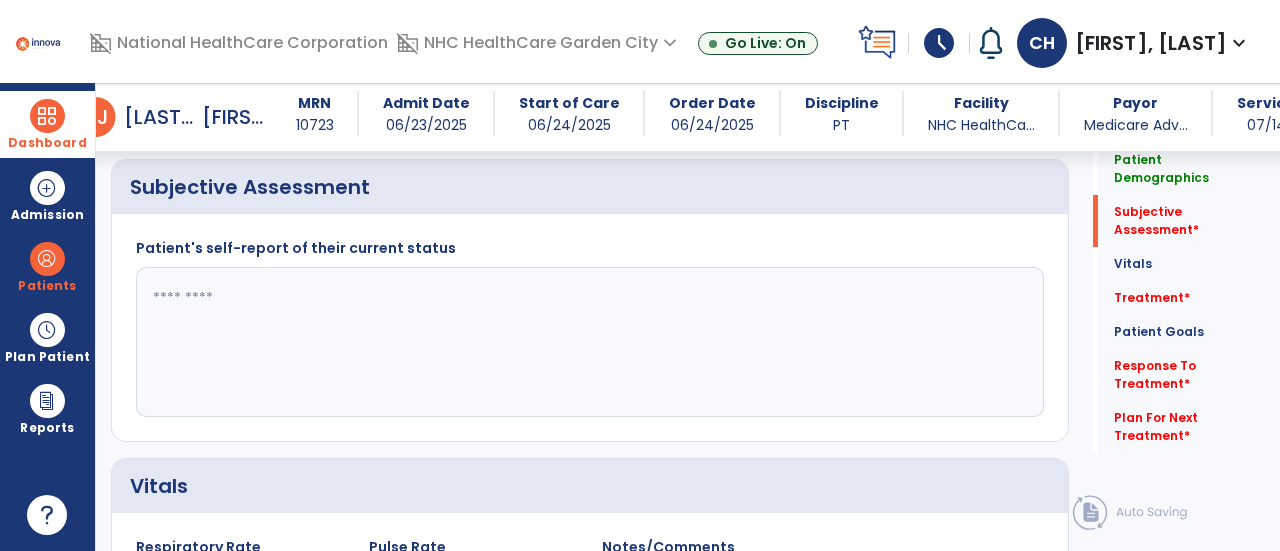 click 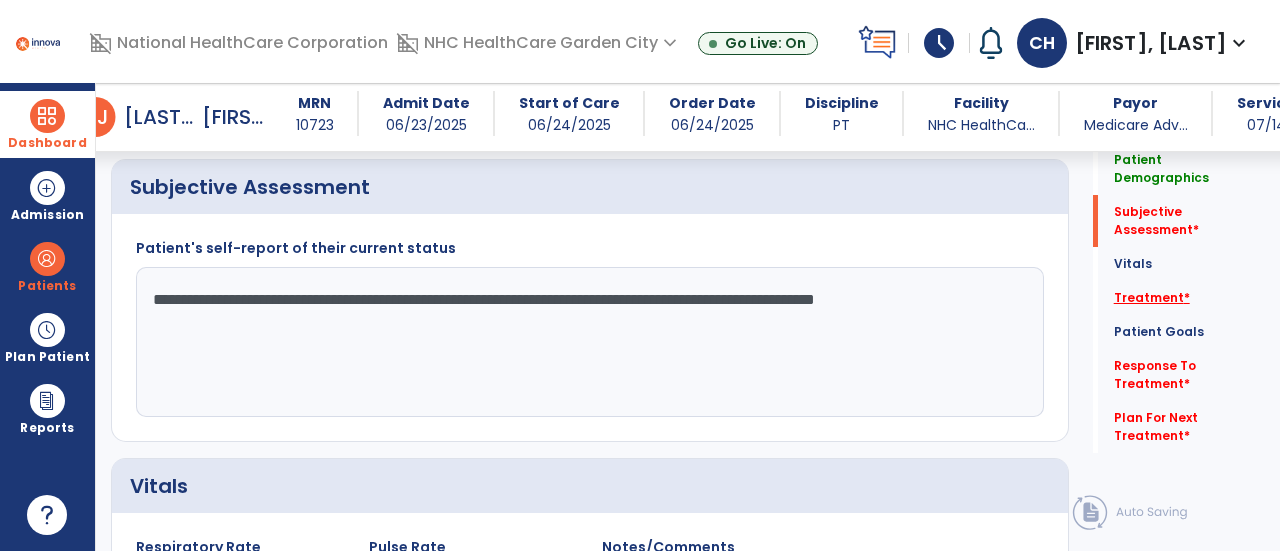 type on "**********" 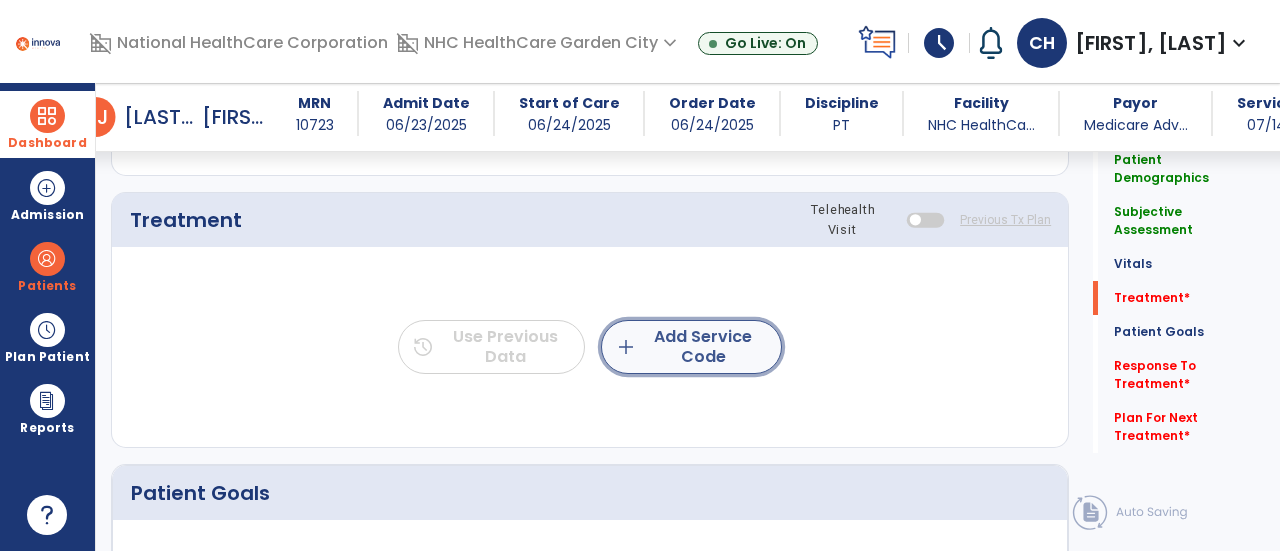 click on "add  Add Service Code" 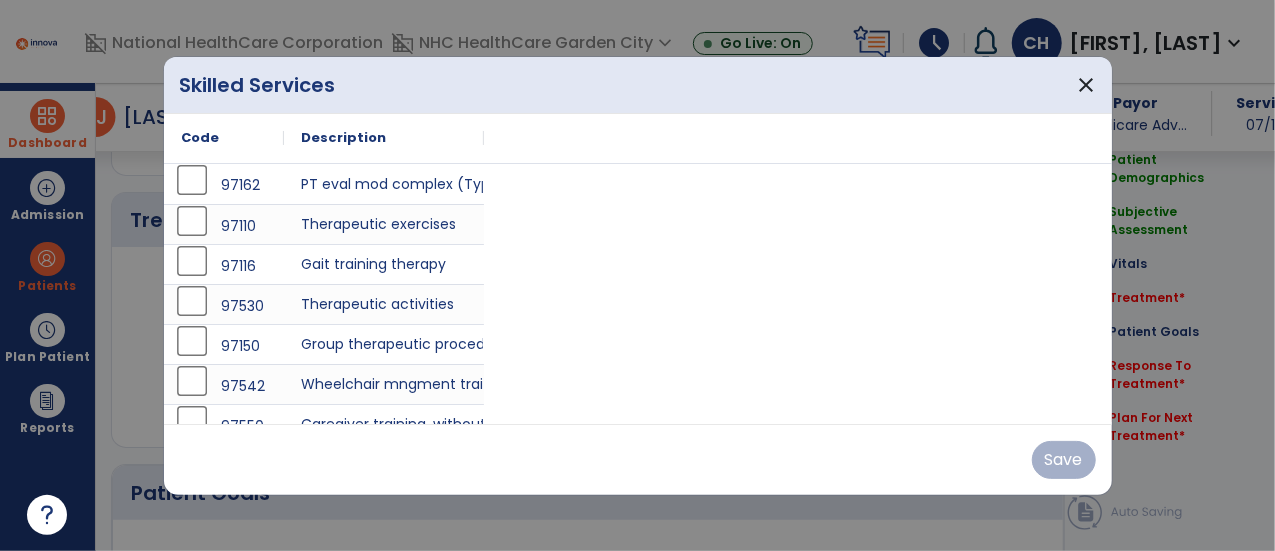 scroll, scrollTop: 1377, scrollLeft: 0, axis: vertical 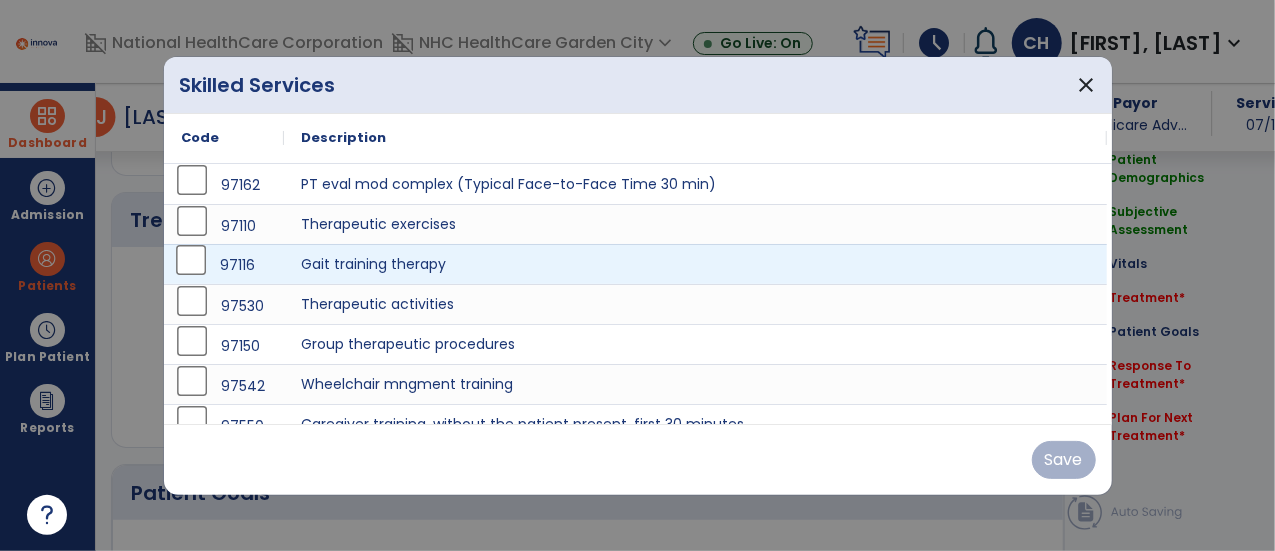 click on "97116" at bounding box center (224, 264) 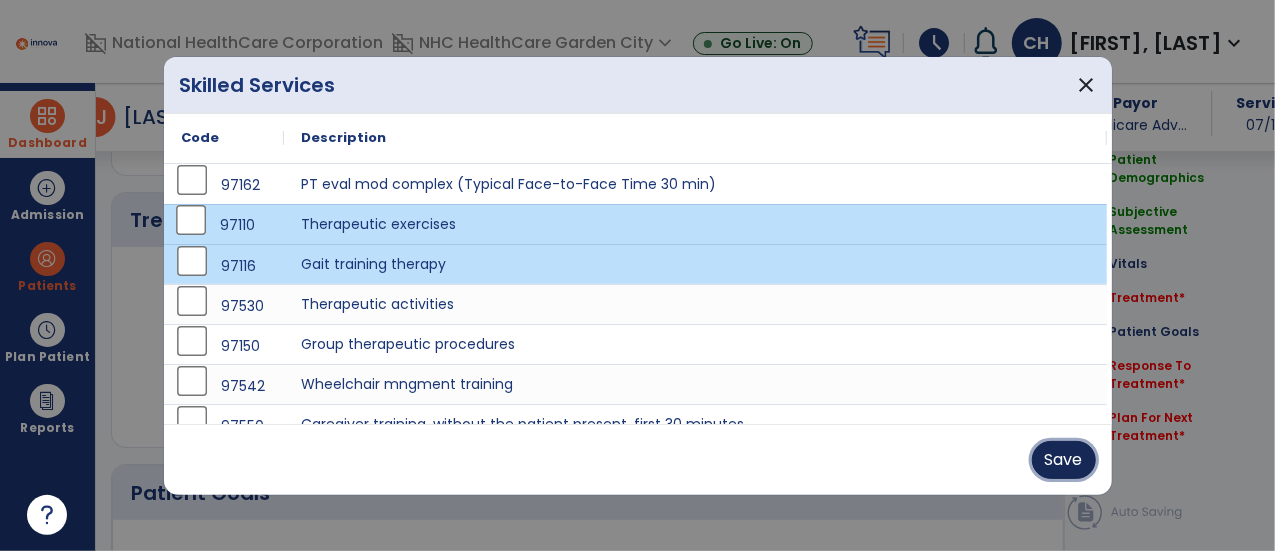 click on "Save" at bounding box center [1064, 460] 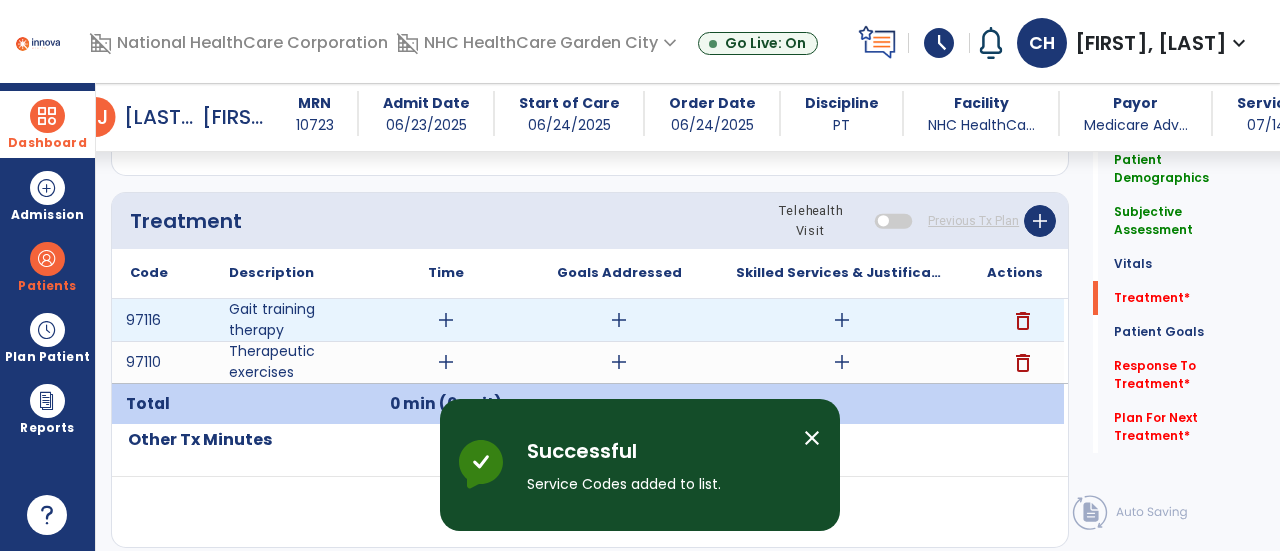 click on "add" at bounding box center (446, 320) 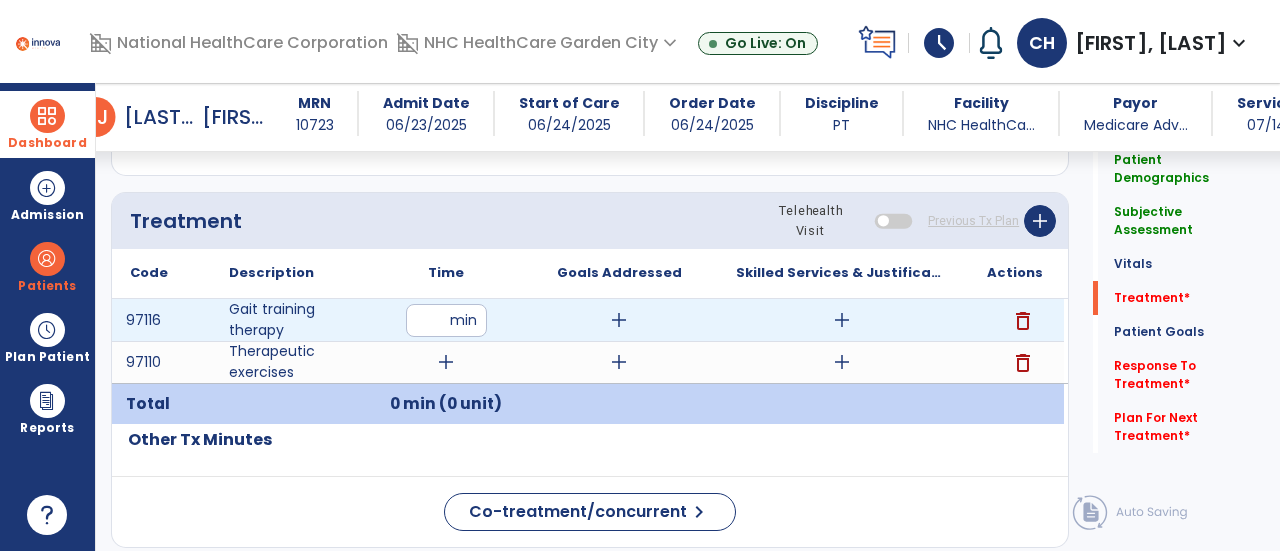 type on "**" 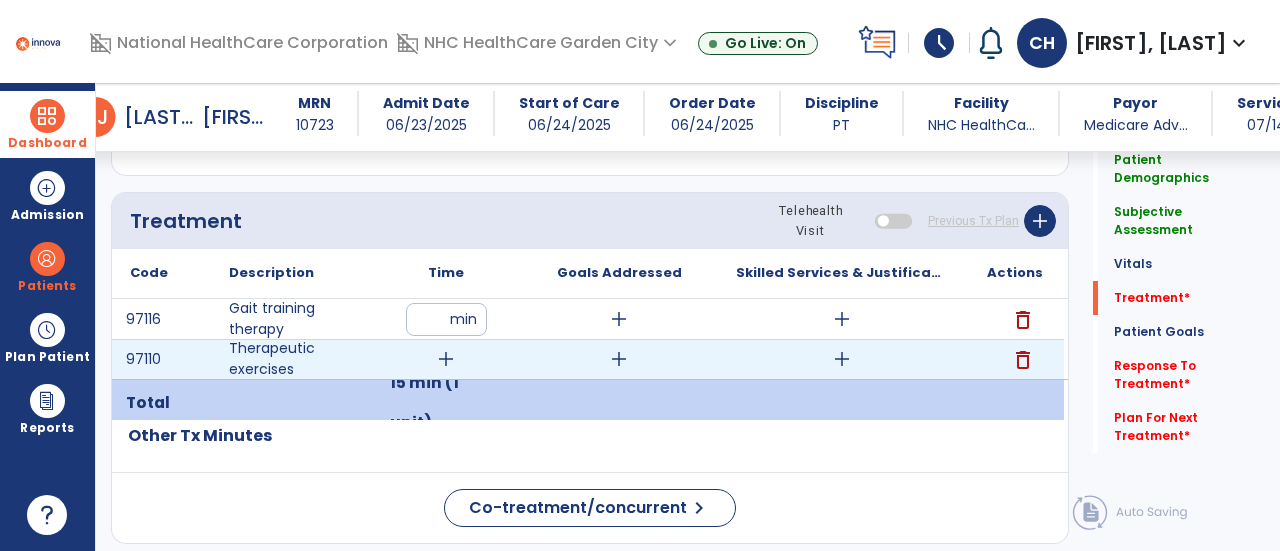 click on "add" at bounding box center (446, 359) 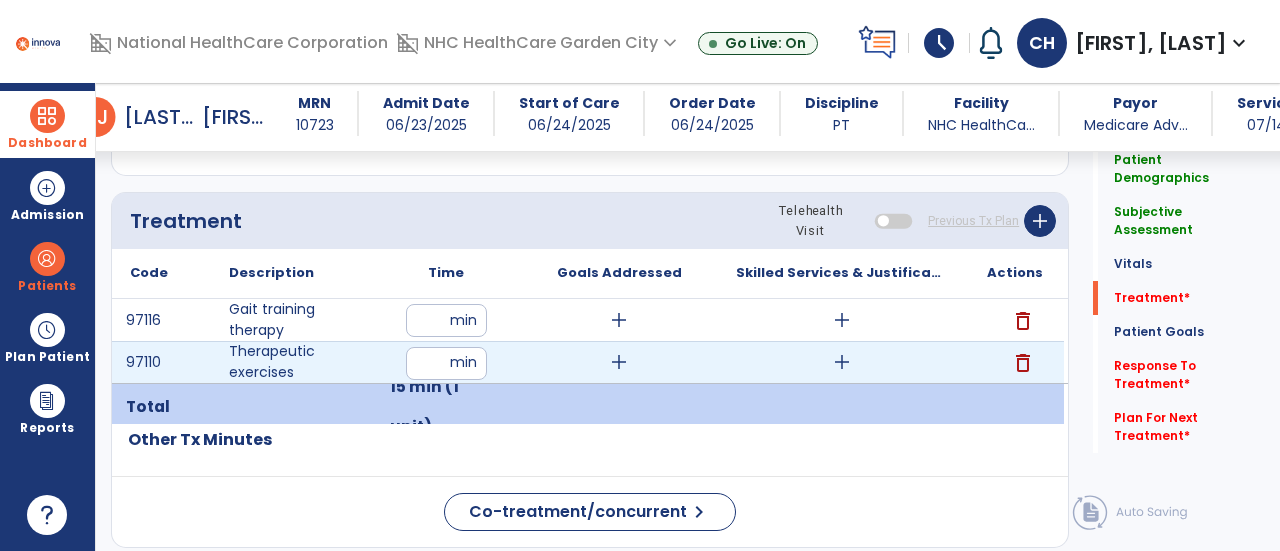 type on "**" 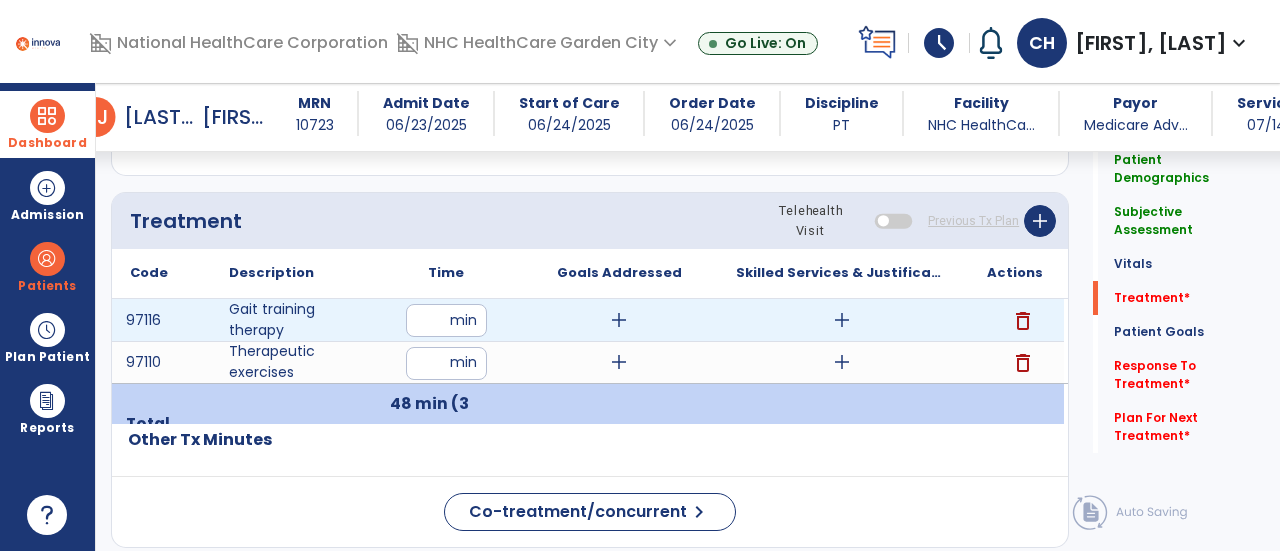 click on "add" at bounding box center [619, 320] 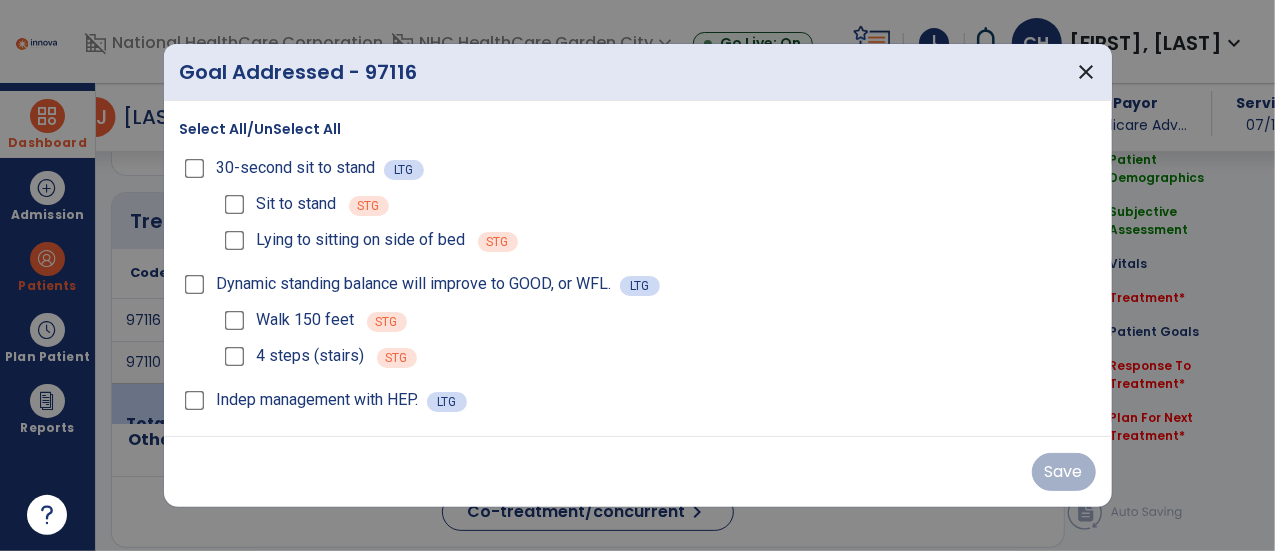 scroll, scrollTop: 1377, scrollLeft: 0, axis: vertical 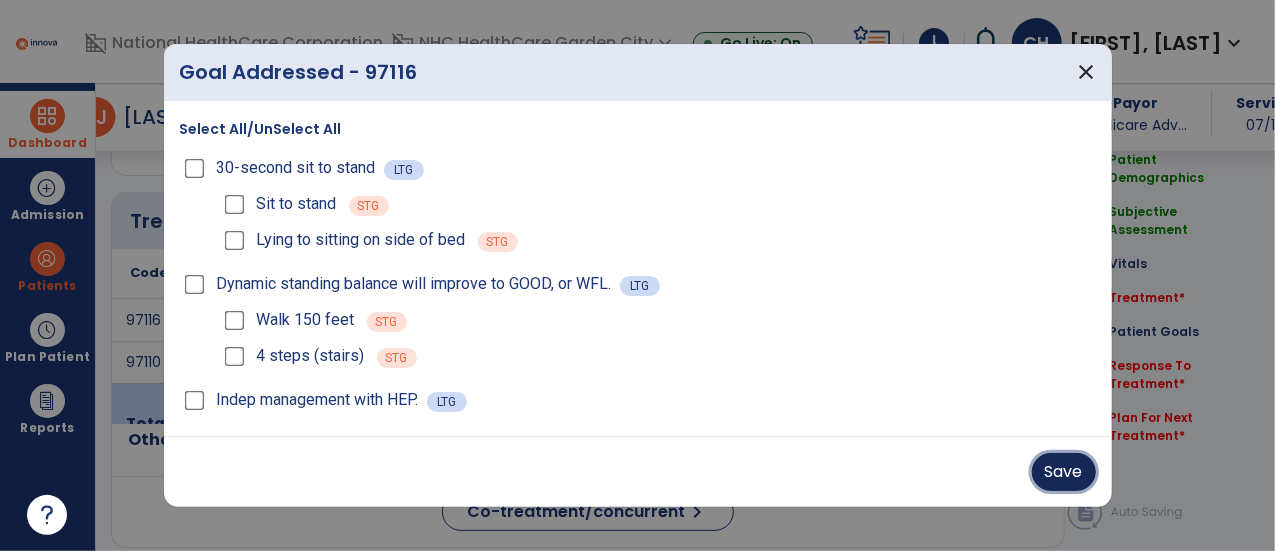 click on "Save" at bounding box center [1064, 472] 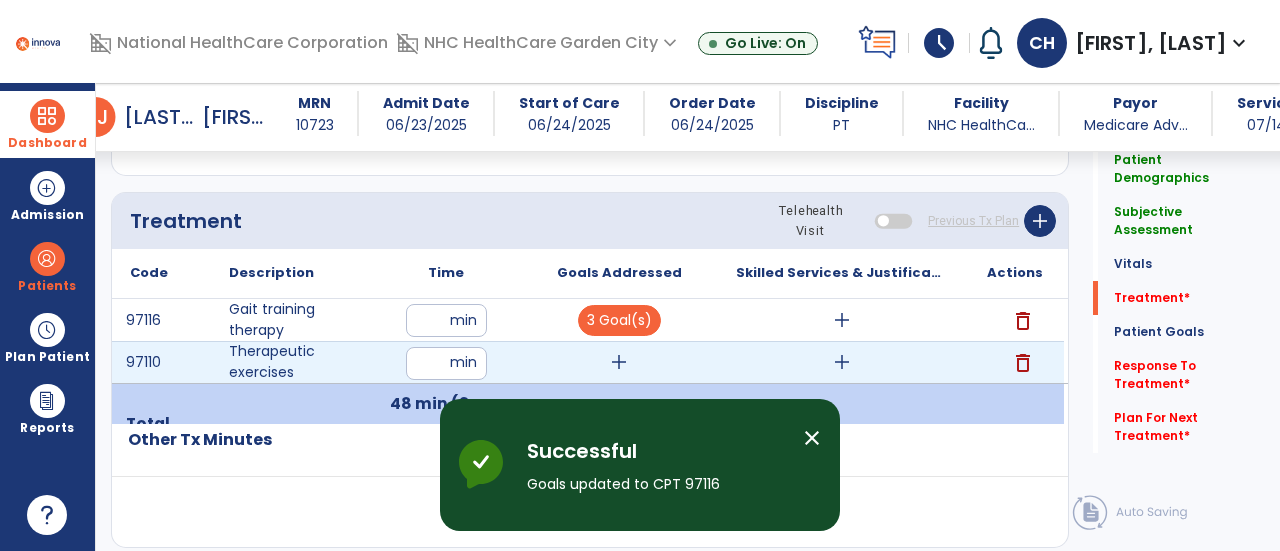click on "add" at bounding box center (619, 362) 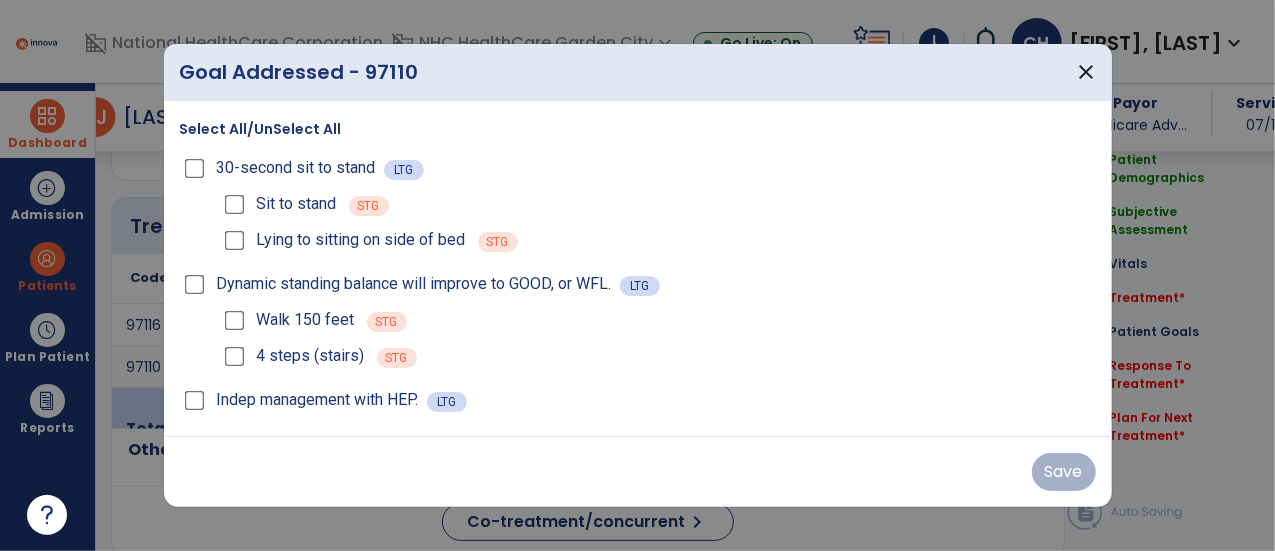 scroll, scrollTop: 1377, scrollLeft: 0, axis: vertical 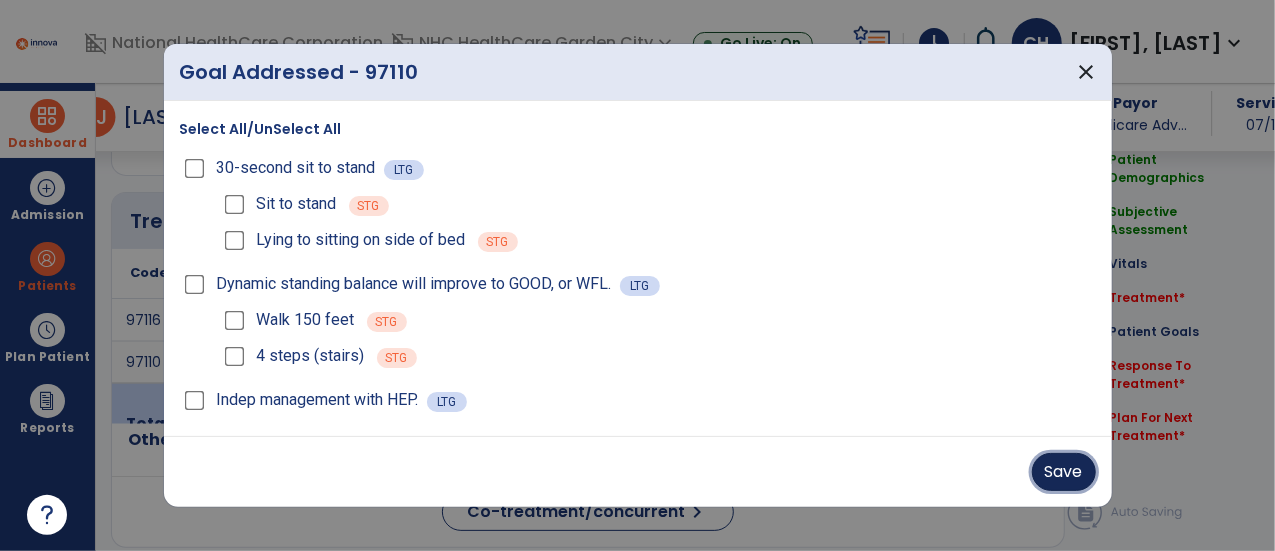 click on "Save" at bounding box center [1064, 472] 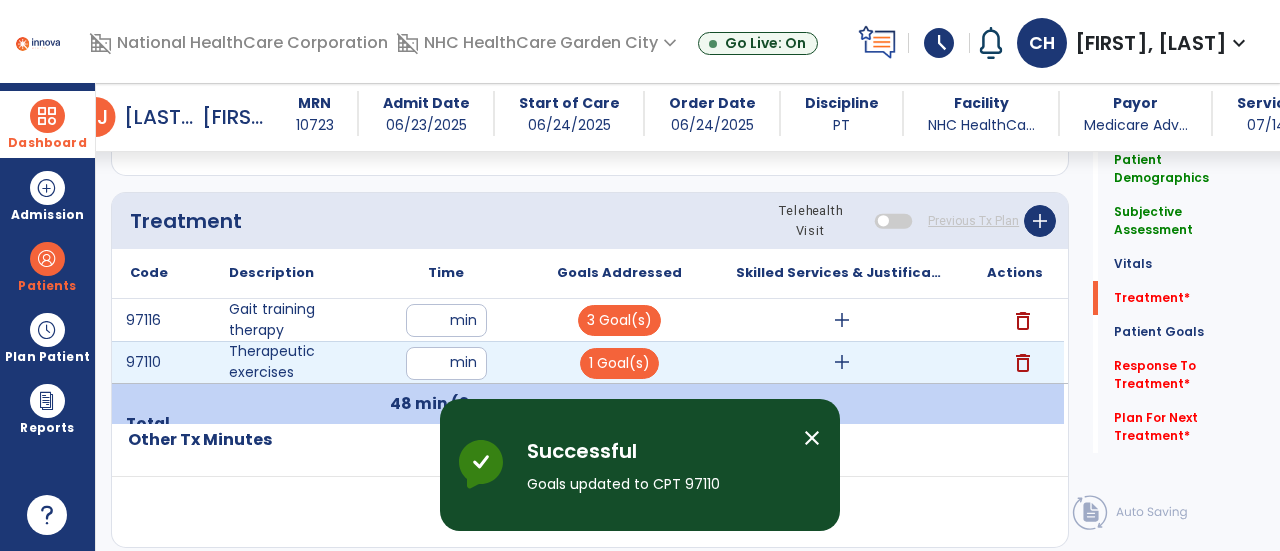 click on "add" at bounding box center [842, 362] 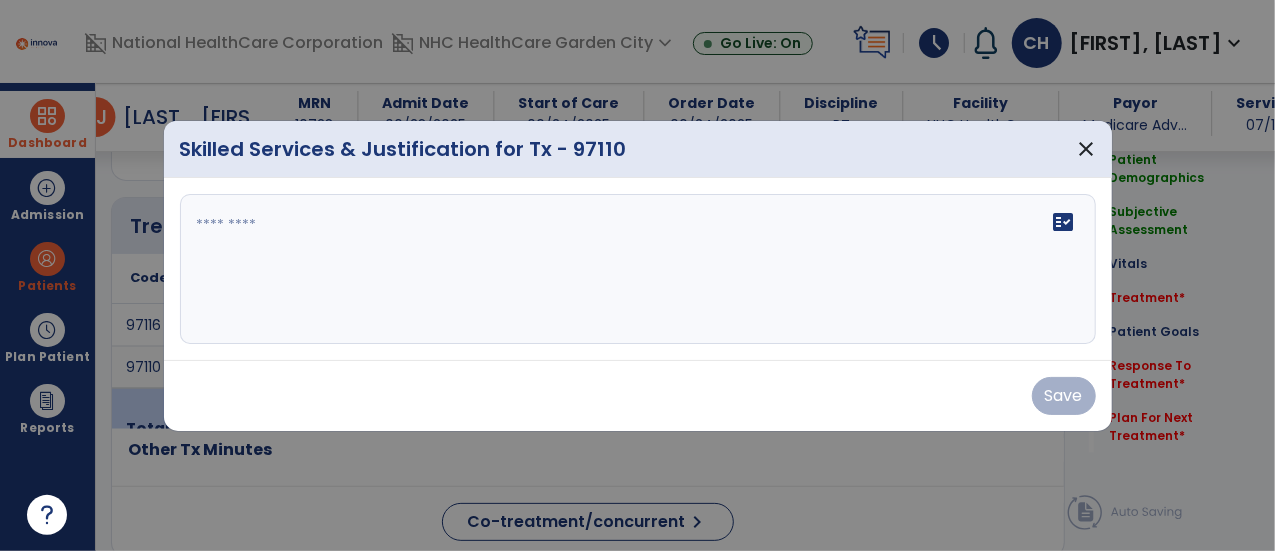 scroll, scrollTop: 1377, scrollLeft: 0, axis: vertical 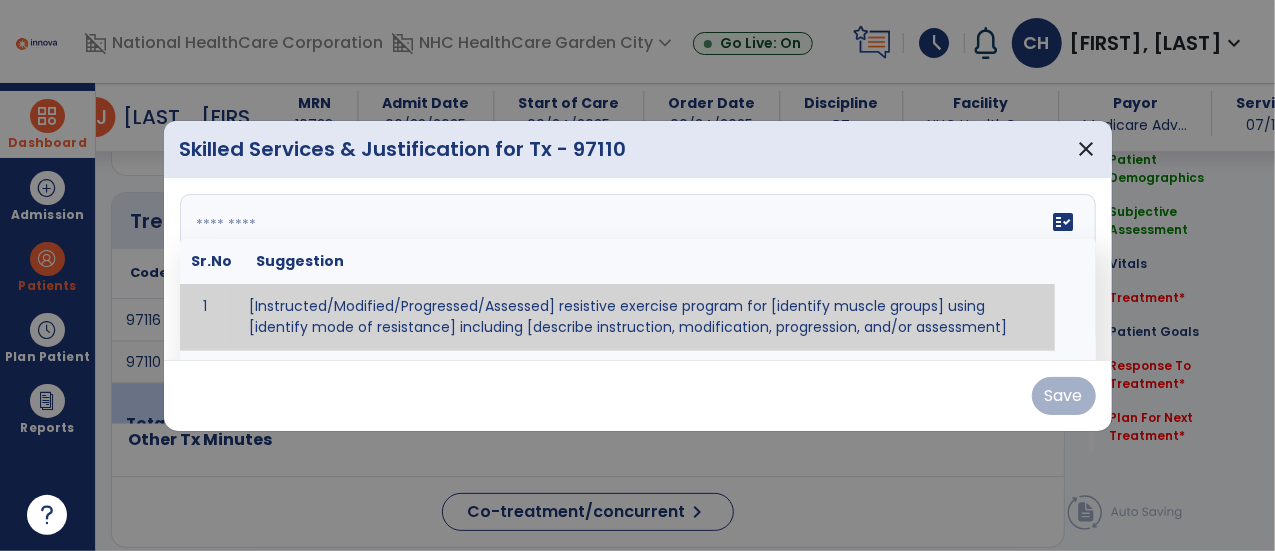 drag, startPoint x: 608, startPoint y: 264, endPoint x: 568, endPoint y: 296, distance: 51.224995 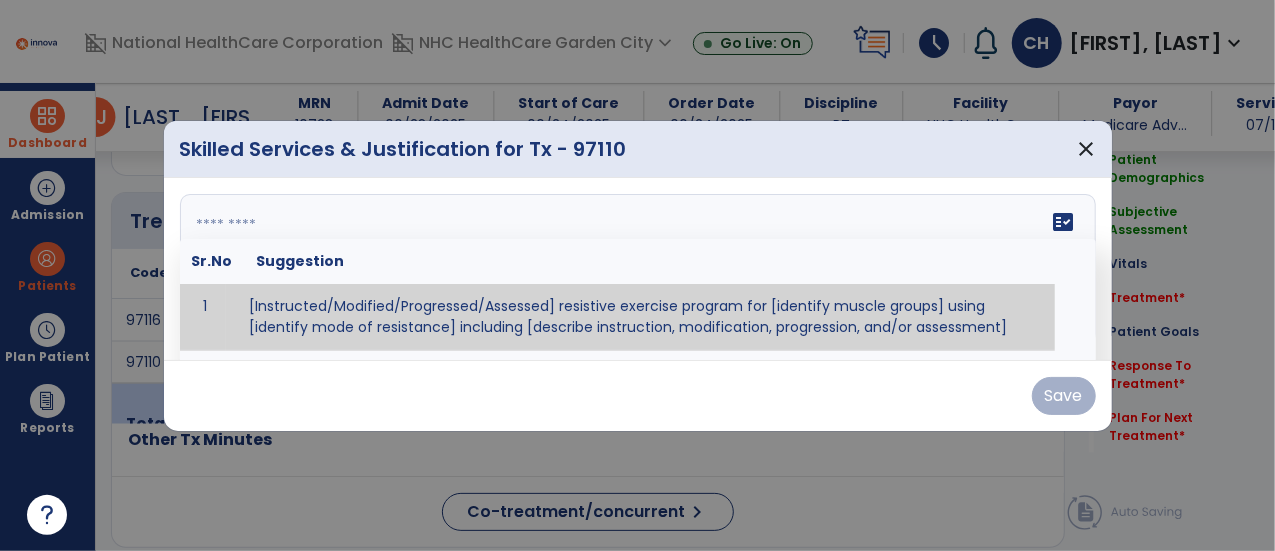 click on "fact_check  Sr.No Suggestion 1 [Instructed/Modified/Progressed/Assessed] resistive exercise program for [identify muscle groups] using [identify mode of resistance] including [describe instruction, modification, progression, and/or assessment] 2 [Instructed/Modified/Progressed/Assessed] aerobic exercise program using [identify equipment/mode] including [describe instruction, modification,progression, and/or assessment] 3 [Instructed/Modified/Progressed/Assessed] [PROM/A/AROM/AROM] program for [identify joint movements] using [contract-relax, over-pressure, inhibitory techniques, other] 4 [Assessed/Tested] aerobic capacity with administration of [aerobic capacity test]" at bounding box center [638, 269] 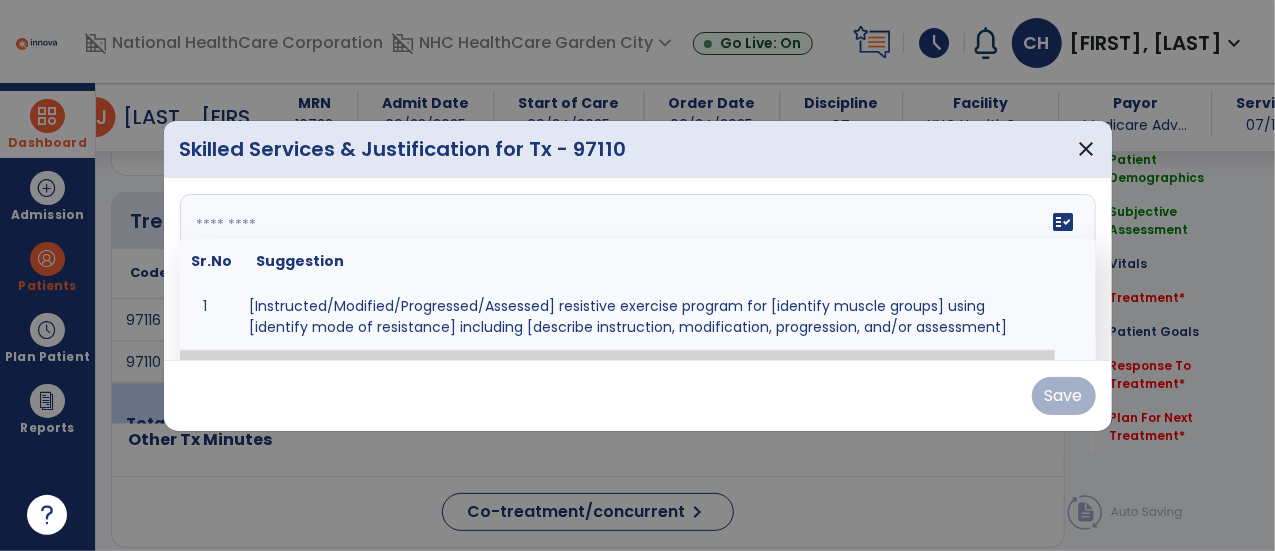 click at bounding box center [636, 269] 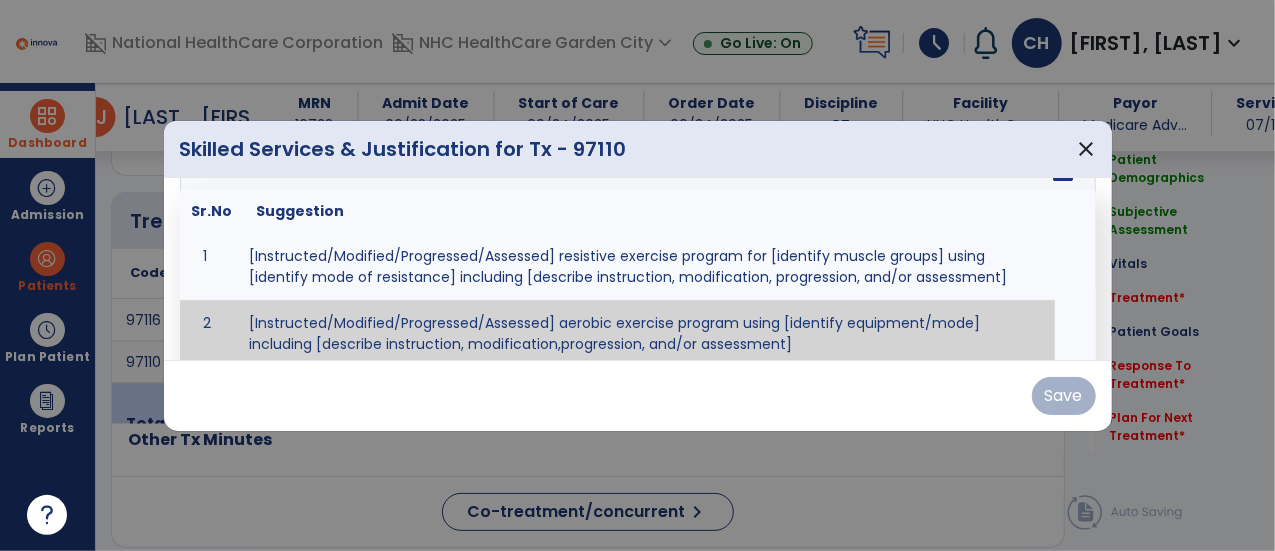 scroll, scrollTop: 58, scrollLeft: 0, axis: vertical 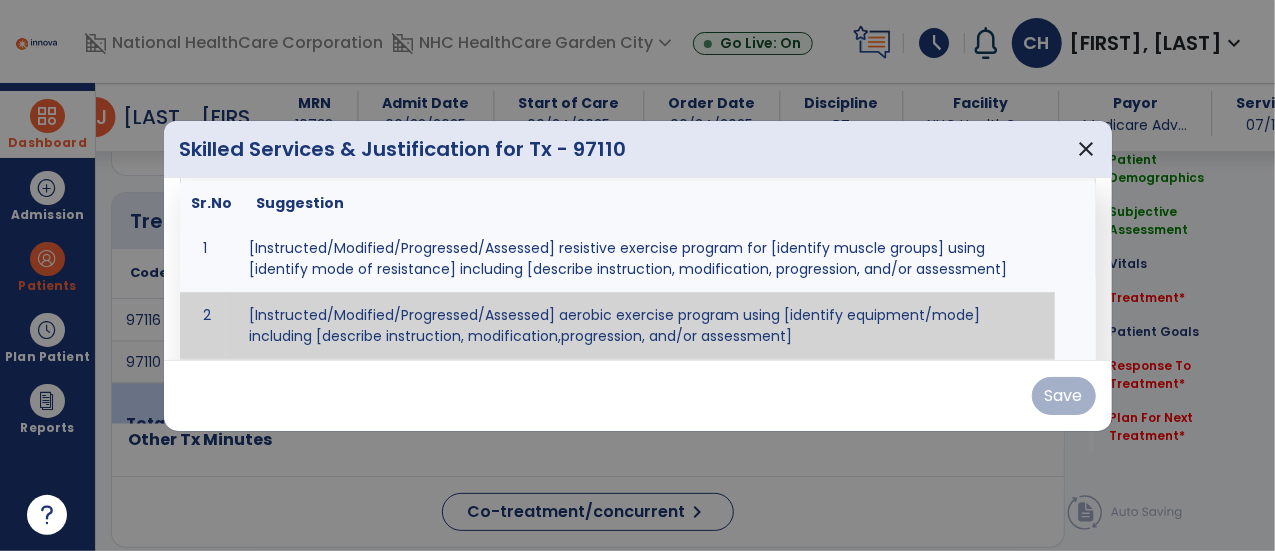 paste on "**********" 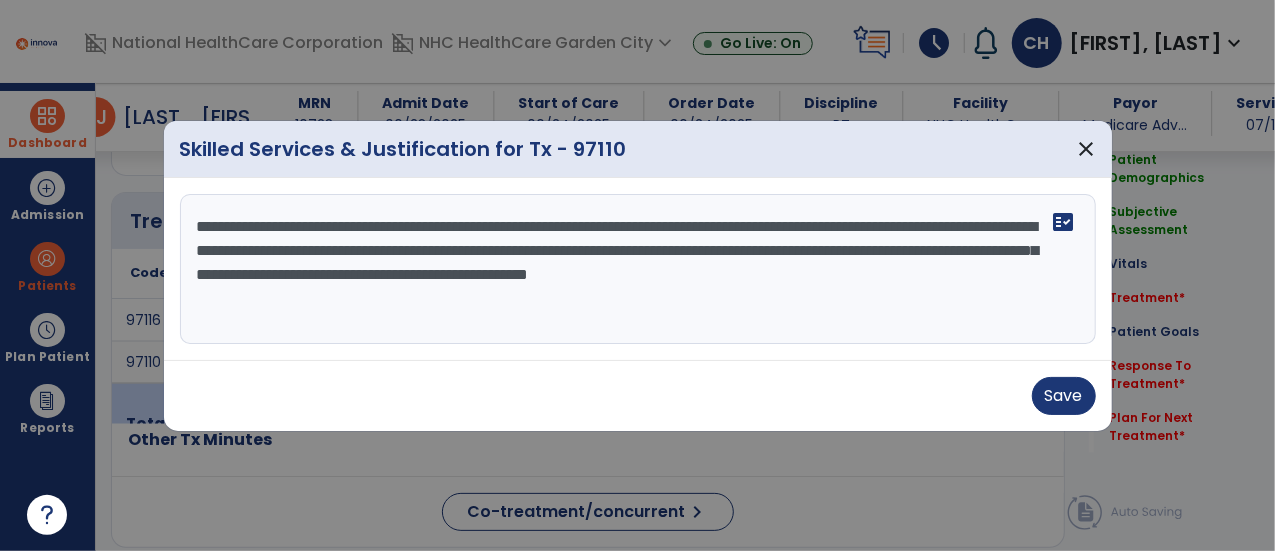 scroll, scrollTop: 0, scrollLeft: 0, axis: both 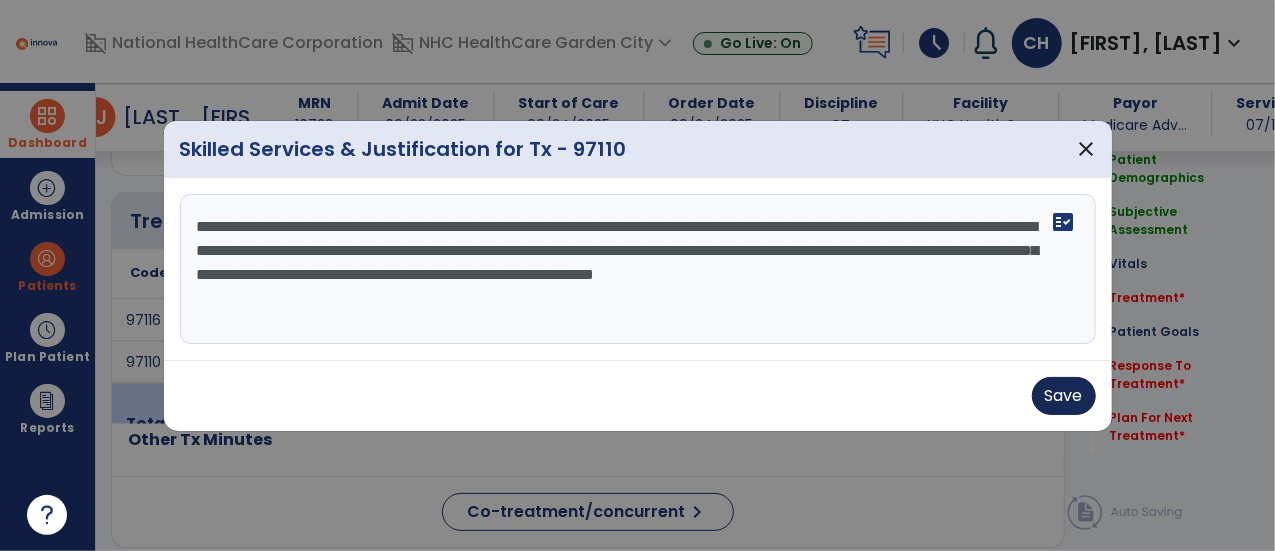 type on "**********" 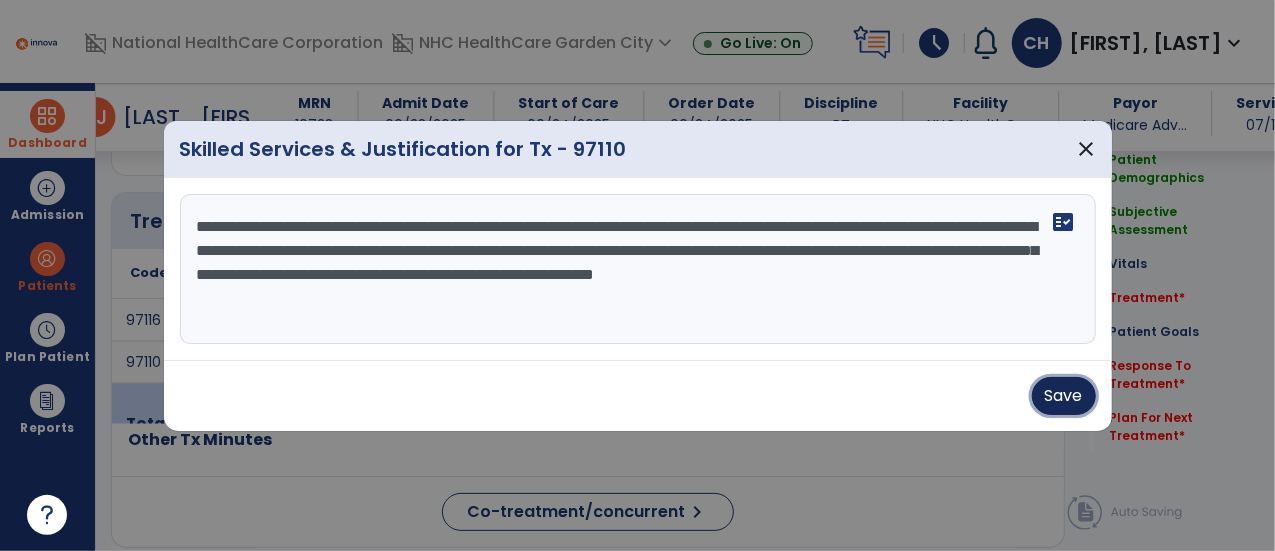click on "Save" at bounding box center (1064, 396) 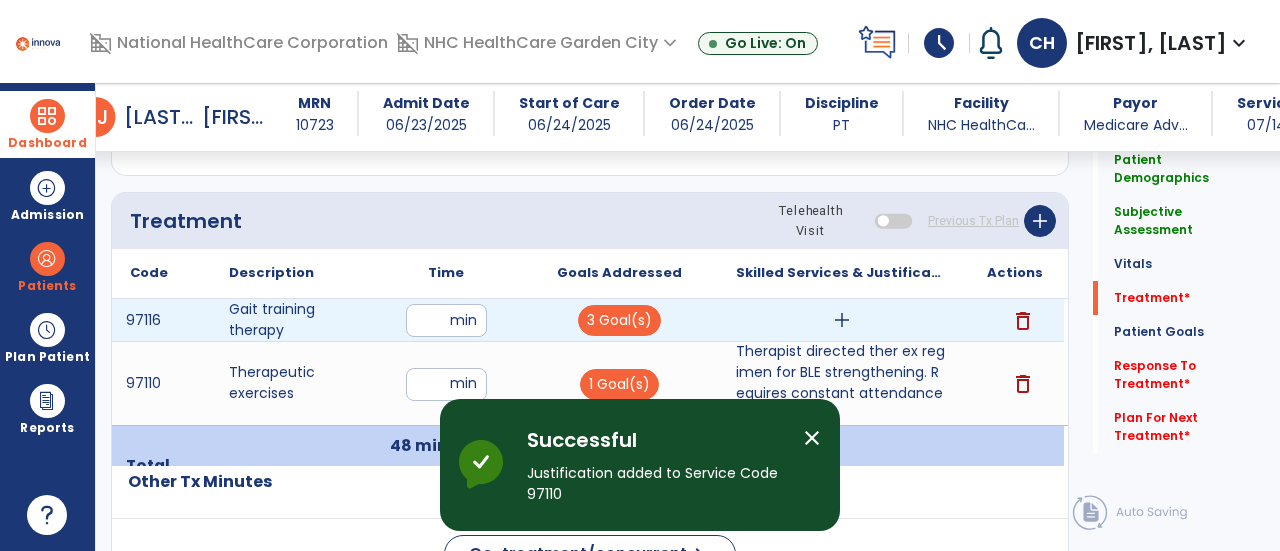 click on "add" at bounding box center [842, 320] 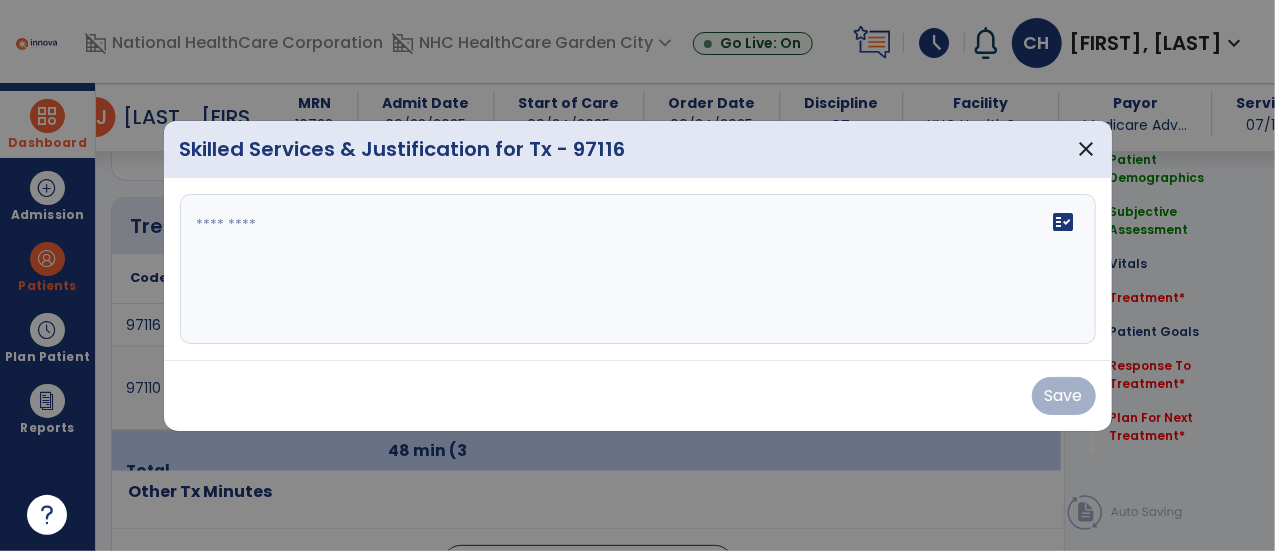 scroll, scrollTop: 1377, scrollLeft: 0, axis: vertical 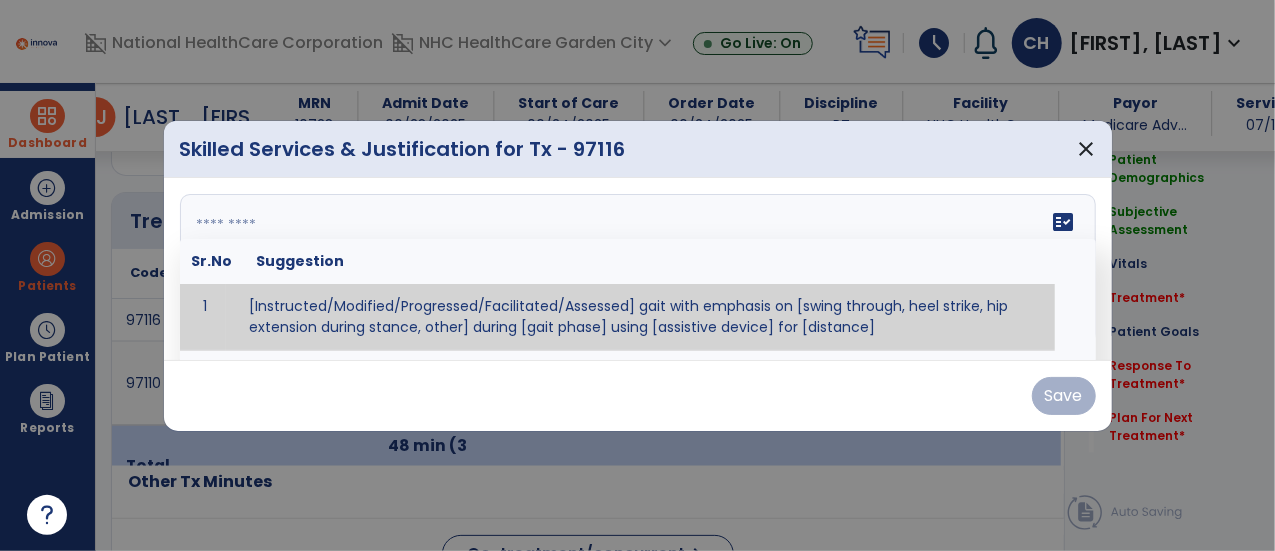 click on "fact_check  Sr.No Suggestion 1 [Instructed/Modified/Progressed/Facilitated/Assessed] gait with emphasis on [swing through, heel strike, hip extension during stance, other] during [gait phase] using [assistive device] for [distance] 2 [Instructed/Modified/Progressed/Facilitated/Assessed] use of [assistive device] and [NWB, PWB, step-to gait pattern, step through gait pattern] 3 [Instructed/Modified/Progressed/Facilitated/Assessed] patient's ability to [ascend/descend # of steps, perform directional changes, walk on even/uneven surfaces, pick-up objects off floor, velocity changes, other] using [assistive device]. 4 [Instructed/Modified/Progressed/Facilitated/Assessed] pre-gait activities including [identify exercise] in order to prepare for gait training. 5" at bounding box center (638, 269) 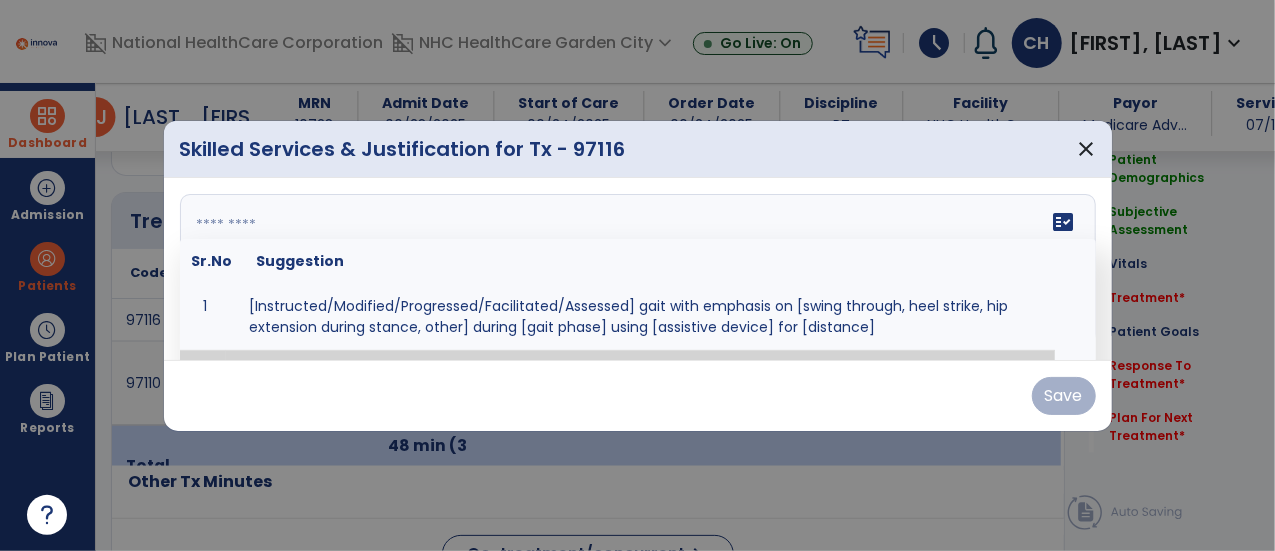 click on "fact_check  Sr.No Suggestion 1 [Instructed/Modified/Progressed/Facilitated/Assessed] gait with emphasis on [swing through, heel strike, hip extension during stance, other] during [gait phase] using [assistive device] for [distance] 2 [Instructed/Modified/Progressed/Facilitated/Assessed] use of [assistive device] and [NWB, PWB, step-to gait pattern, step through gait pattern] 3 [Instructed/Modified/Progressed/Facilitated/Assessed] patient's ability to [ascend/descend # of steps, perform directional changes, walk on even/uneven surfaces, pick-up objects off floor, velocity changes, other] using [assistive device]. 4 [Instructed/Modified/Progressed/Facilitated/Assessed] pre-gait activities including [identify exercise] in order to prepare for gait training. 5" at bounding box center (638, 269) 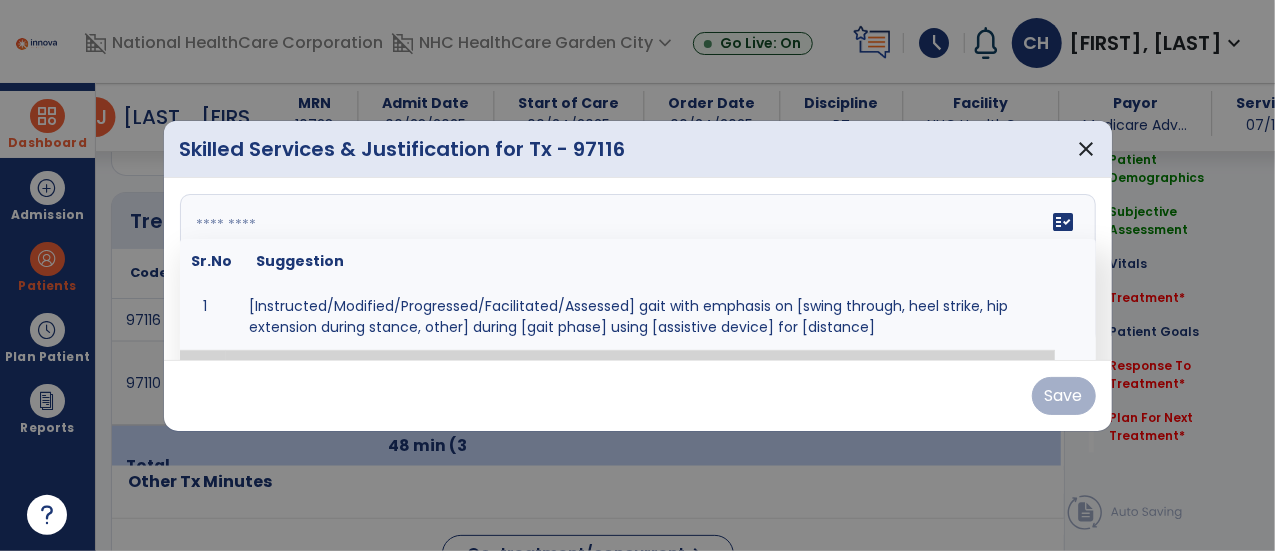 scroll, scrollTop: 58, scrollLeft: 0, axis: vertical 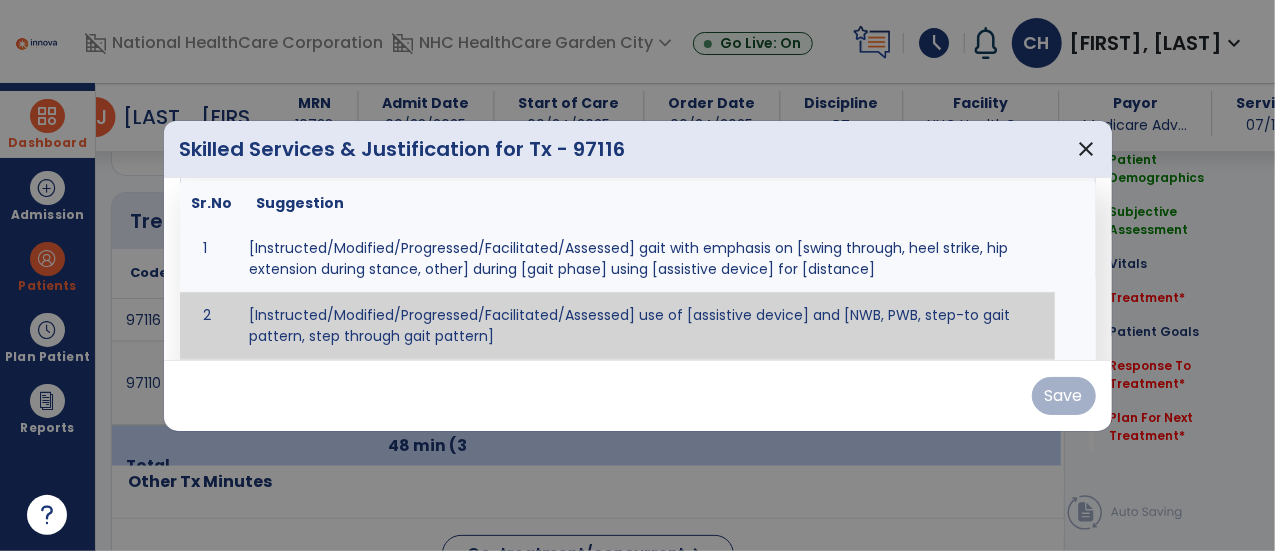 paste on "**********" 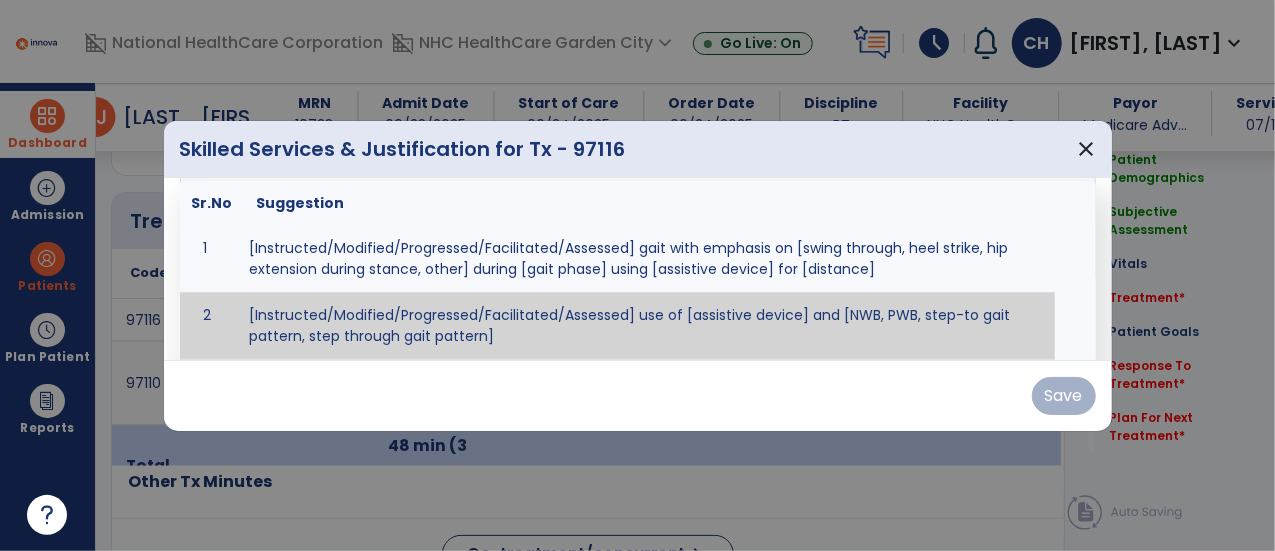 scroll, scrollTop: 38, scrollLeft: 0, axis: vertical 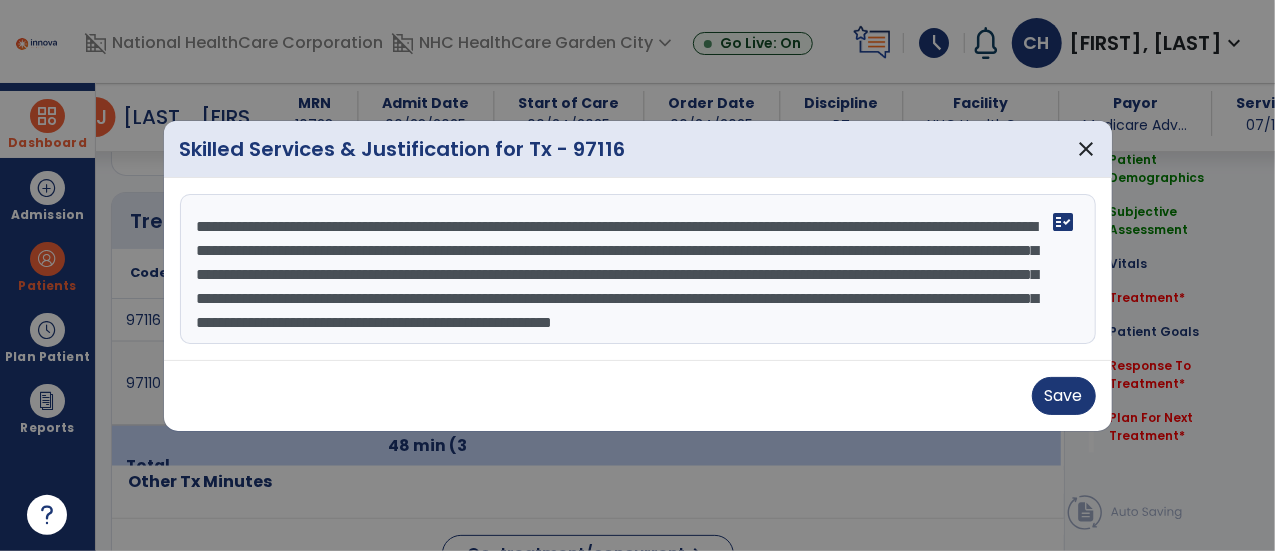click on "**********" at bounding box center [638, 269] 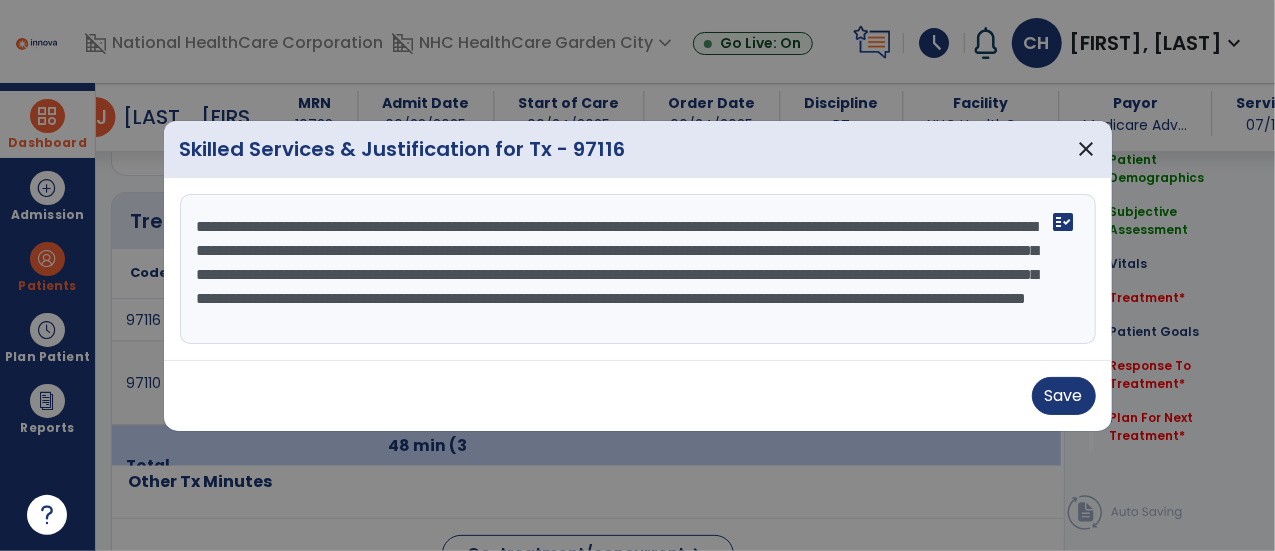 click on "**********" at bounding box center (638, 269) 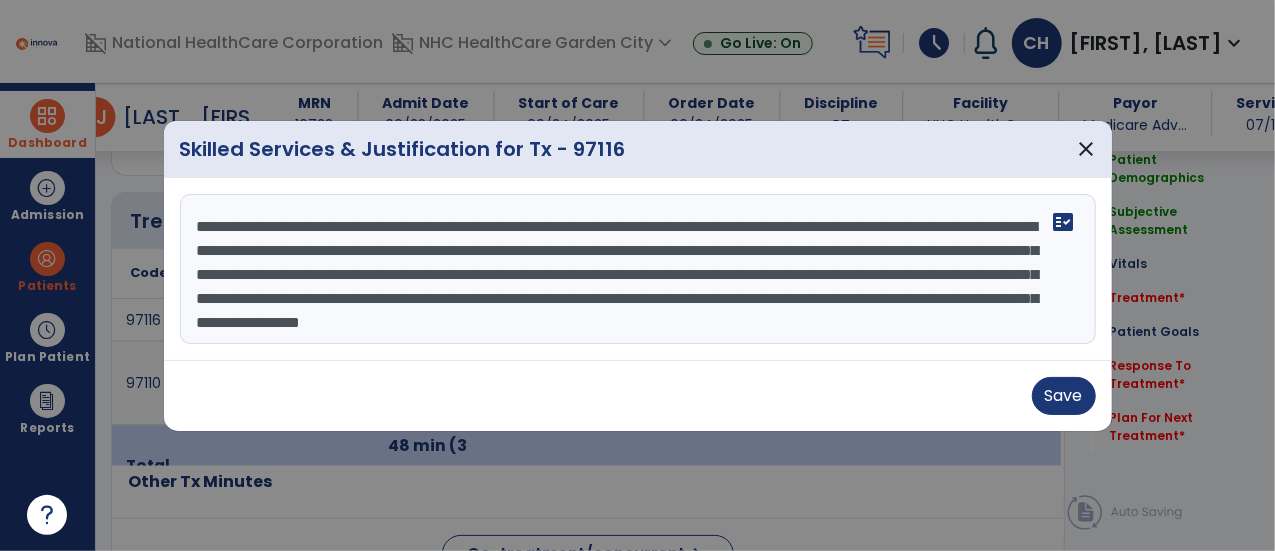 drag, startPoint x: 974, startPoint y: 280, endPoint x: 730, endPoint y: 303, distance: 245.08162 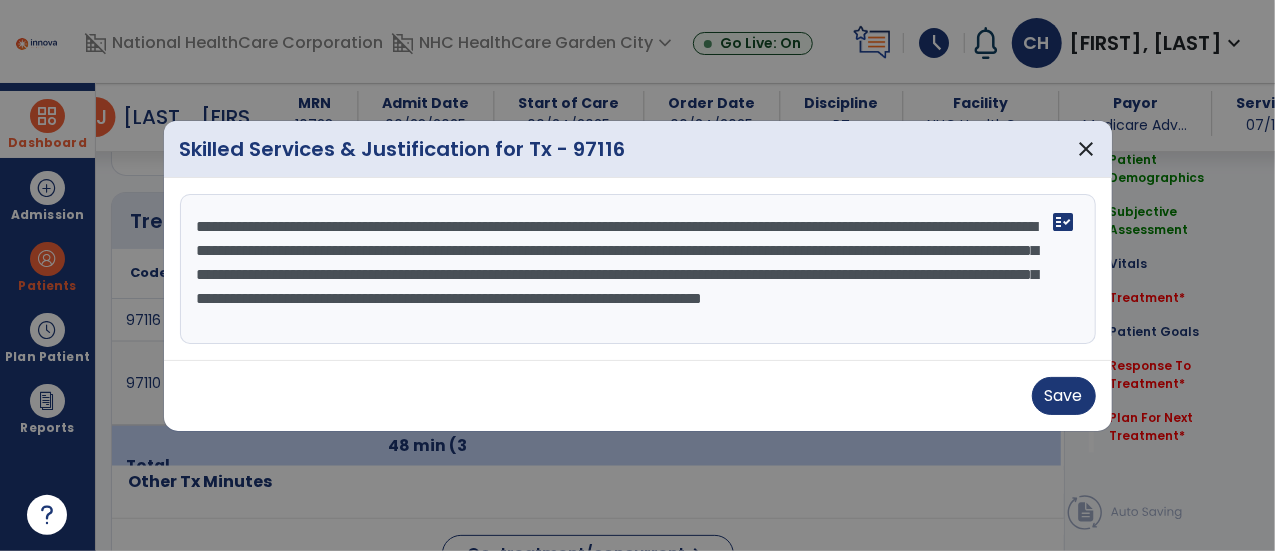 click on "**********" at bounding box center [638, 269] 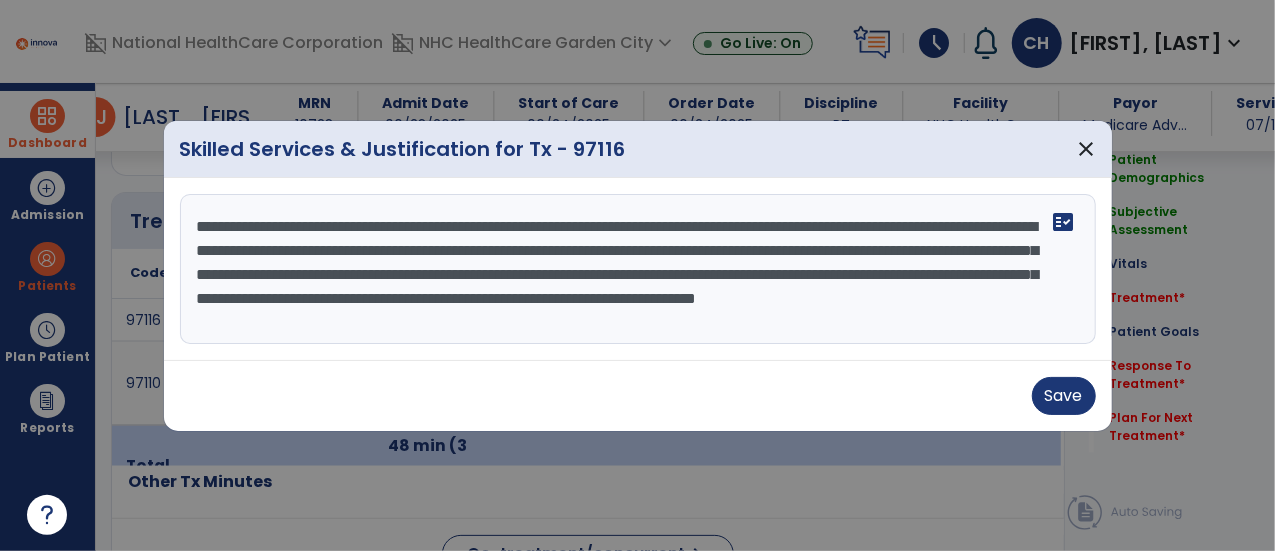 scroll, scrollTop: 24, scrollLeft: 0, axis: vertical 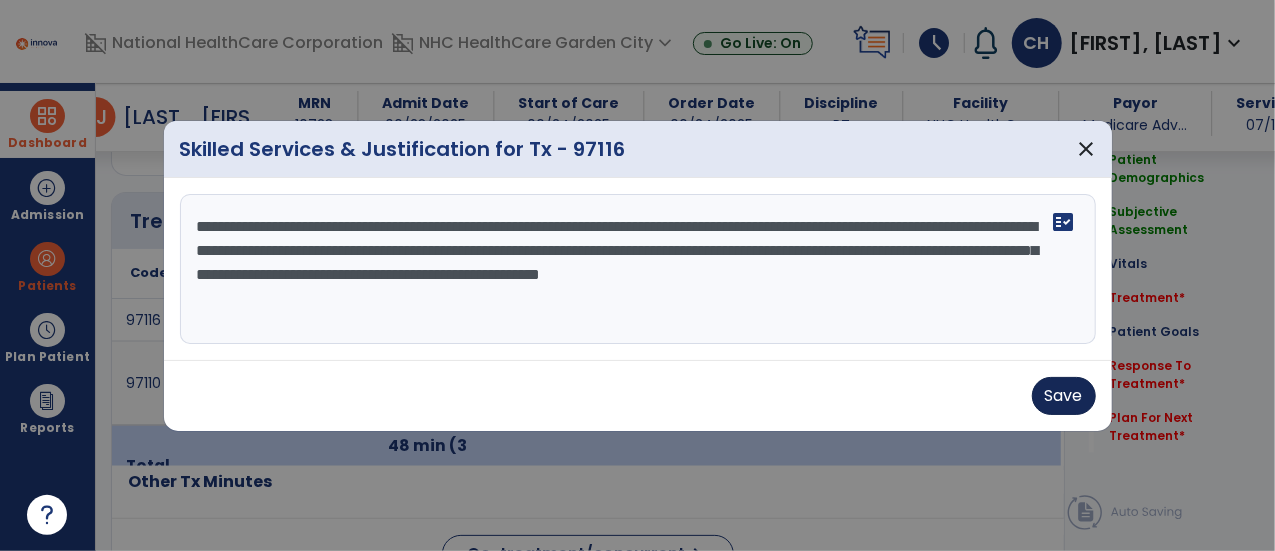 type on "**********" 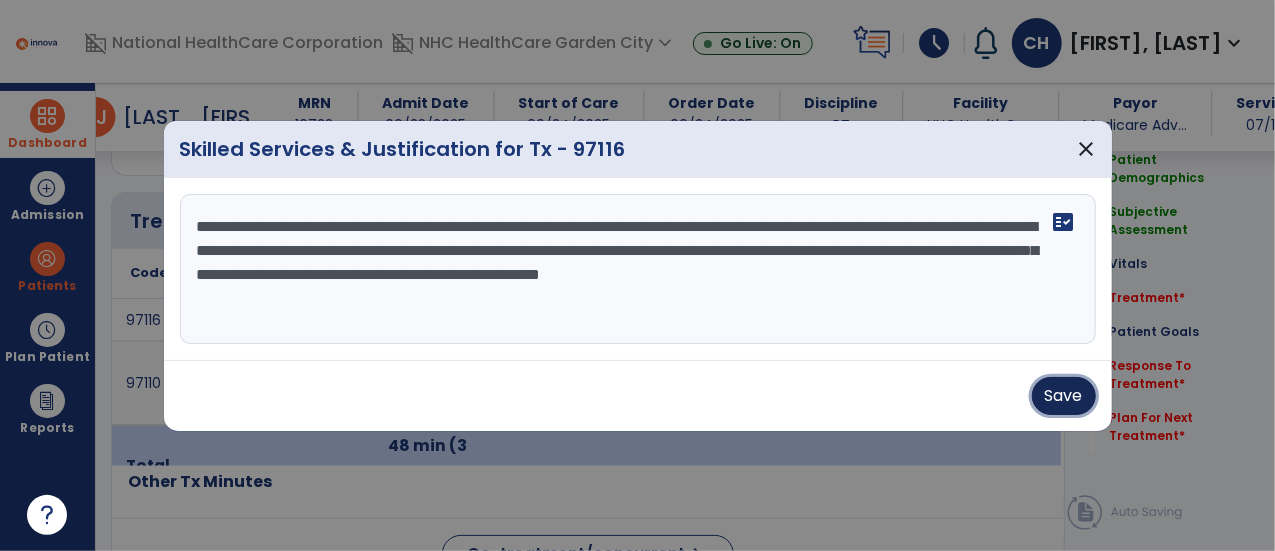 click on "Save" at bounding box center (1064, 396) 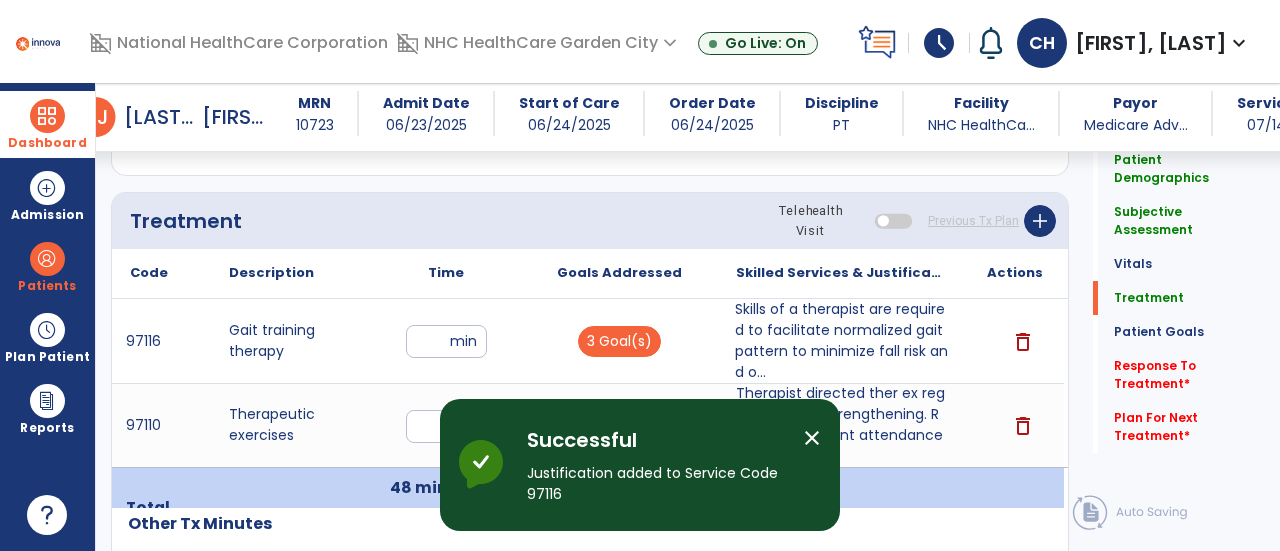 click on "Response To Treatment   *" 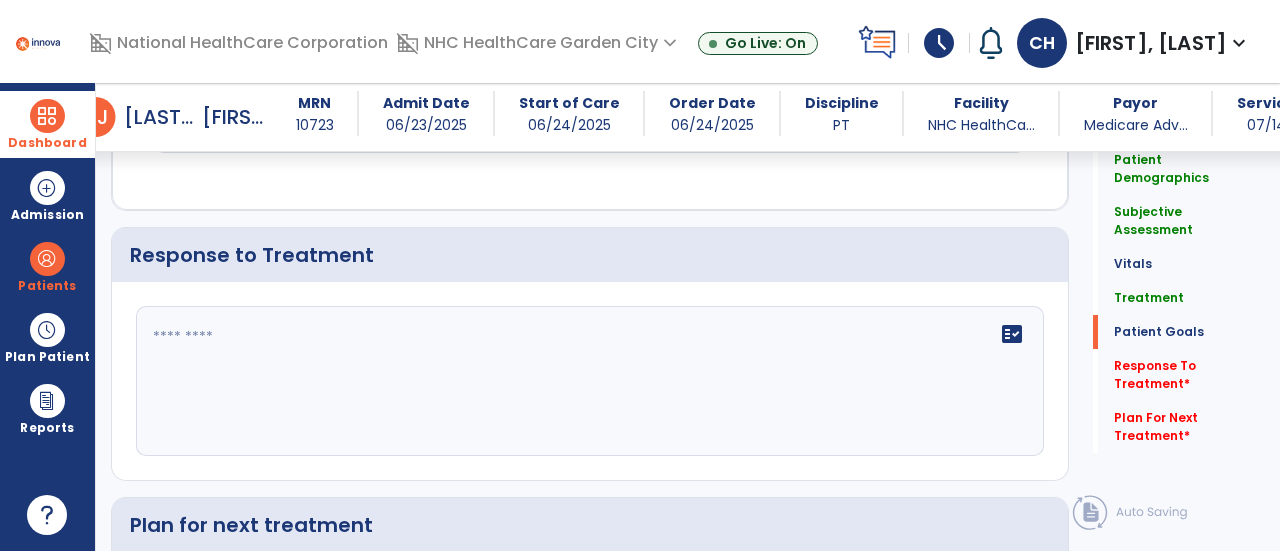 click on "Patient Demographics  Medical Diagnosis   Treatment Diagnosis   Precautions   Contraindications
Code
Description
Pdpm Clinical Category
E11.40" 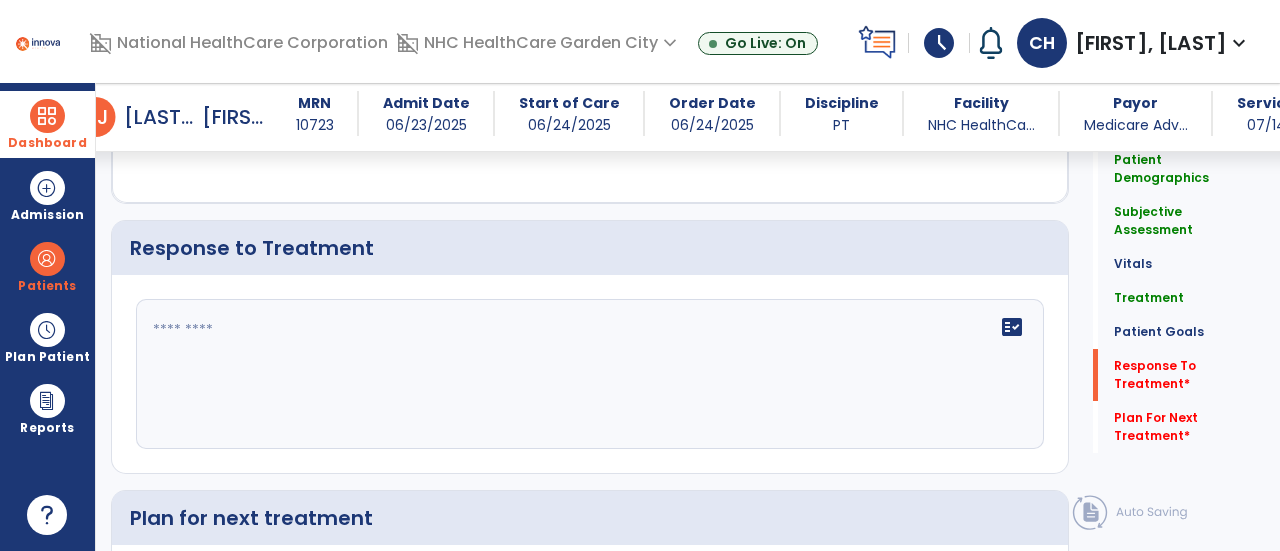 click on "fact_check" 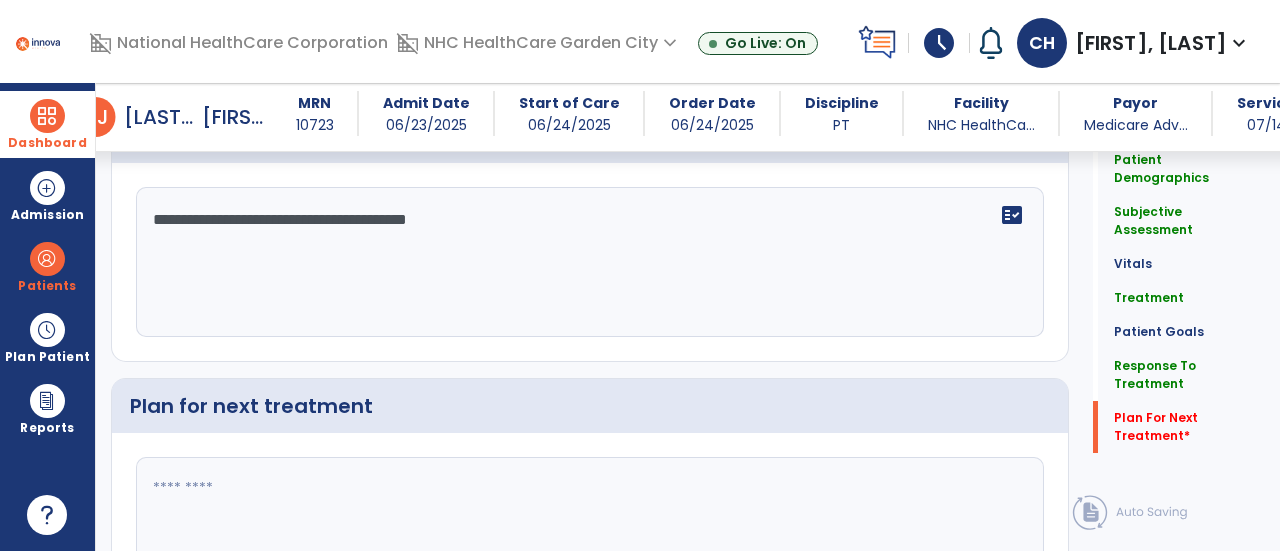 scroll, scrollTop: 3275, scrollLeft: 0, axis: vertical 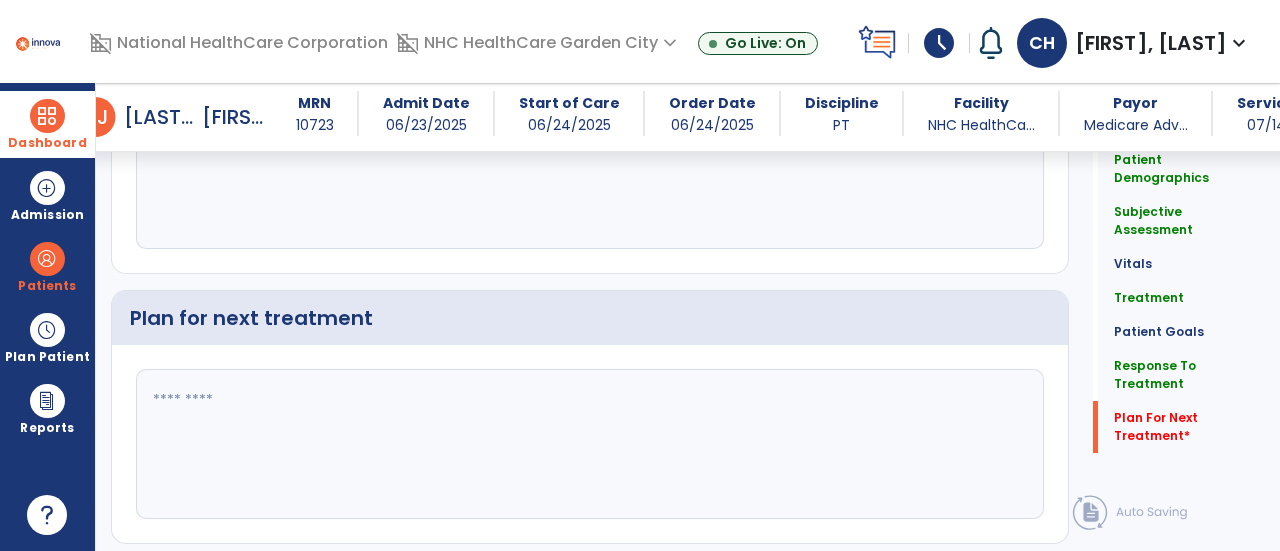 type on "**********" 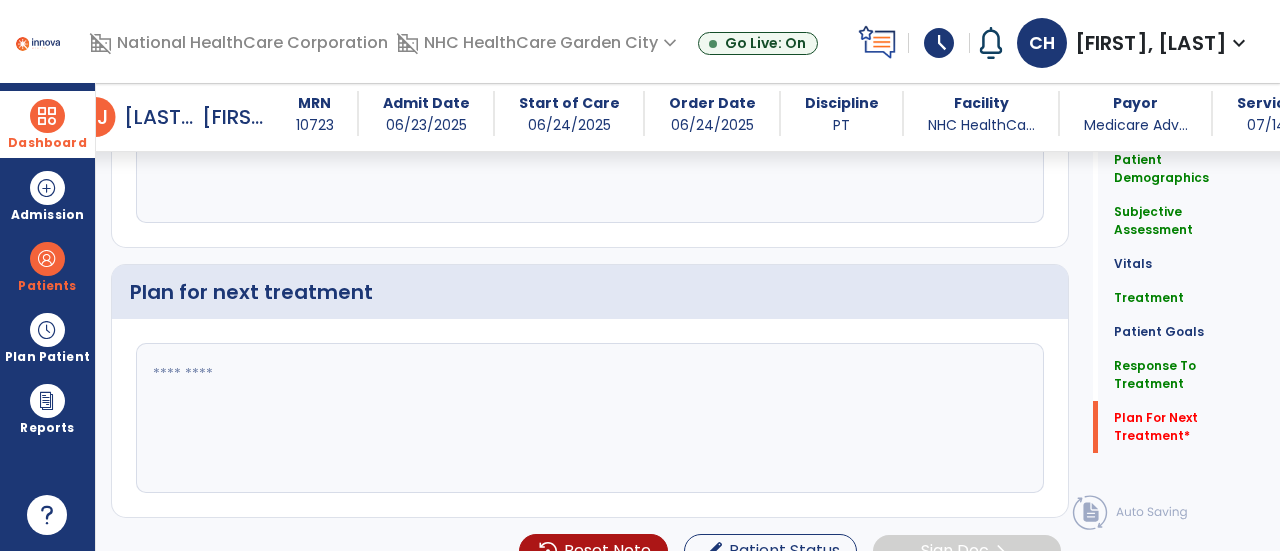 click 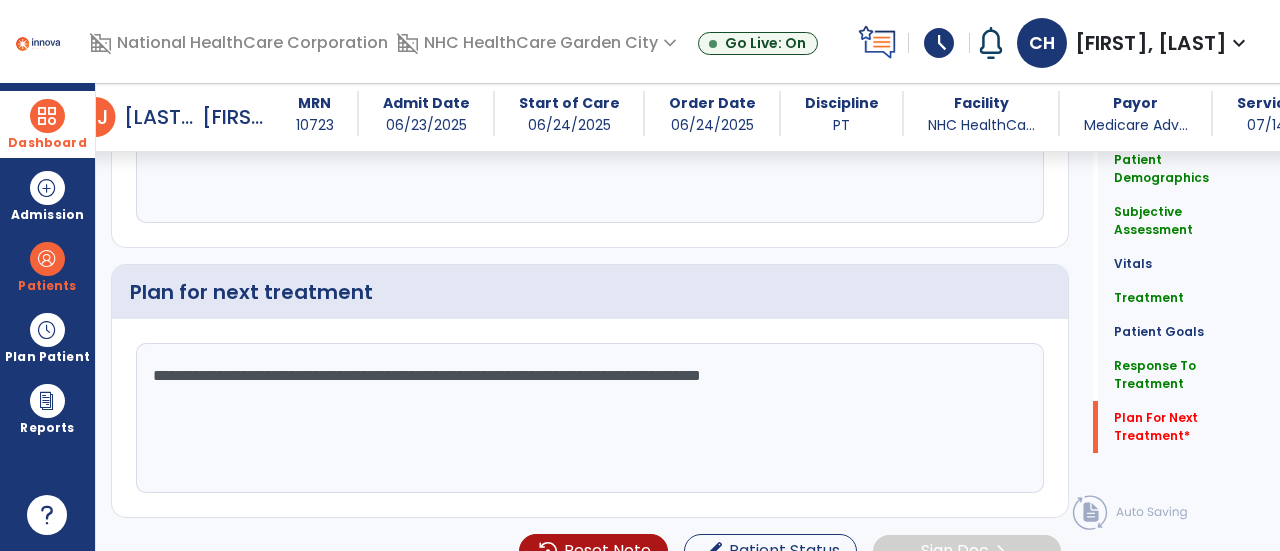 type on "**********" 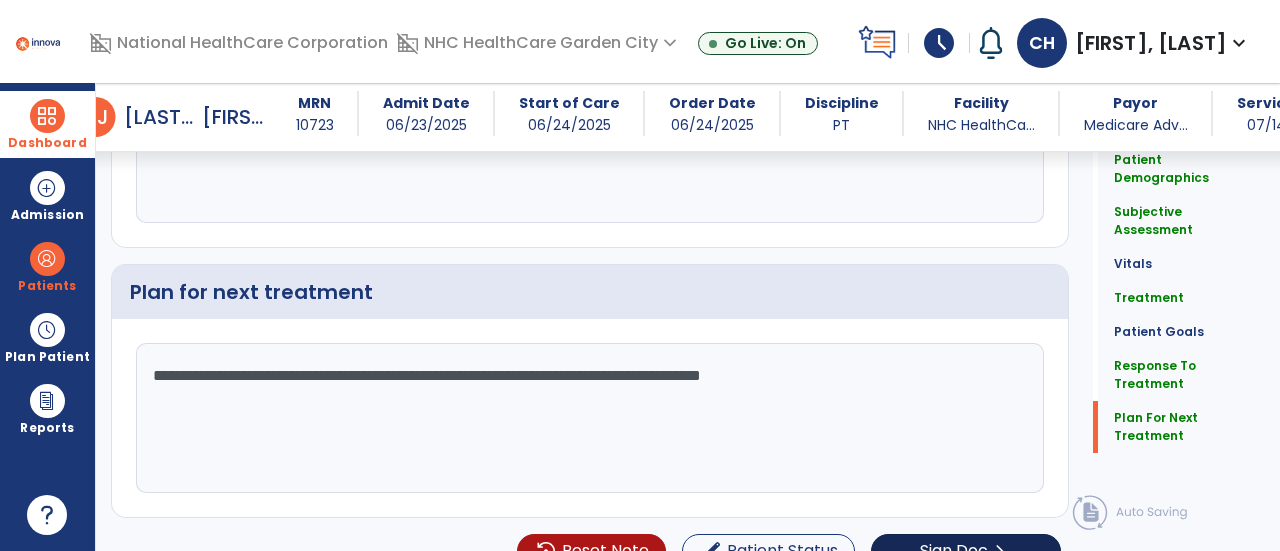 click on "Sign Doc" 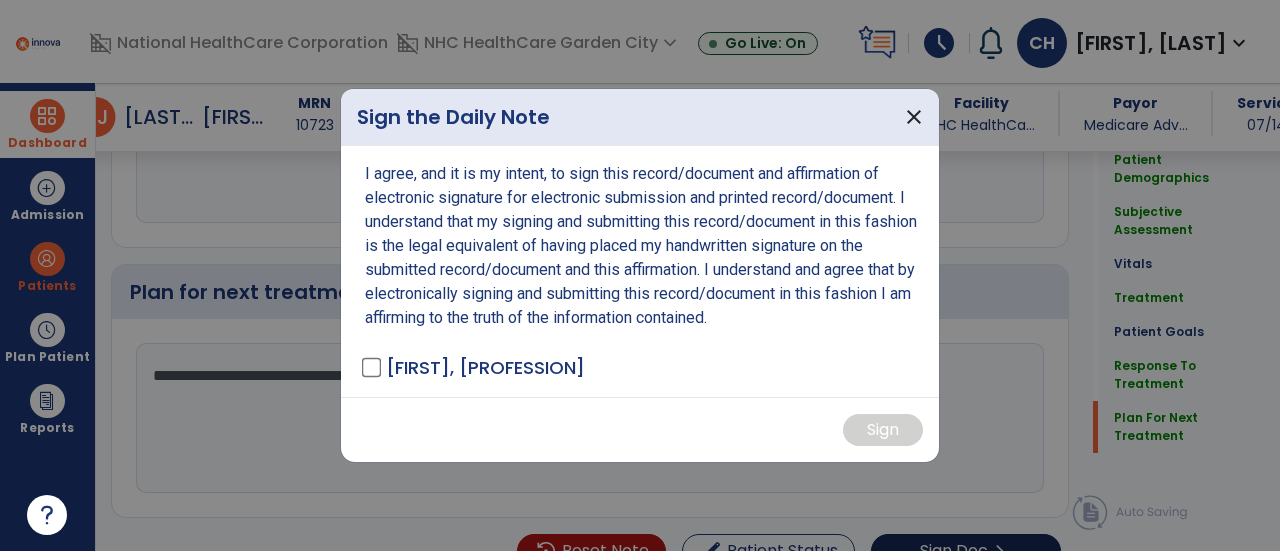scroll, scrollTop: 3301, scrollLeft: 0, axis: vertical 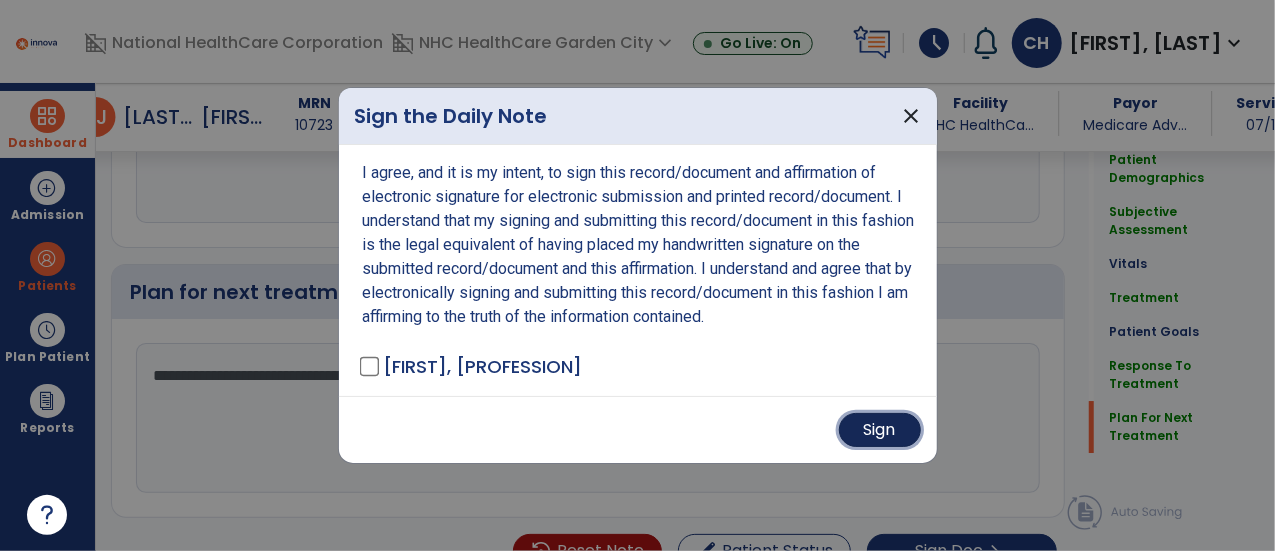 click on "Sign" at bounding box center [880, 430] 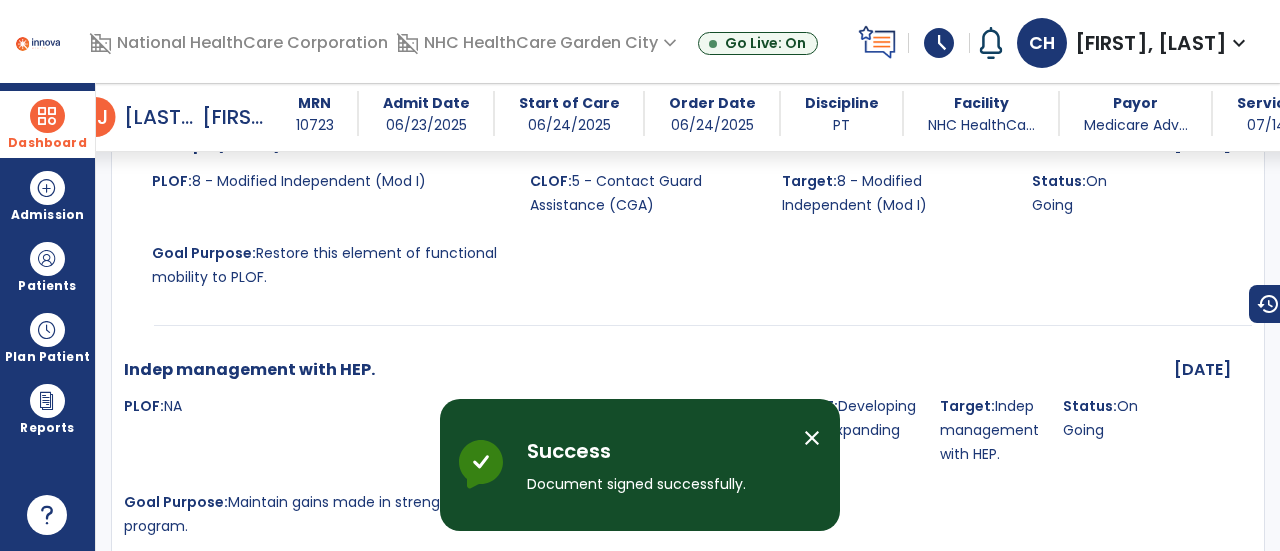 scroll, scrollTop: 5119, scrollLeft: 0, axis: vertical 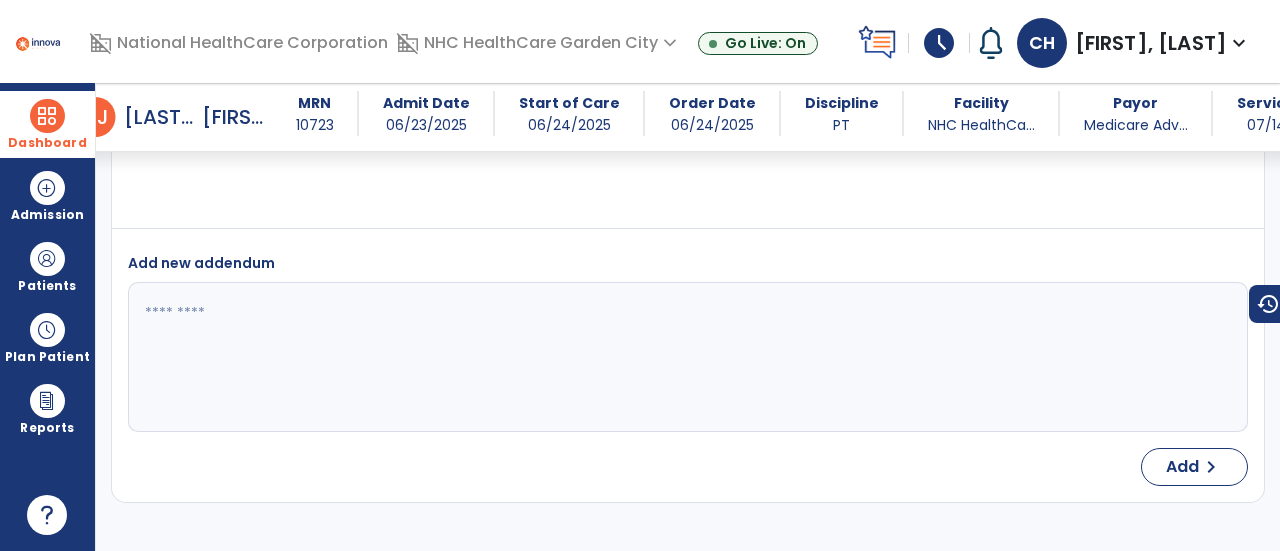 click at bounding box center (47, 116) 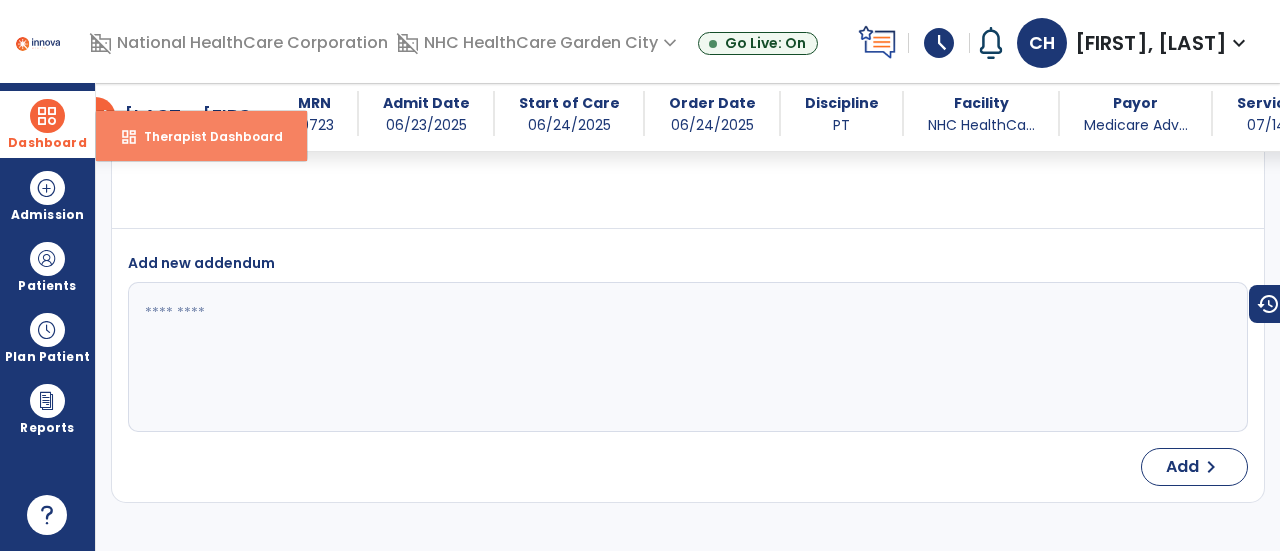 click on "dashboard  Therapist Dashboard" at bounding box center (201, 136) 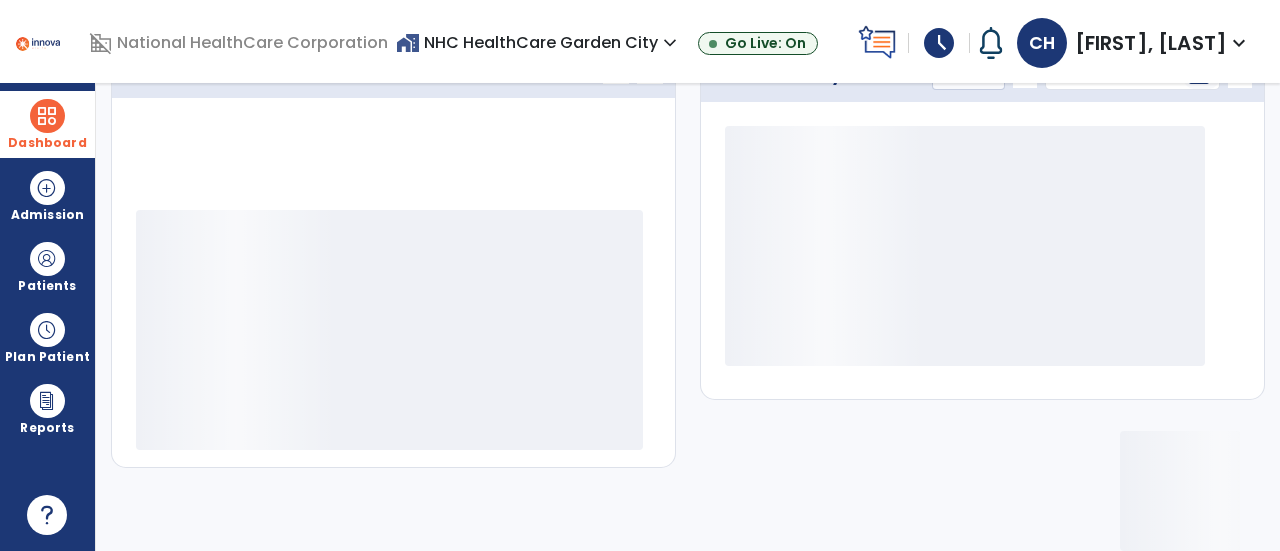 scroll, scrollTop: 349, scrollLeft: 0, axis: vertical 